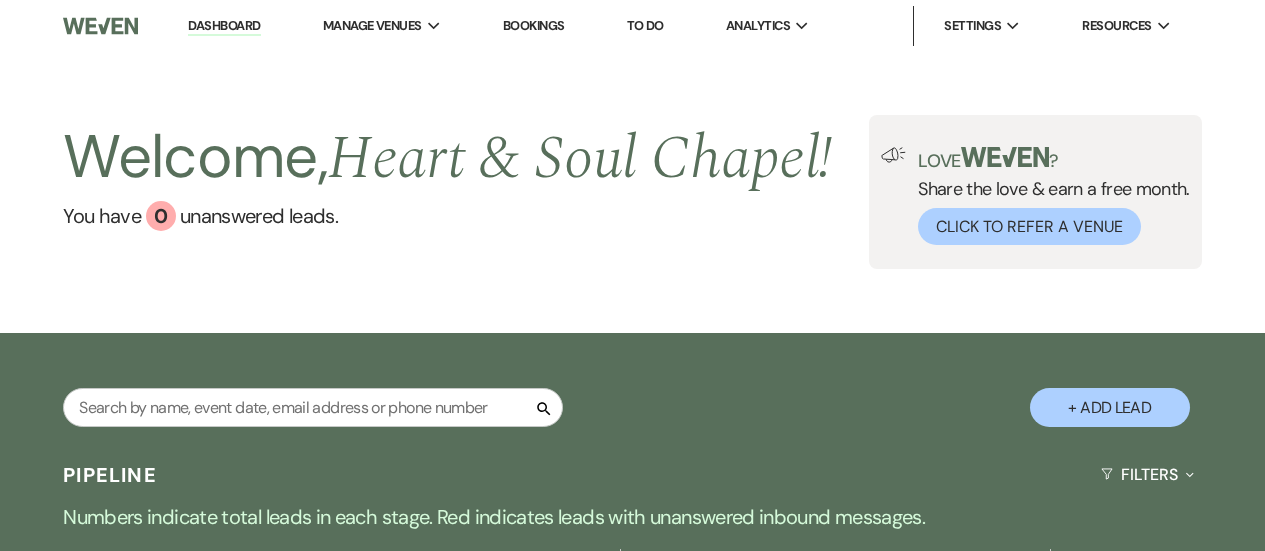 scroll, scrollTop: 0, scrollLeft: 0, axis: both 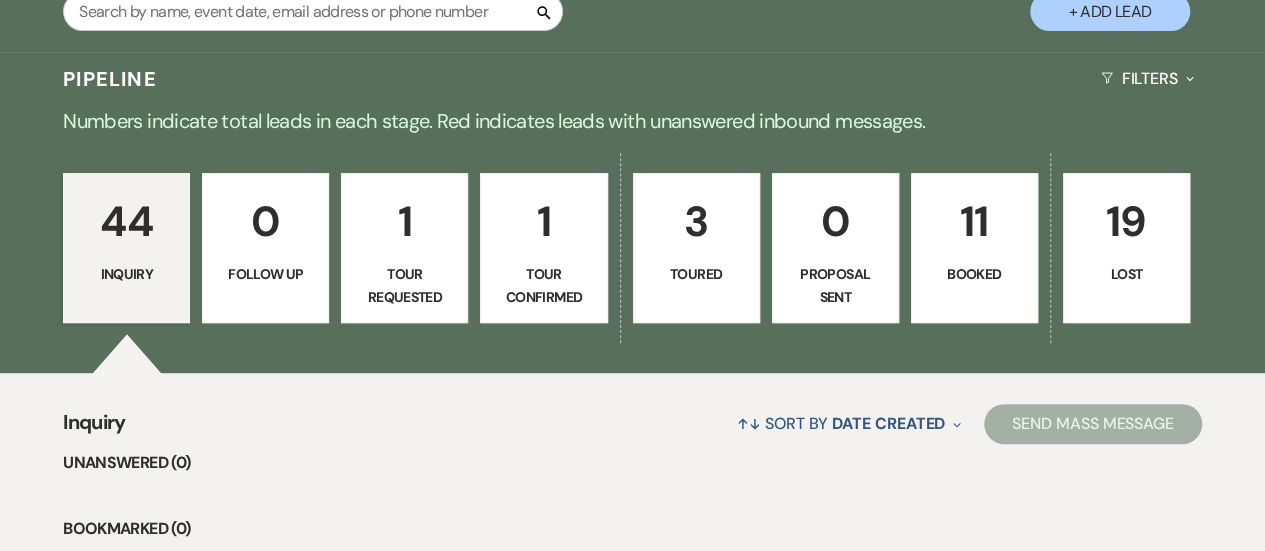 click on "1" at bounding box center [543, 221] 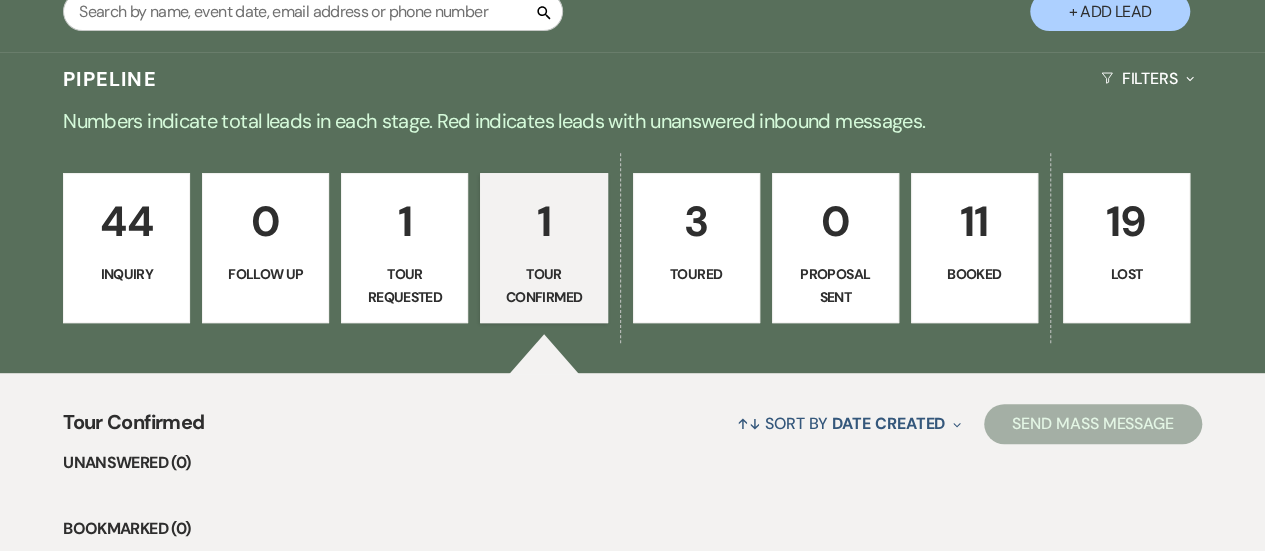 scroll, scrollTop: 724, scrollLeft: 0, axis: vertical 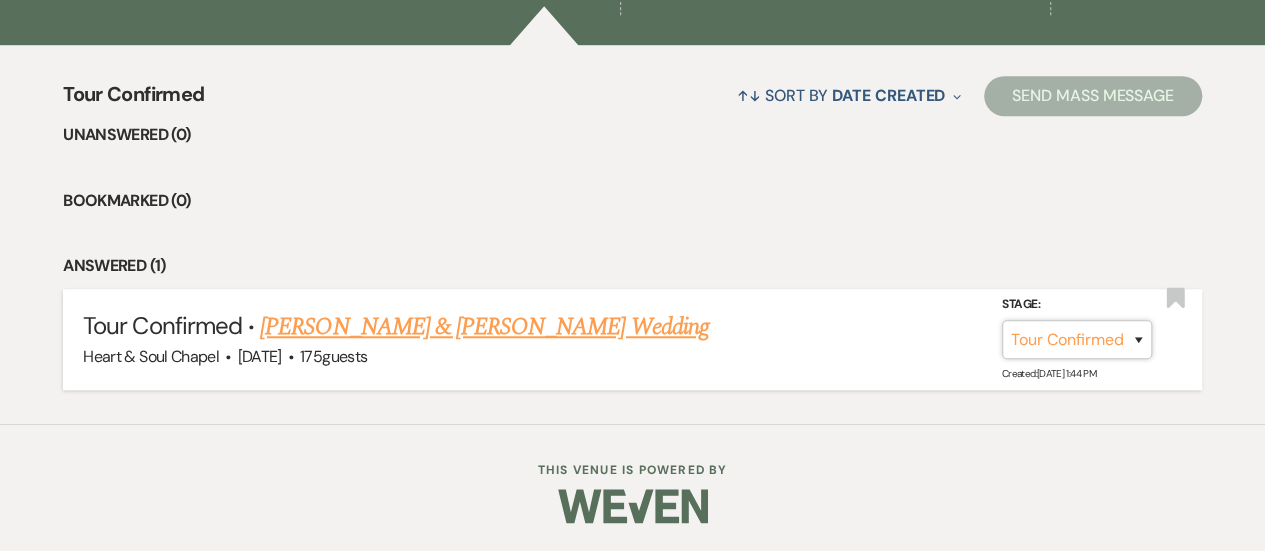 click on "Inquiry Follow Up Tour Requested Tour Confirmed Toured Proposal Sent Booked Lost" at bounding box center (1077, 339) 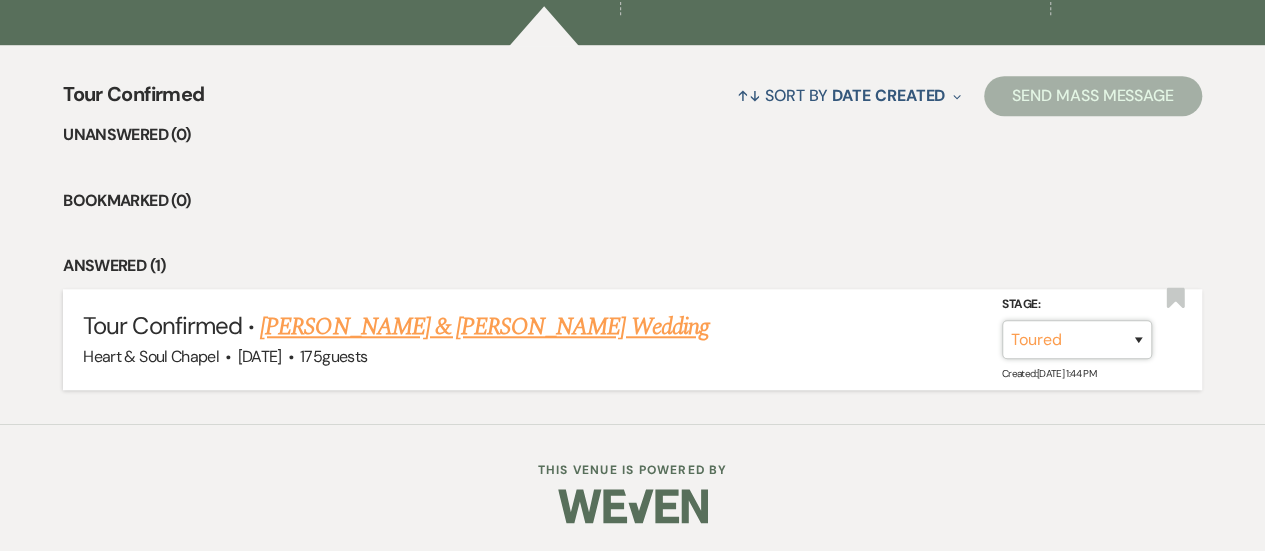 click on "Inquiry Follow Up Tour Requested Tour Confirmed Toured Proposal Sent Booked Lost" at bounding box center (1077, 339) 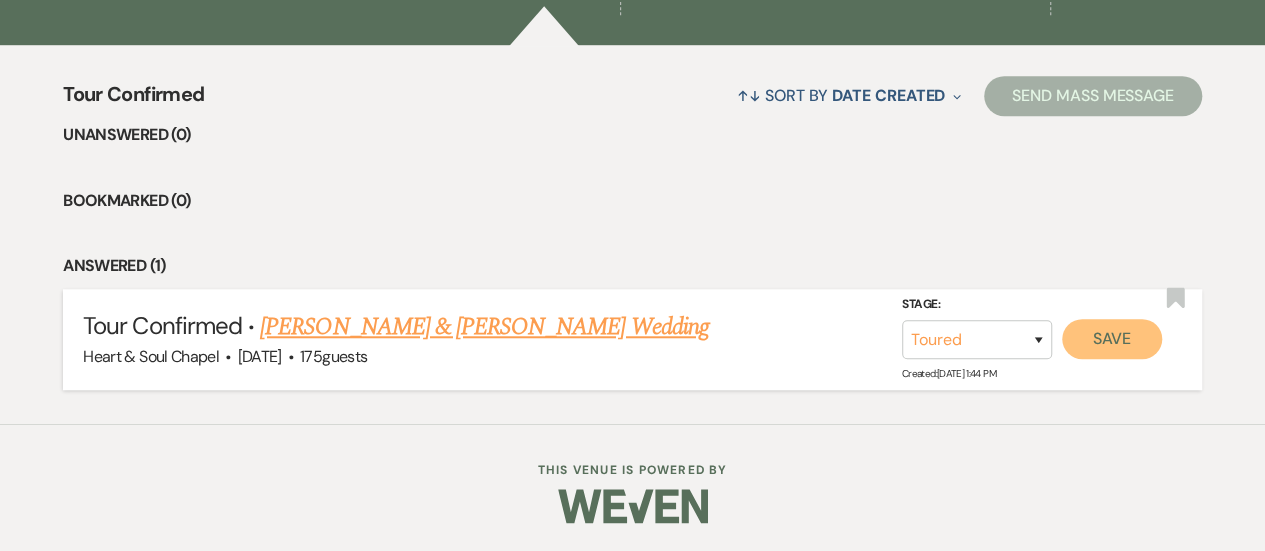 click on "Save" at bounding box center (1112, 339) 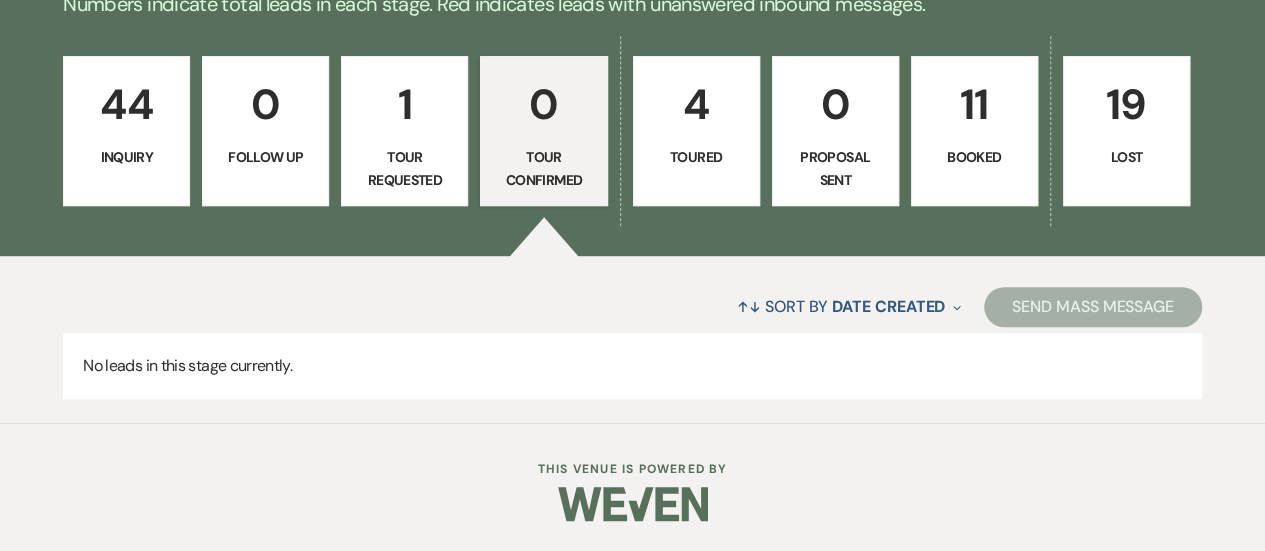 scroll, scrollTop: 512, scrollLeft: 0, axis: vertical 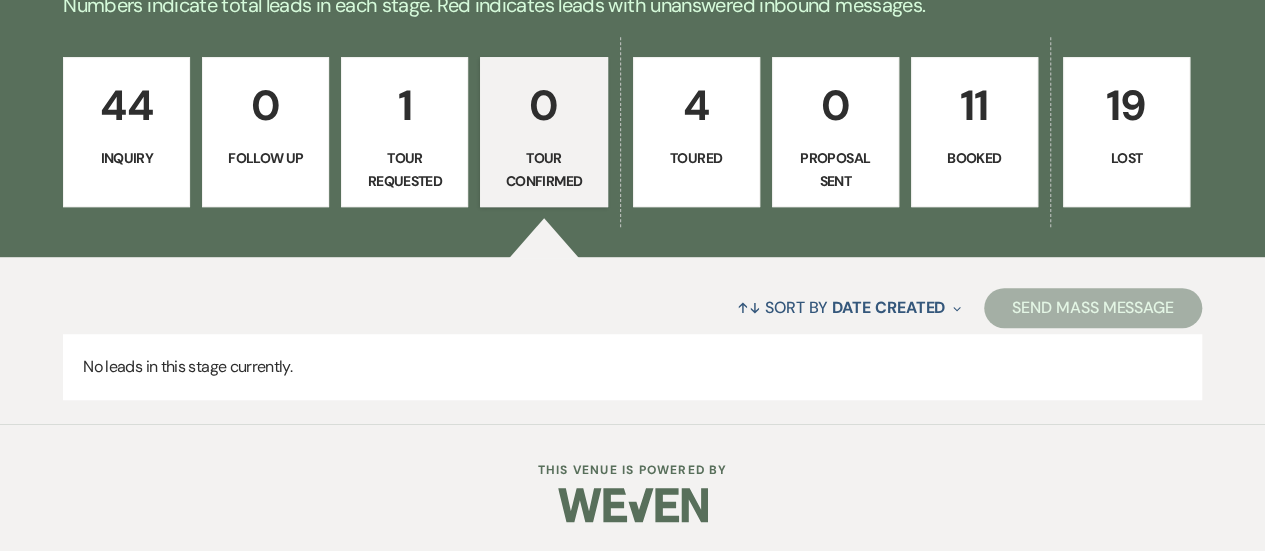 click on "Toured" at bounding box center (696, 158) 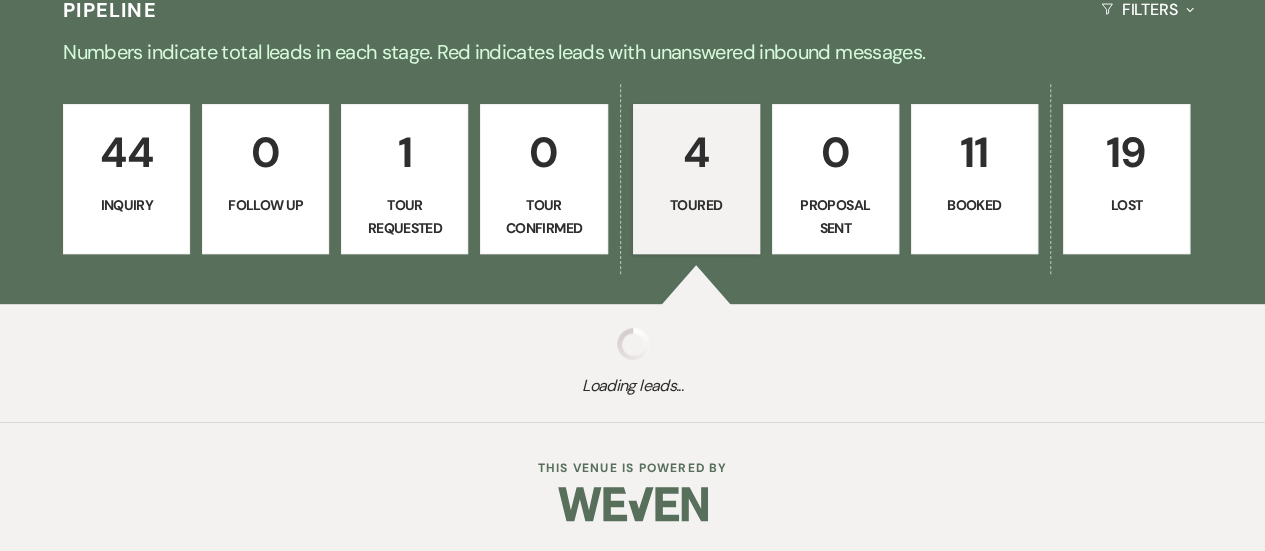 select on "5" 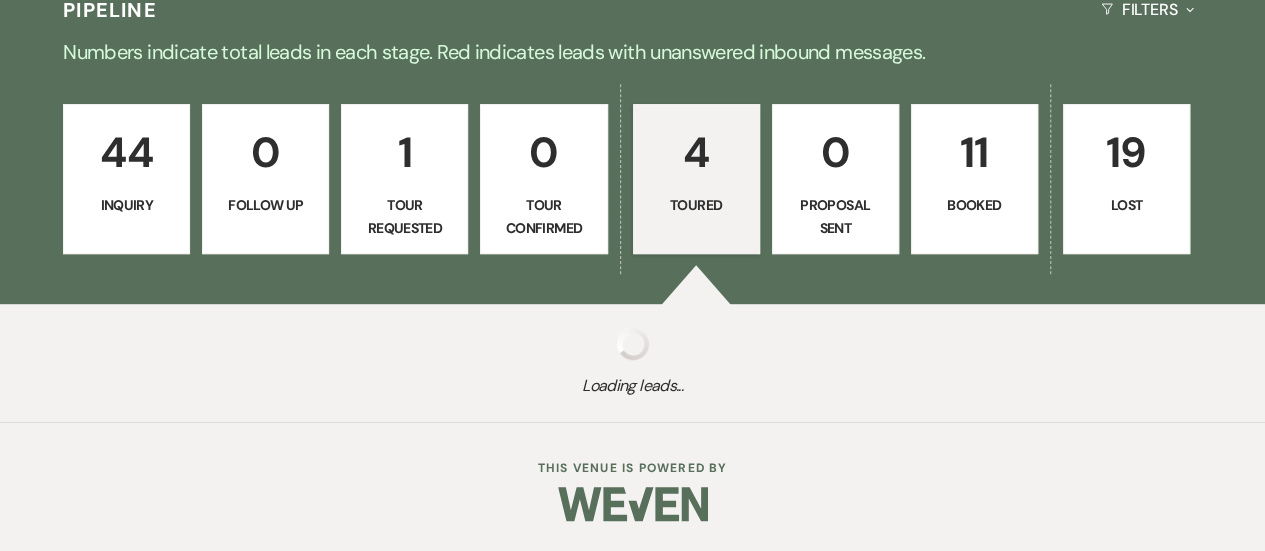 select on "5" 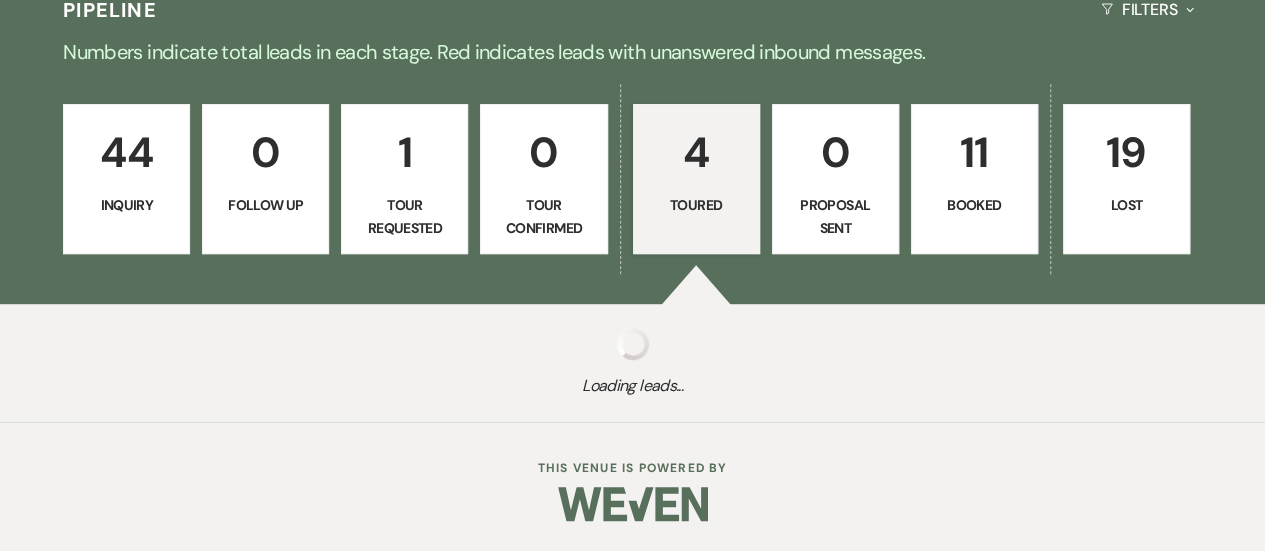 select on "5" 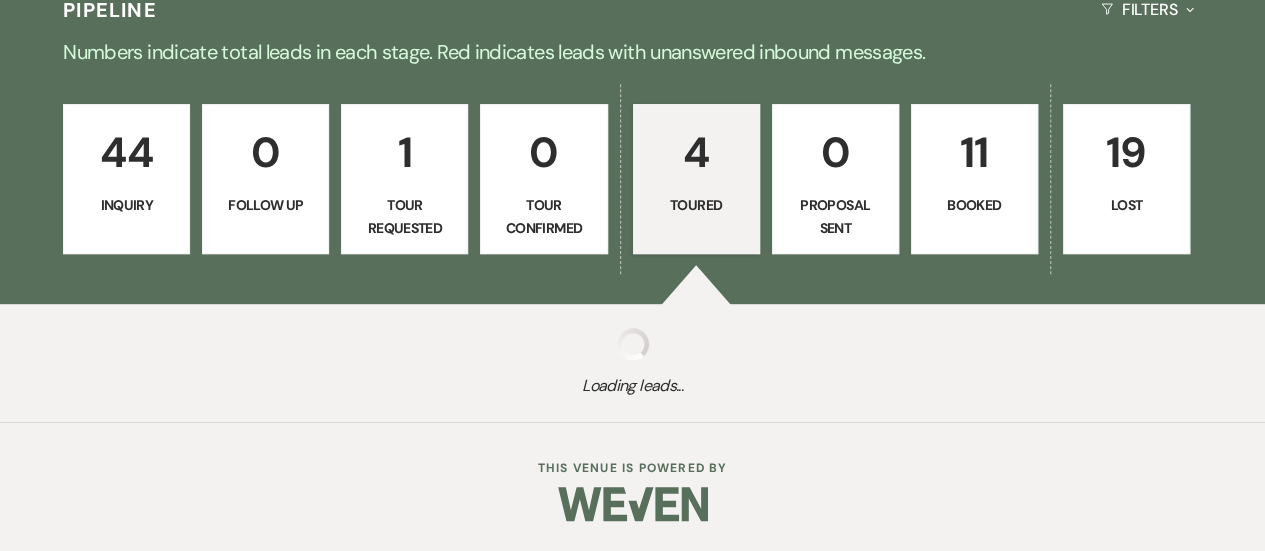 select on "5" 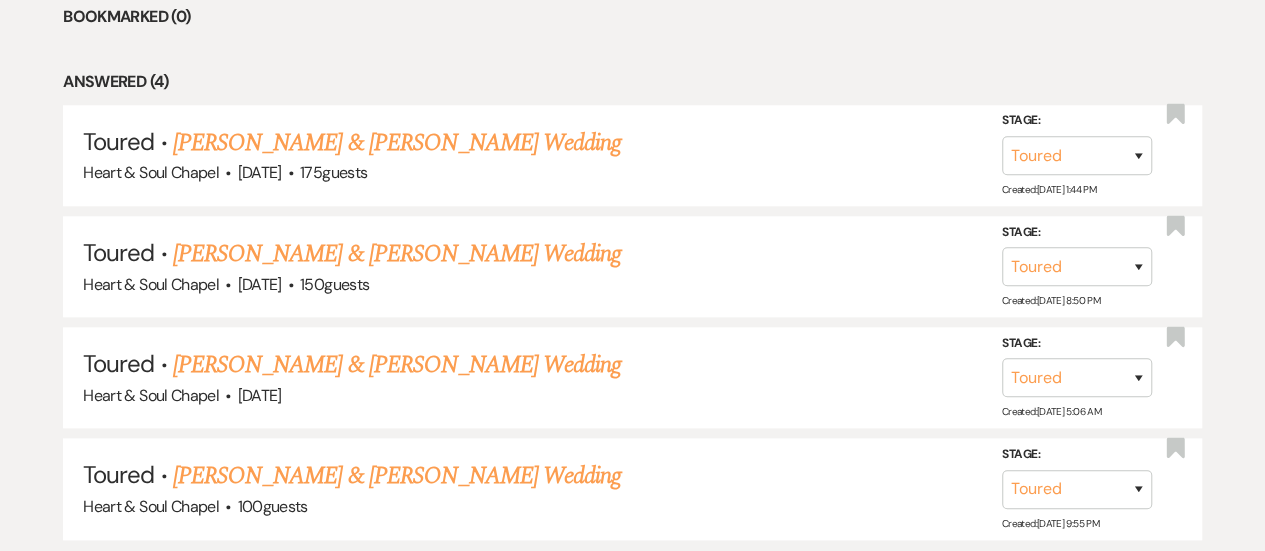 scroll, scrollTop: 752, scrollLeft: 0, axis: vertical 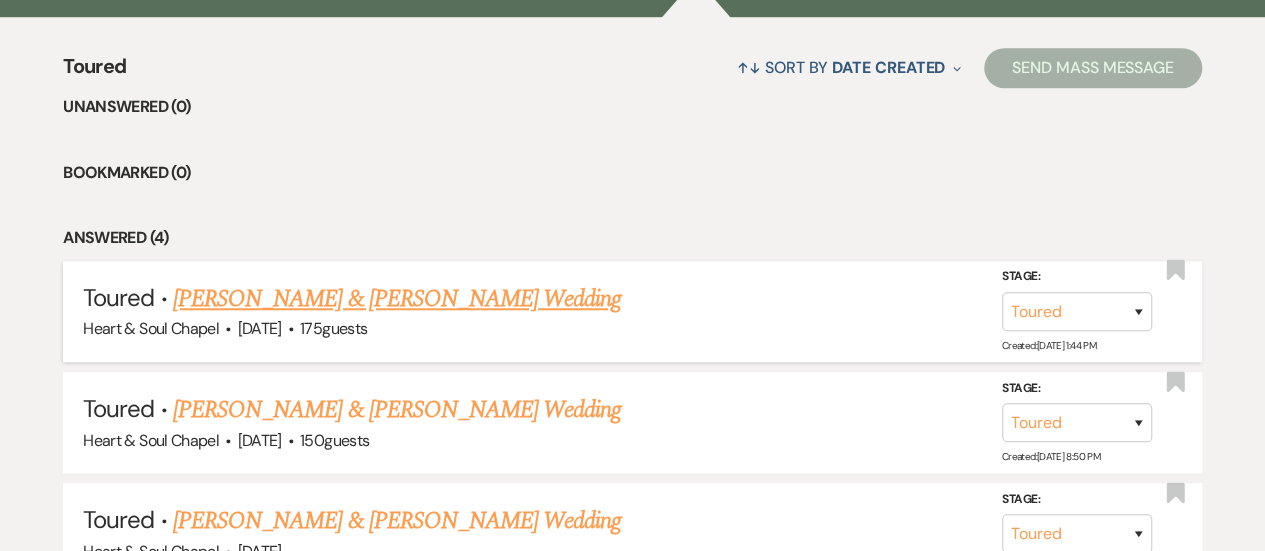 click on "Logan Johnson & Nicole Kallod's Wedding" at bounding box center (397, 299) 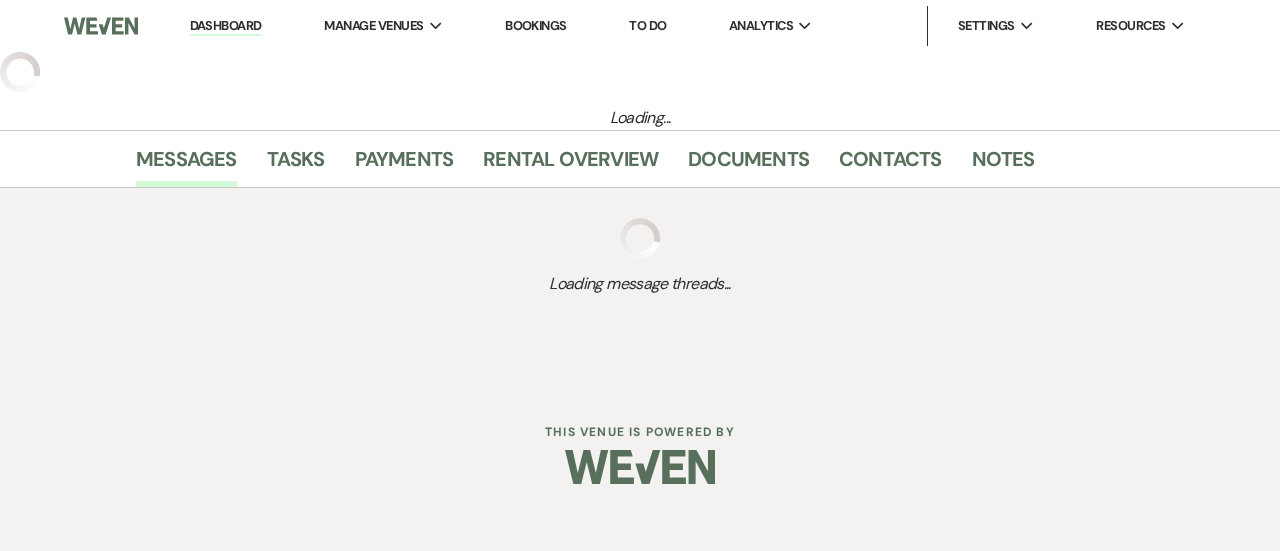 select on "5" 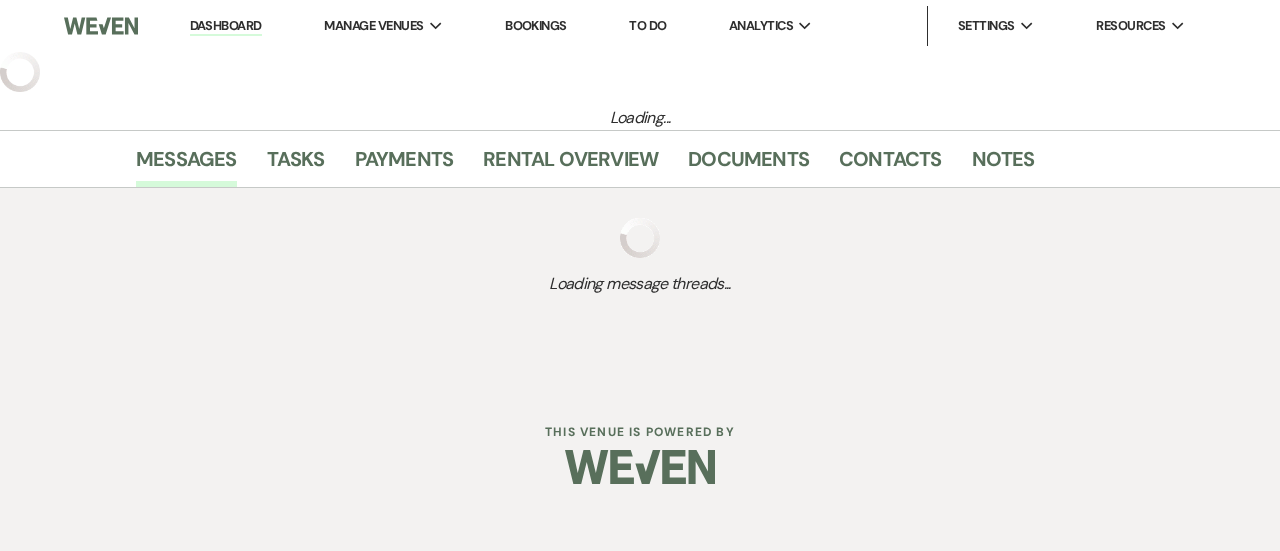 select on "5" 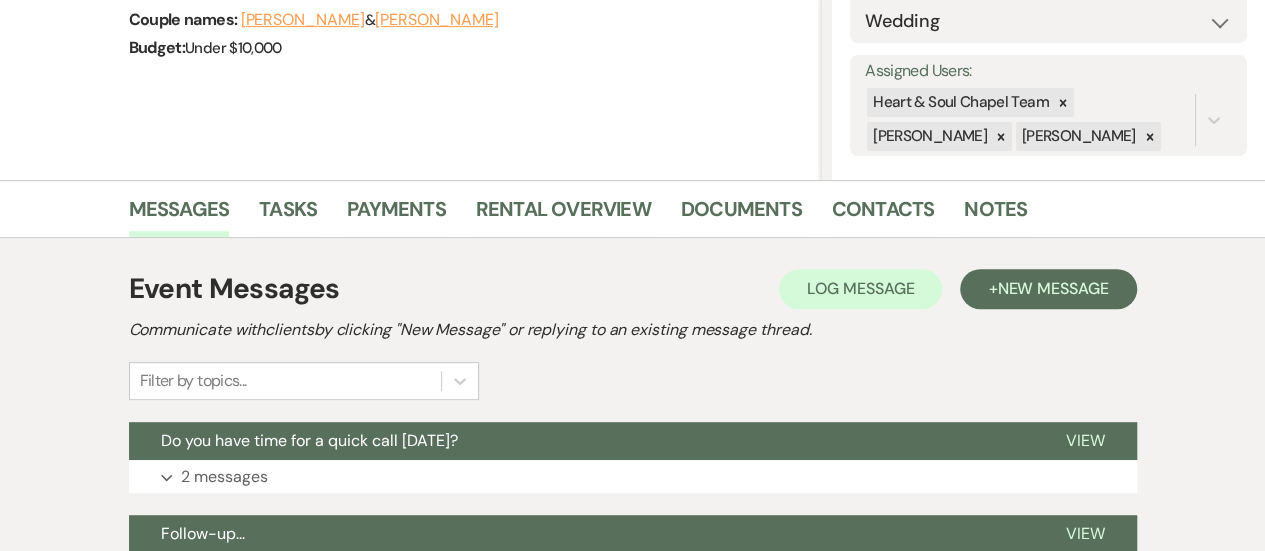 scroll, scrollTop: 328, scrollLeft: 0, axis: vertical 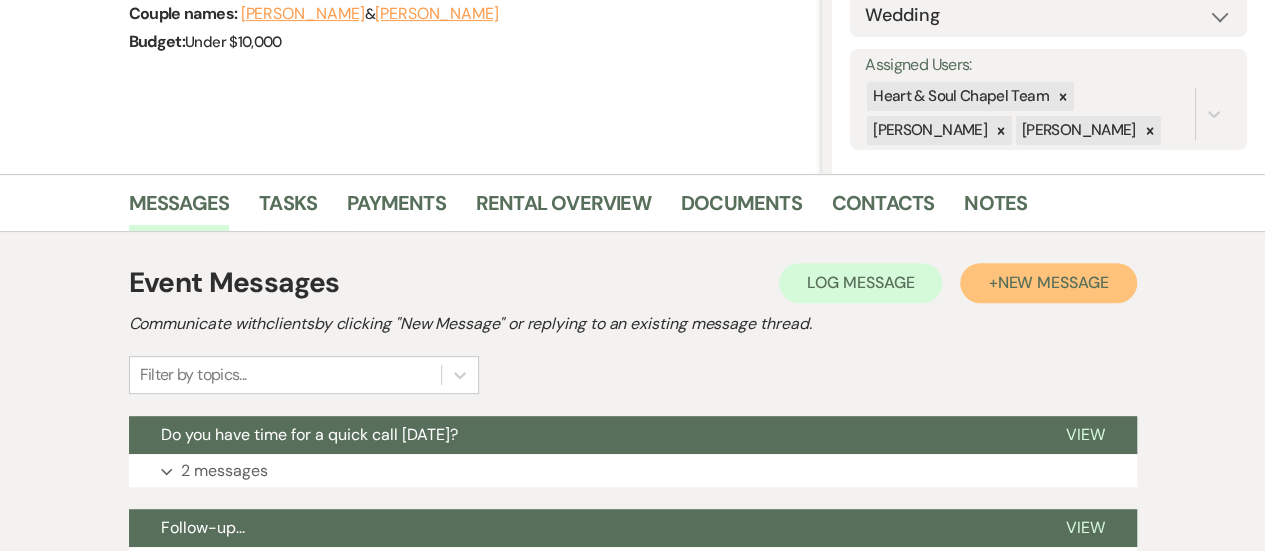click on "New Message" at bounding box center [1052, 282] 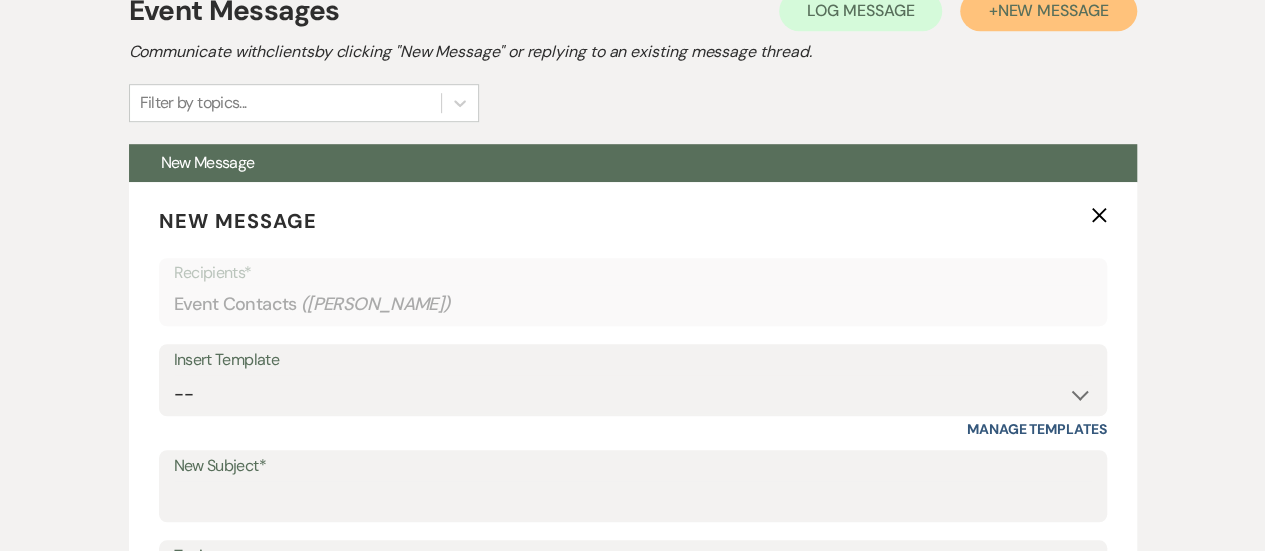 scroll, scrollTop: 602, scrollLeft: 0, axis: vertical 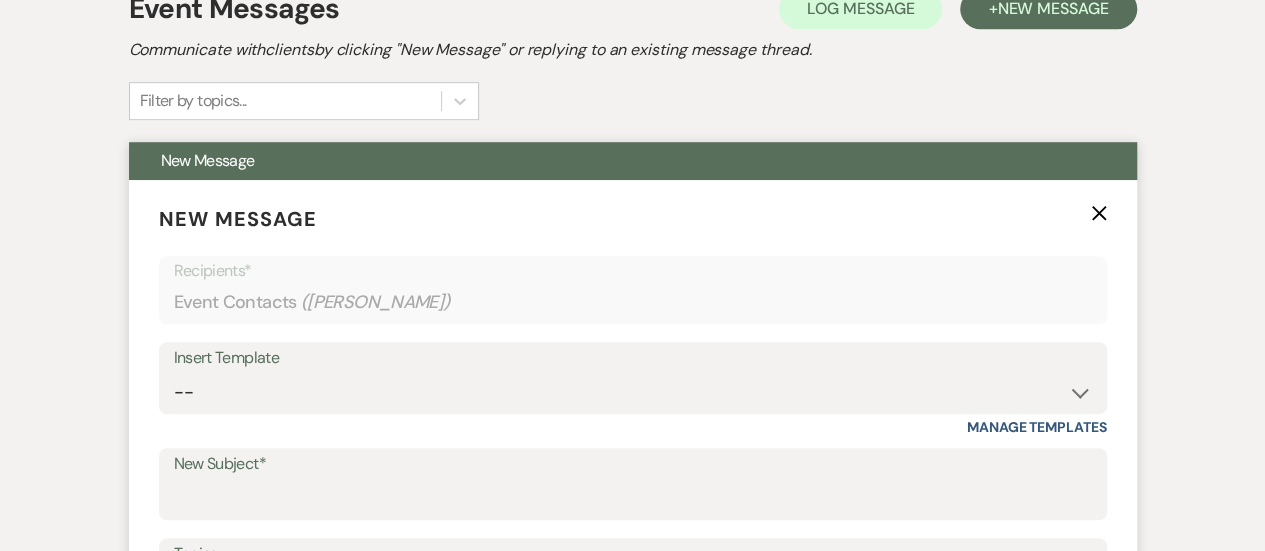 click on "Insert Template" at bounding box center [633, 358] 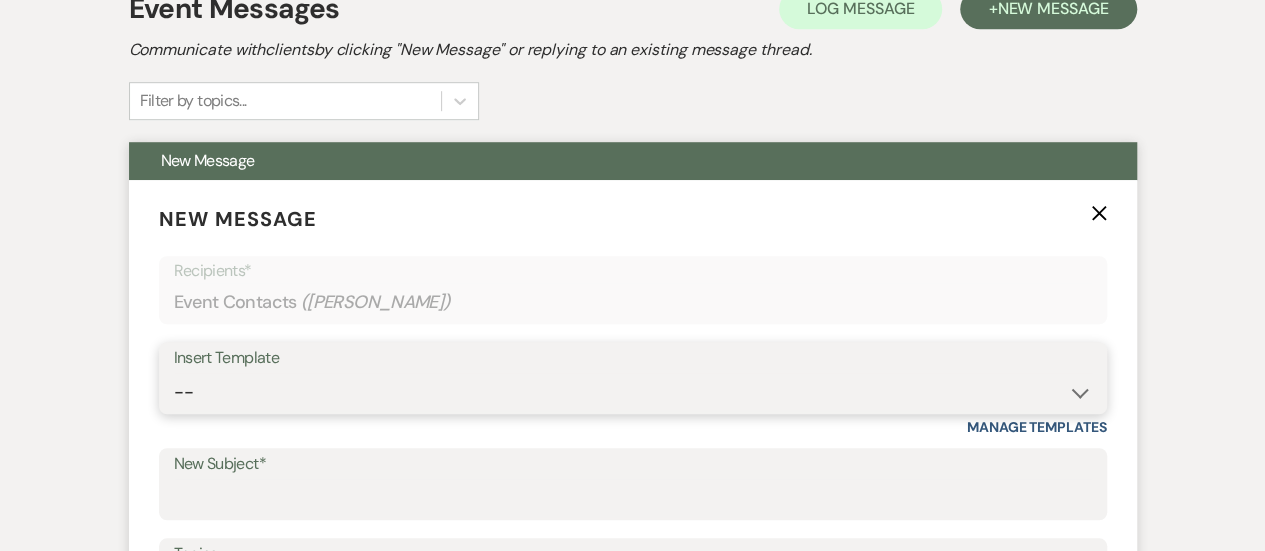 click on "-- Copy of Weven Planning Portal Introduction (Booked Wedding Events) Initial General Inquiry Response Initial Wedding Inquiry Response Initial Event Inquiry Response Wedding Agreement Template (Pre-Booked Leads) Wedding: Follow Up again... Event: Follow Up again... Wedding Tour Request Response We have found another venue - template Event Tour Request Response Signature Wedding Tour - Follow Up (right after tour) Event Agreement Template (Pre-Booked Leads) We are going with YOUR VENUE! Catering Questions Response to SS Couples Tour - two days before they tour Tour - day of tour Weven Planning Portal Introduction (Booked Private Events) Signature (Admin) Key Questions for Couple Initial General Inquiry Response - Christine Response Initial Wedding Inquiry Response - Christine Response Initial Event Inquiry Response (OVER 50 GUESTS) - Christine Response Wedding Tour Request Response - Christine Response Tour - two days before they tour - Christine Response Tour - day of tour - Christine Response" at bounding box center (633, 392) 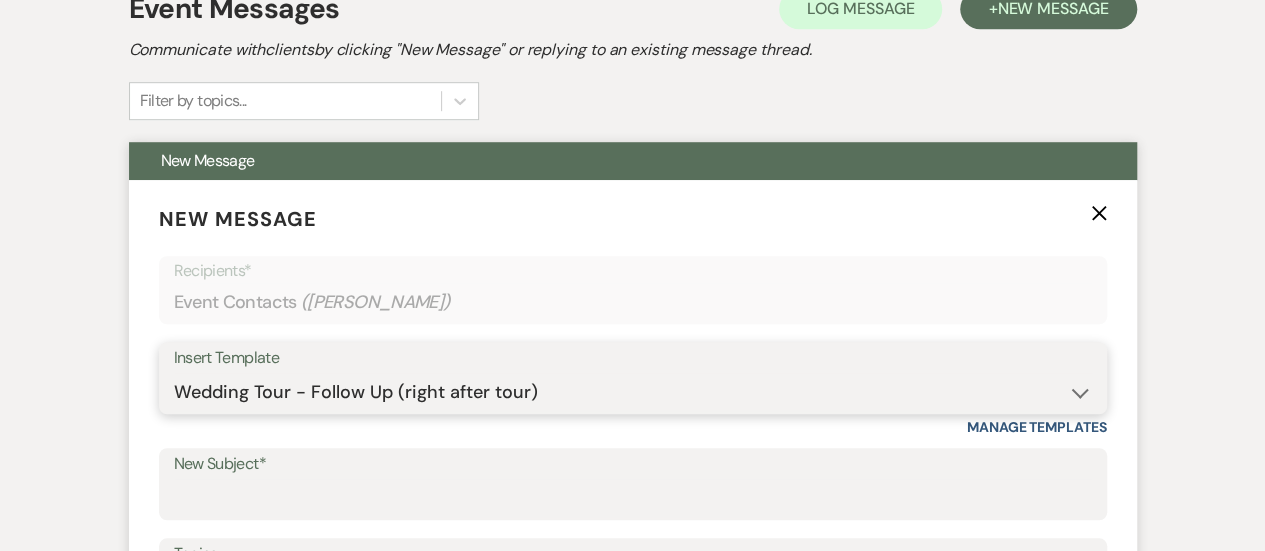 click on "-- Copy of Weven Planning Portal Introduction (Booked Wedding Events) Initial General Inquiry Response Initial Wedding Inquiry Response Initial Event Inquiry Response Wedding Agreement Template (Pre-Booked Leads) Wedding: Follow Up again... Event: Follow Up again... Wedding Tour Request Response We have found another venue - template Event Tour Request Response Signature Wedding Tour - Follow Up (right after tour) Event Agreement Template (Pre-Booked Leads) We are going with YOUR VENUE! Catering Questions Response to SS Couples Tour - two days before they tour Tour - day of tour Weven Planning Portal Introduction (Booked Private Events) Signature (Admin) Key Questions for Couple Initial General Inquiry Response - Christine Response Initial Wedding Inquiry Response - Christine Response Initial Event Inquiry Response (OVER 50 GUESTS) - Christine Response Wedding Tour Request Response - Christine Response Tour - two days before they tour - Christine Response Tour - day of tour - Christine Response" at bounding box center [633, 392] 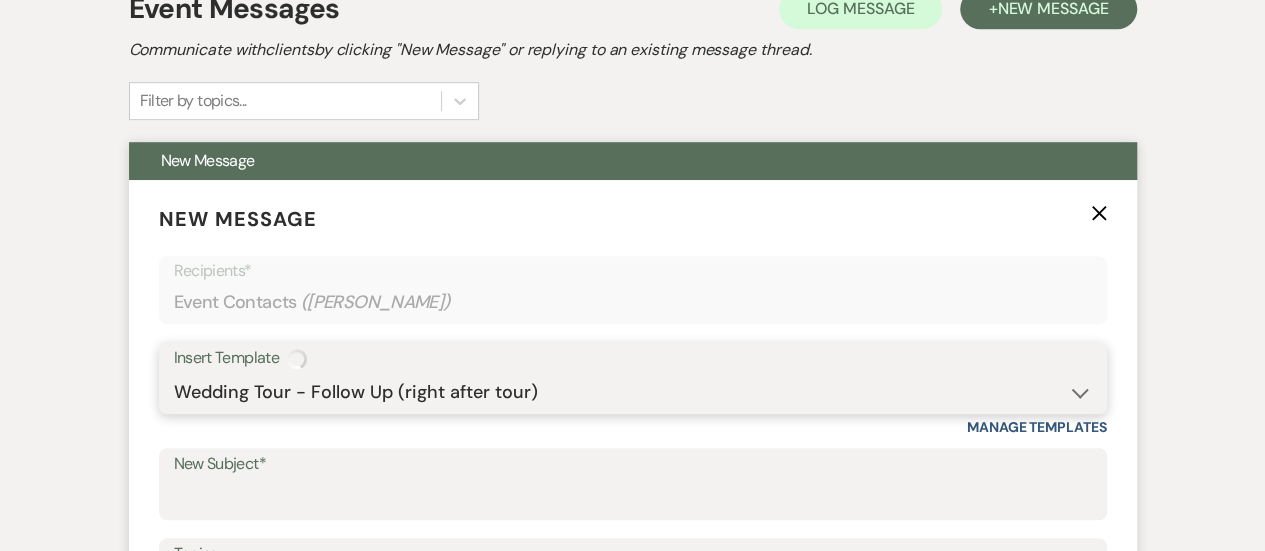 type on "Thank you for TOURING with us!!!!" 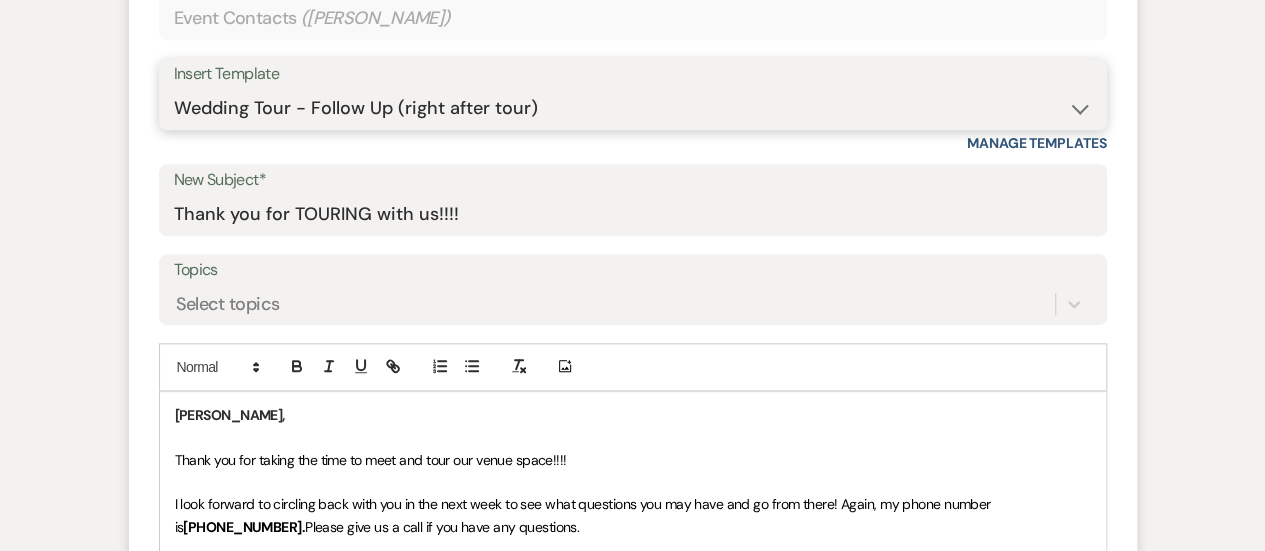 scroll, scrollTop: 1109, scrollLeft: 0, axis: vertical 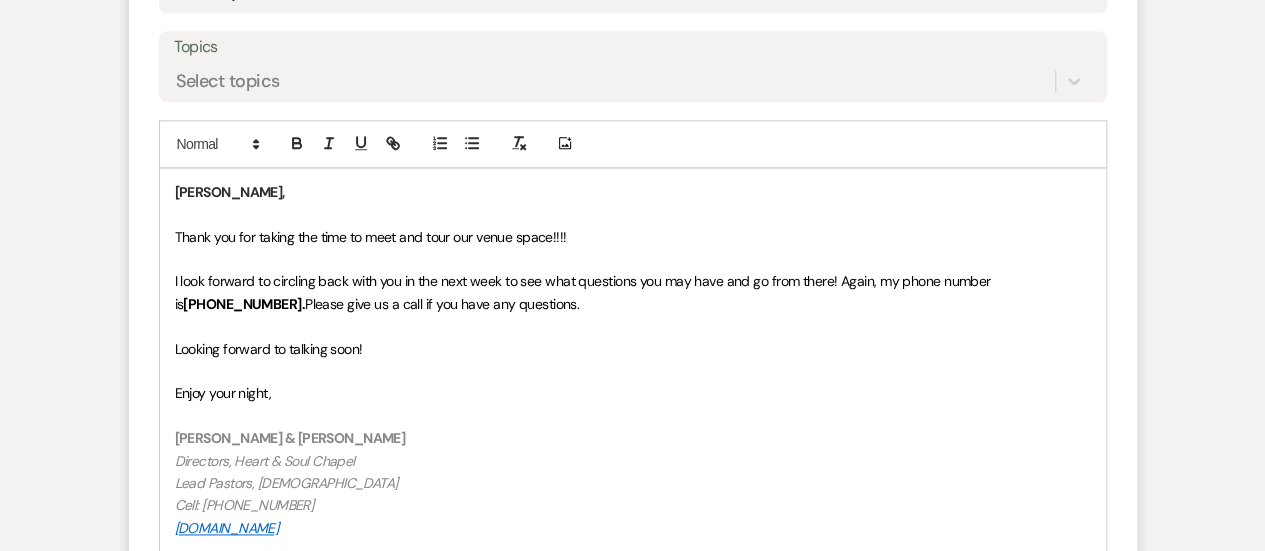 click on "I look forward to circling back with you in the next week to see what questions you may have and go from there! Again, my phone number is" at bounding box center (584, 292) 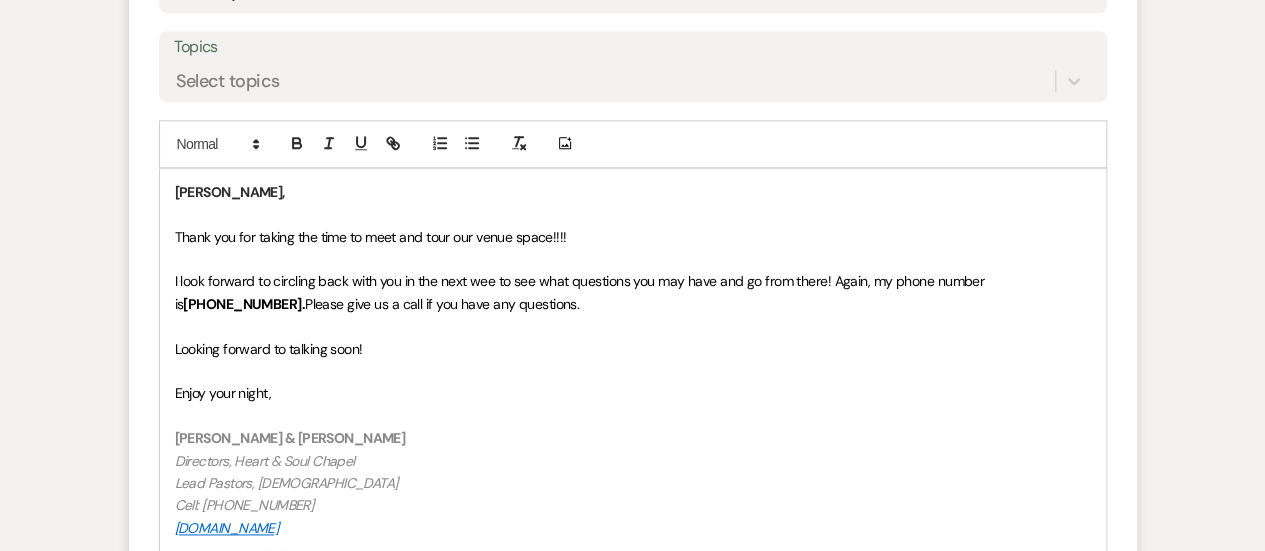 type 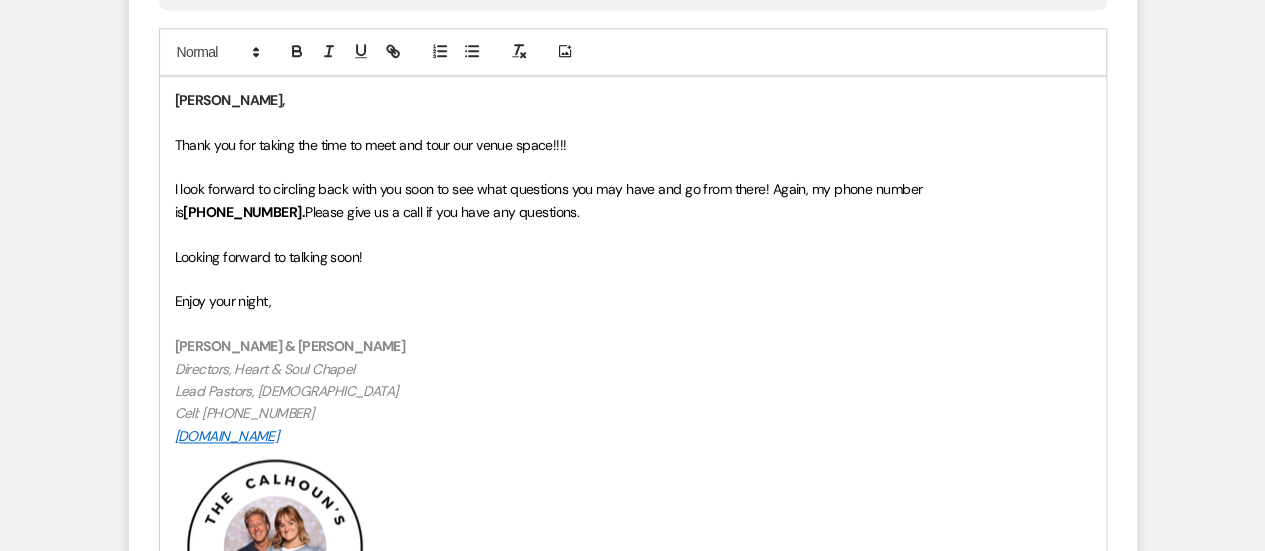 scroll, scrollTop: 1206, scrollLeft: 0, axis: vertical 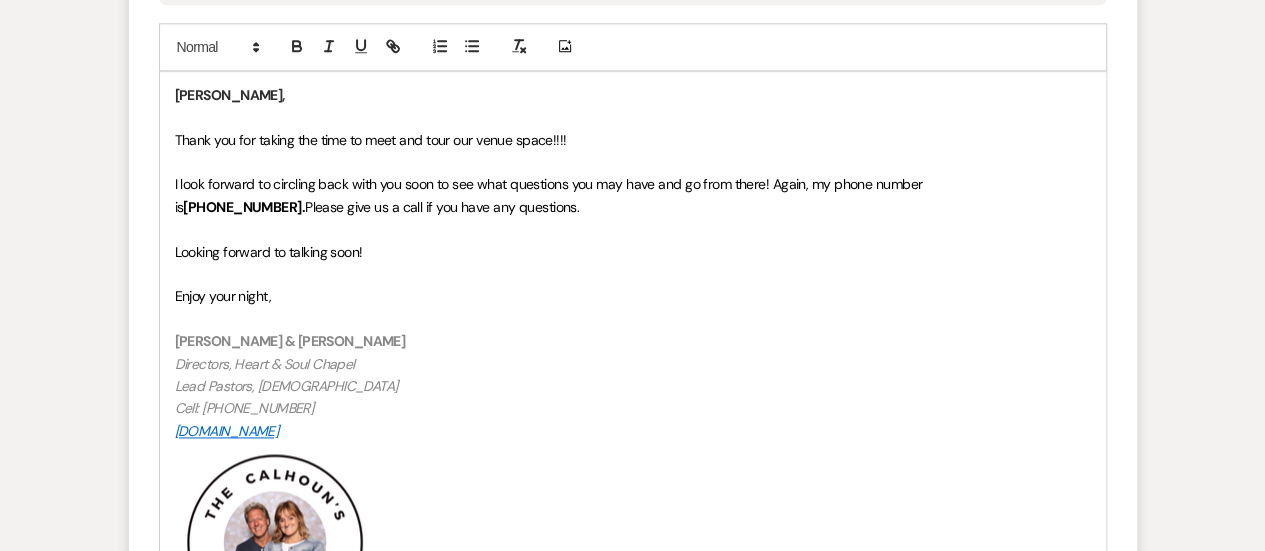 click on "Enjoy your night," at bounding box center (633, 296) 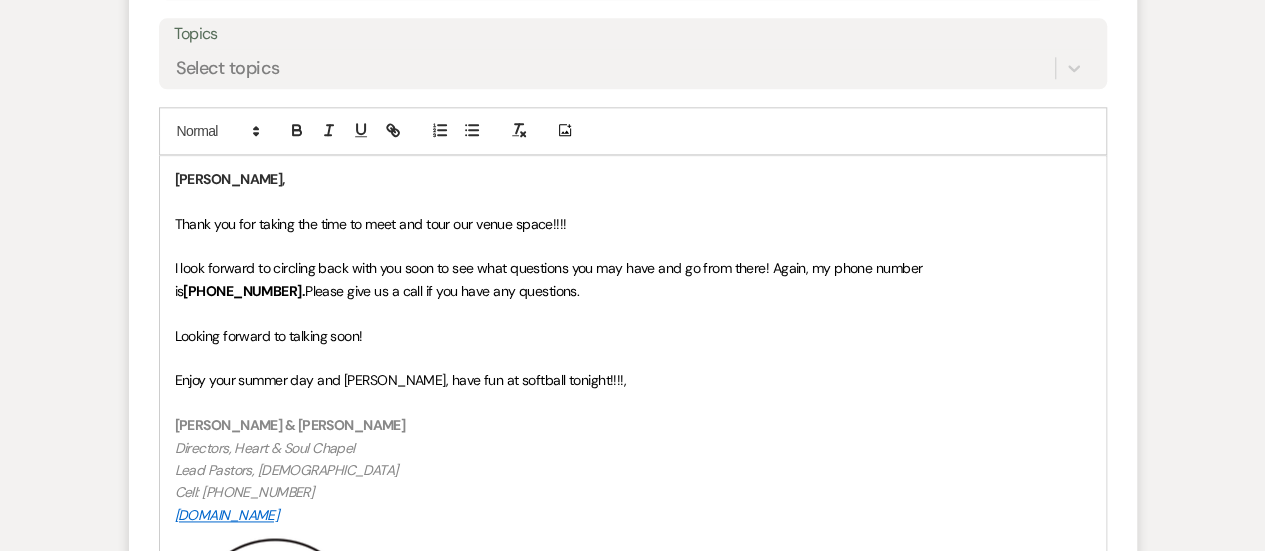 scroll, scrollTop: 1066, scrollLeft: 0, axis: vertical 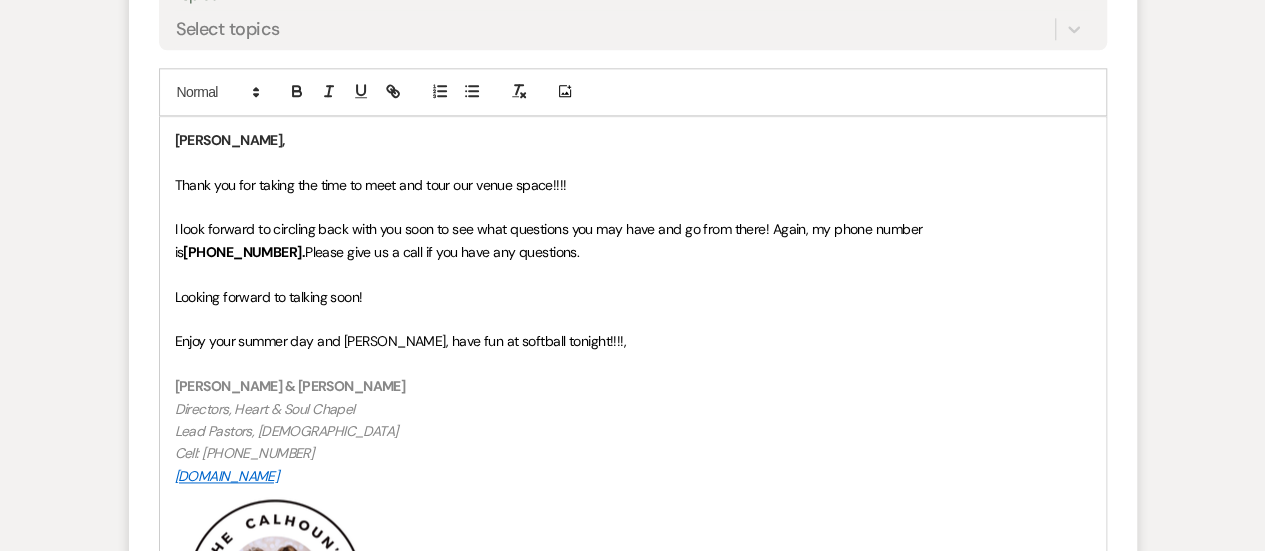 click on "Looking forward to talking soon!" at bounding box center [633, 297] 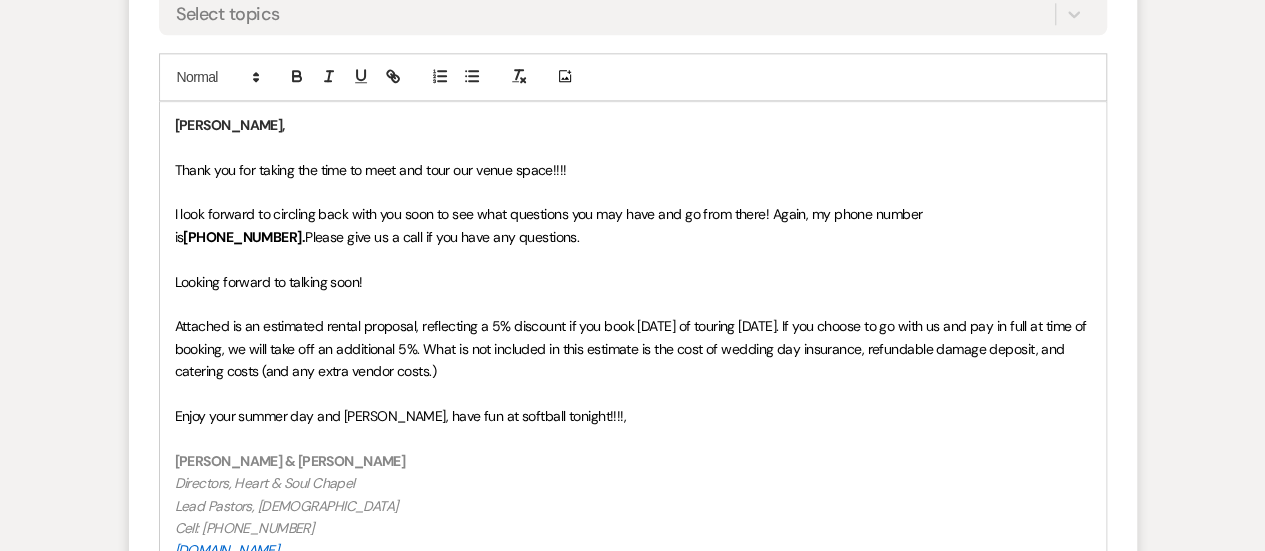 scroll, scrollTop: 1178, scrollLeft: 0, axis: vertical 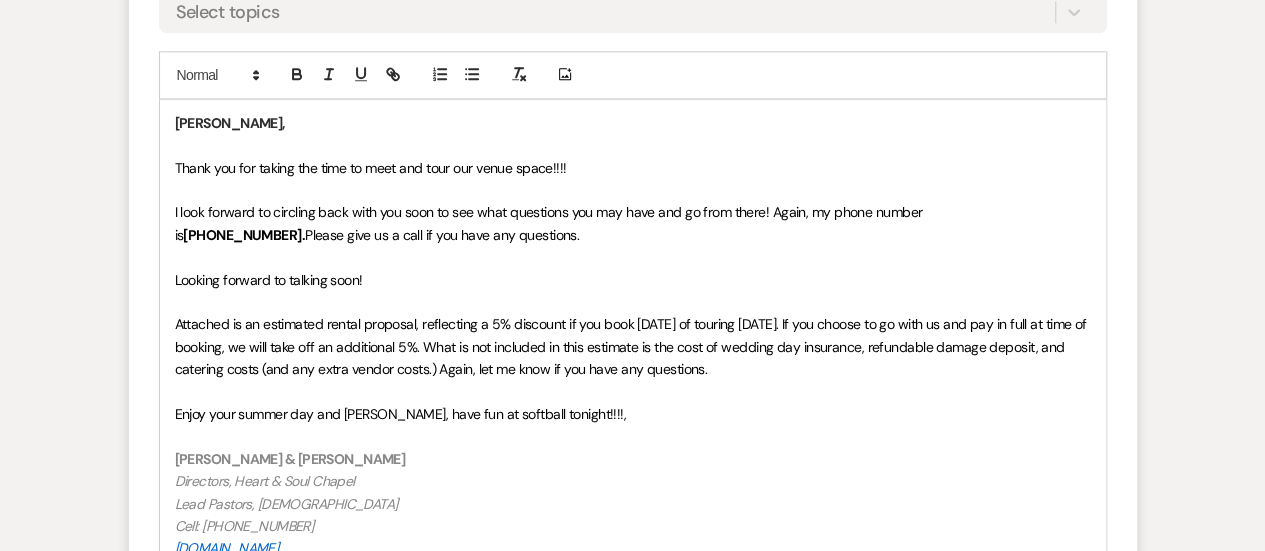 click on "Attached is an estimated rental proposal, reflecting a 5% discount if you book within two weeks of touring today. If you choose to go with us and pay in full at time of booking, we will take off an additional 5%. What is not included in this estimate is the cost of wedding day insurance, refundable damage deposit, and catering costs (and any extra vendor costs.) Again, let me know if you have any questions." at bounding box center (632, 346) 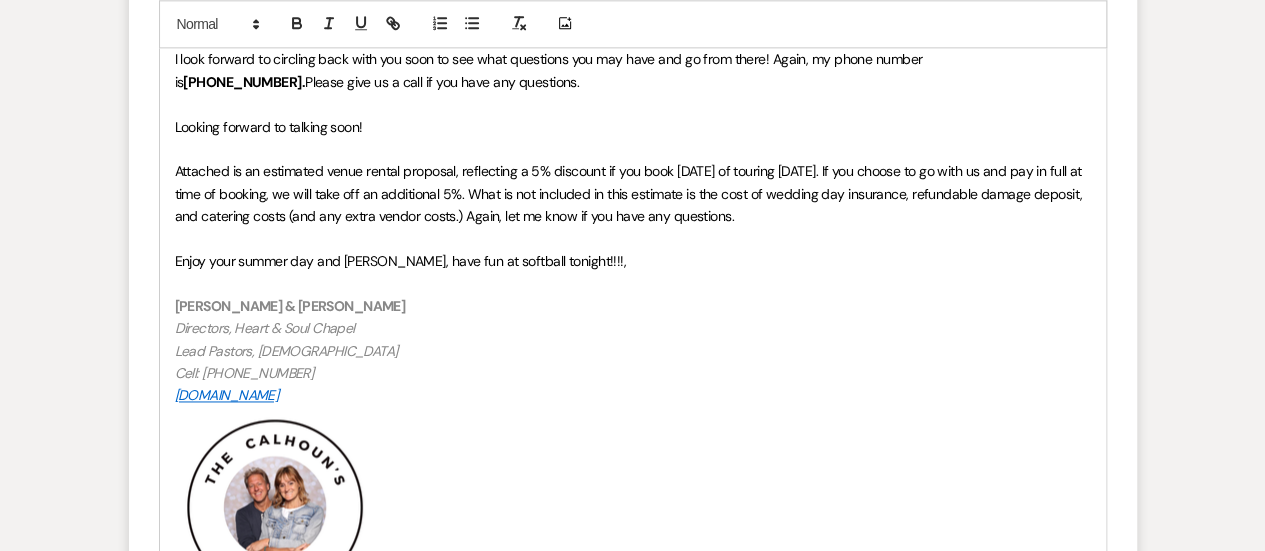 scroll, scrollTop: 1311, scrollLeft: 0, axis: vertical 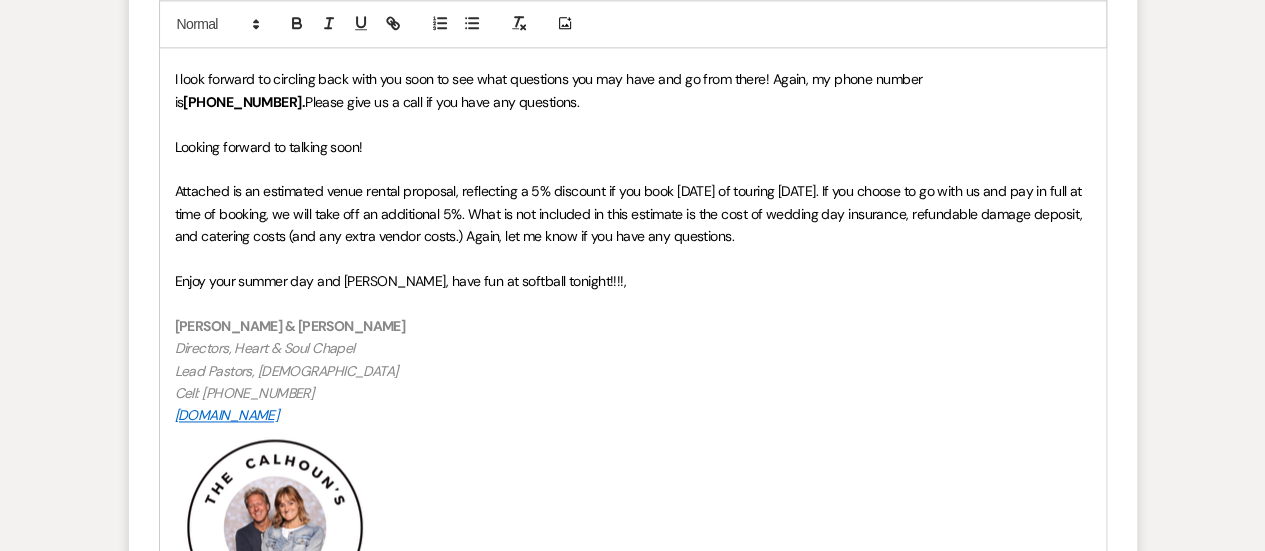 click on "Attached is an estimated venue rental proposal, reflecting a 5% discount if you book within two weeks of touring today. If you choose to go with us and pay in full at time of booking, we will take off an additional 5%. What is not included in this estimate is the cost of wedding day insurance, refundable damage deposit, and catering costs (and any extra vendor costs.) Again, let me know if you have any questions." at bounding box center (630, 213) 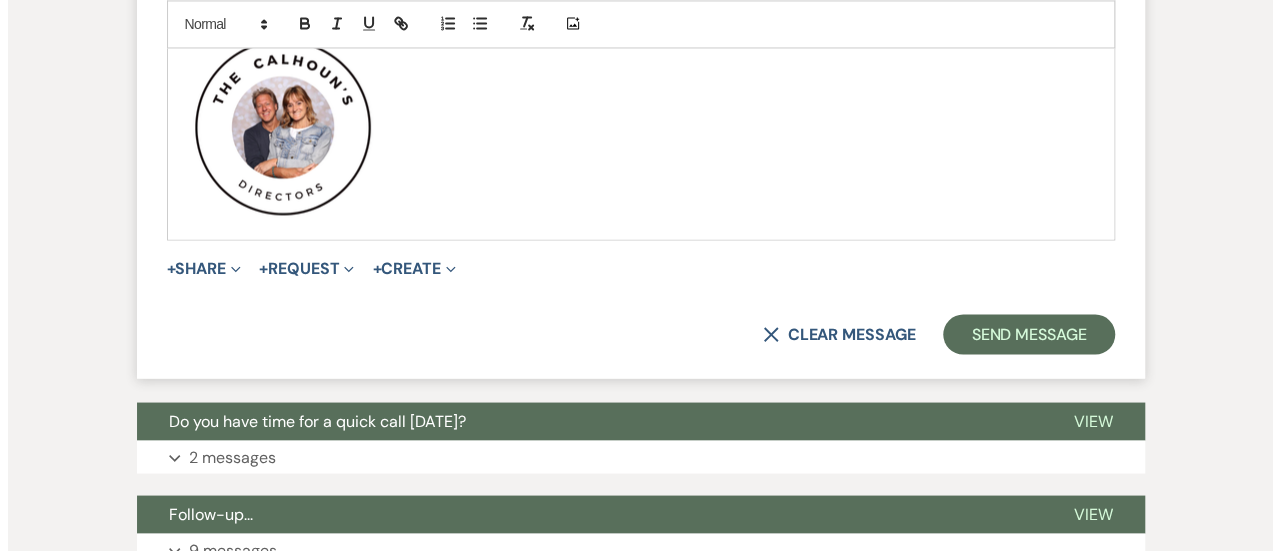 scroll, scrollTop: 1717, scrollLeft: 0, axis: vertical 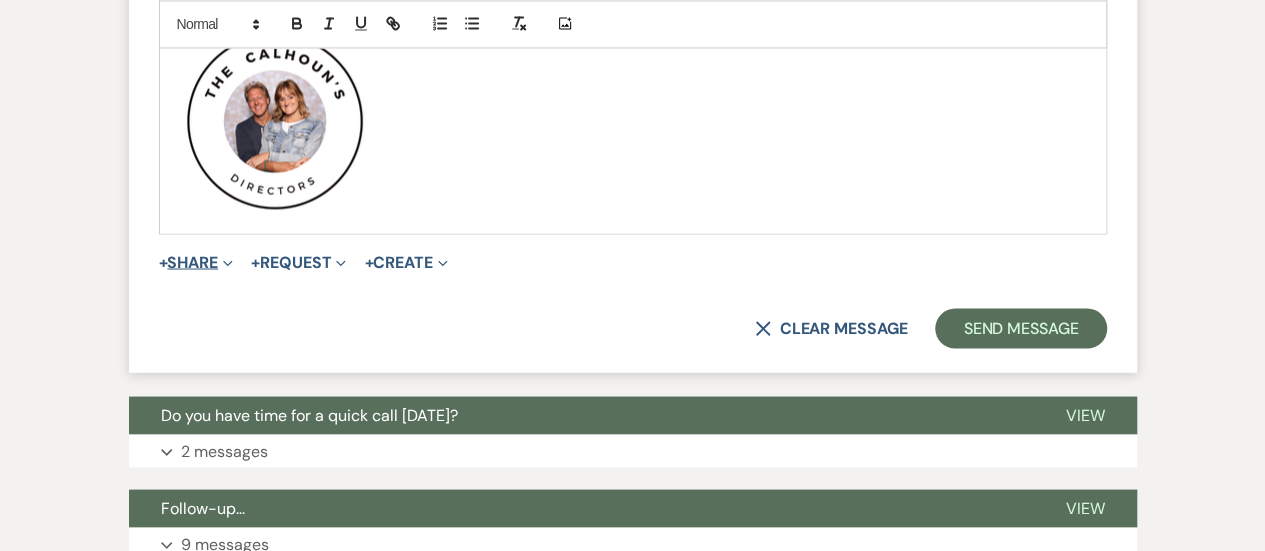 click on "Expand" at bounding box center [225, 261] 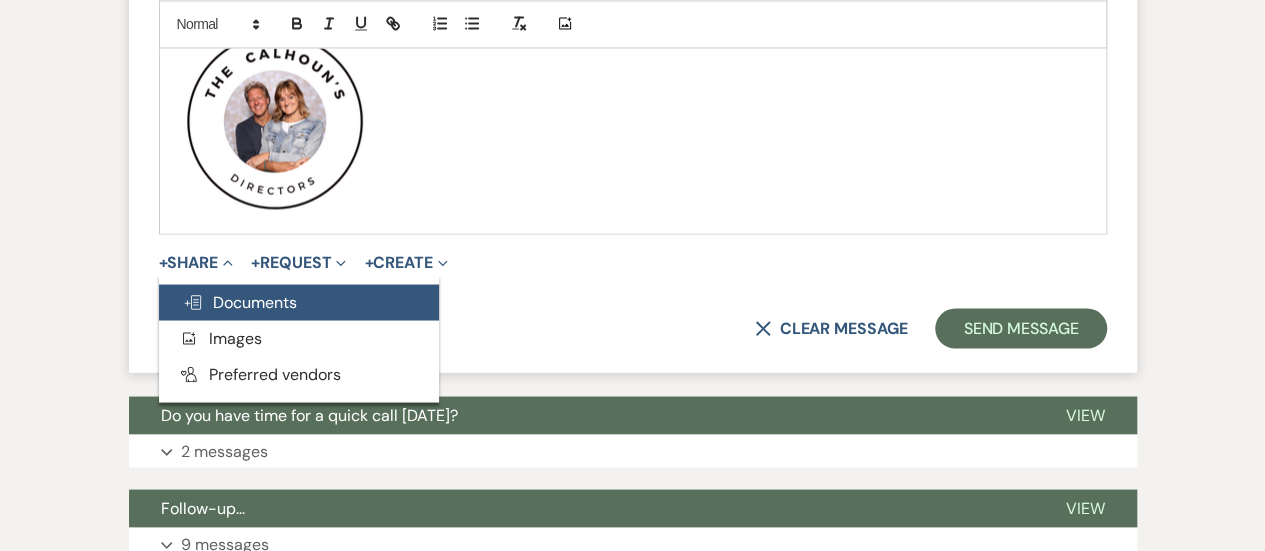 click on "Doc Upload Documents" at bounding box center [240, 301] 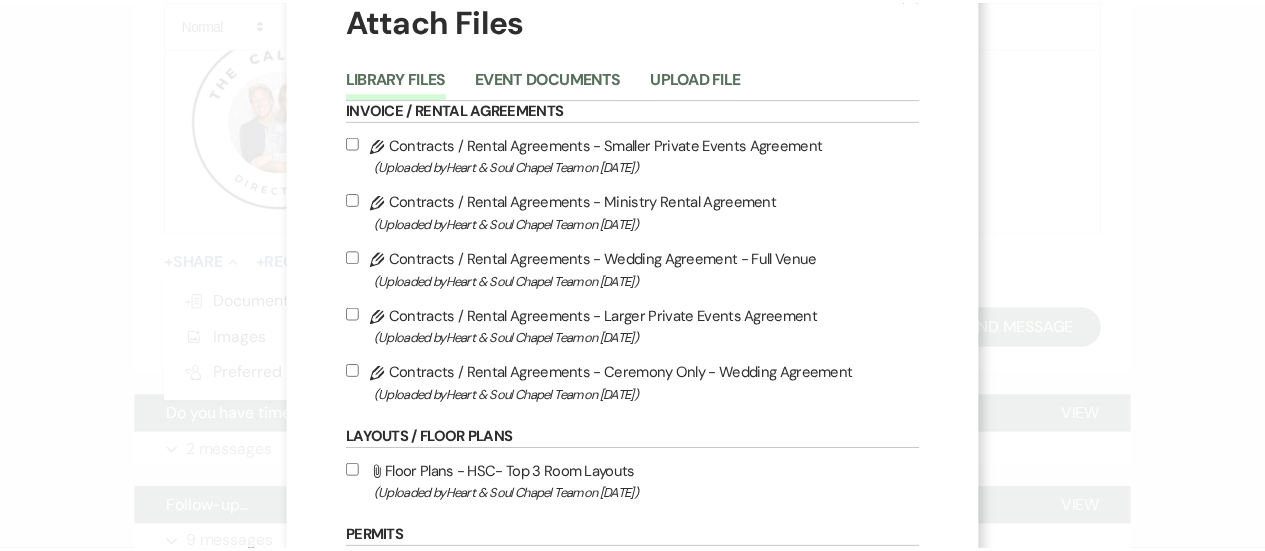 scroll, scrollTop: 0, scrollLeft: 0, axis: both 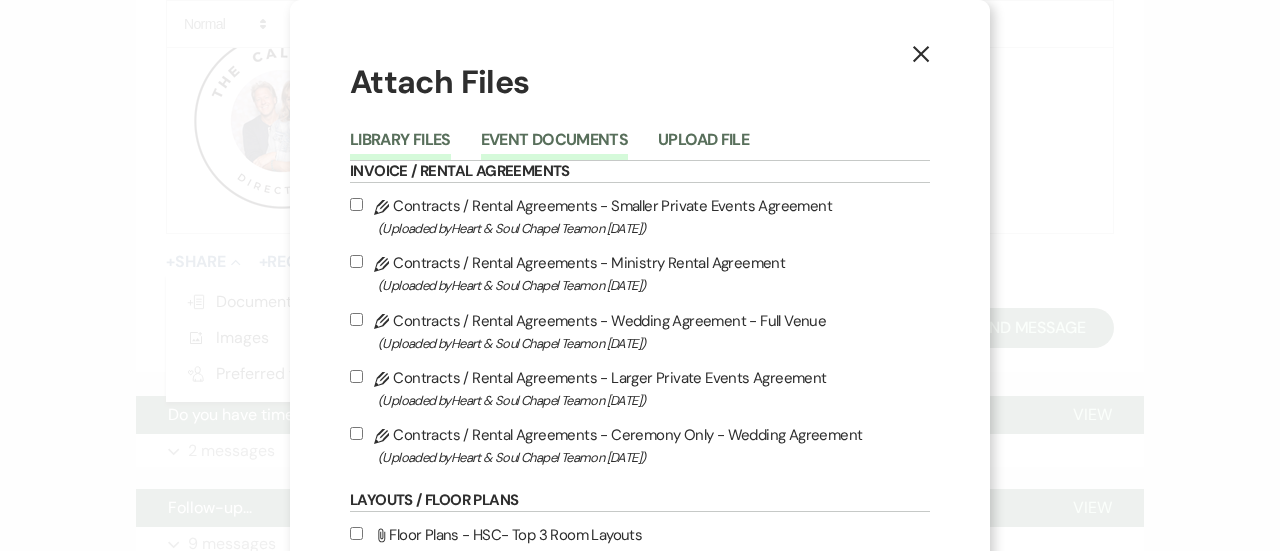 click on "Event Documents" at bounding box center (554, 146) 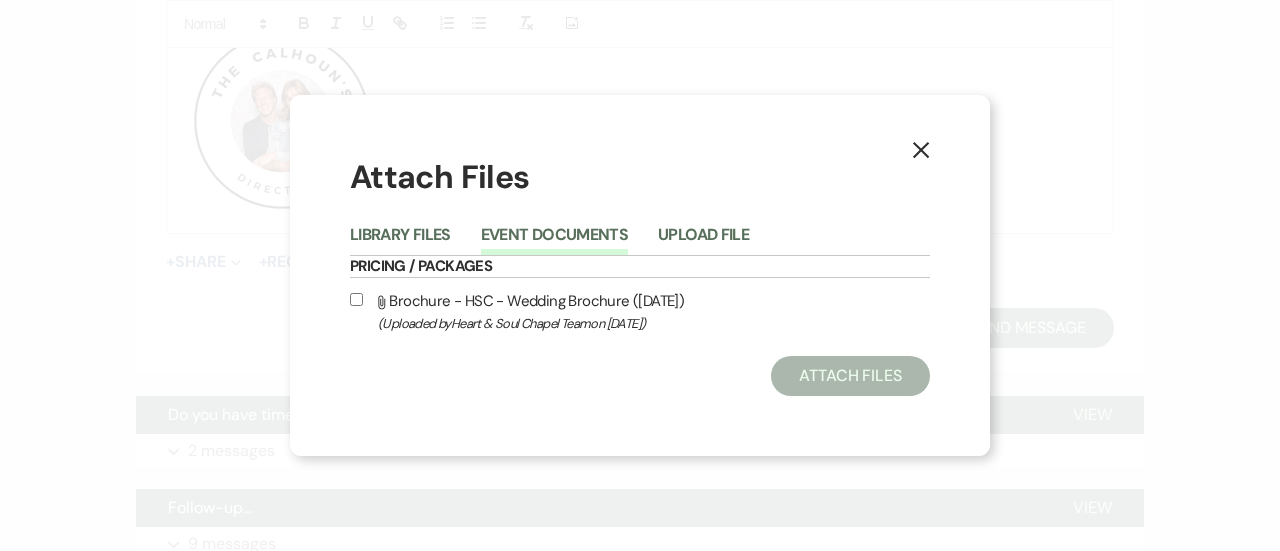 click on "Event Documents" at bounding box center [554, 241] 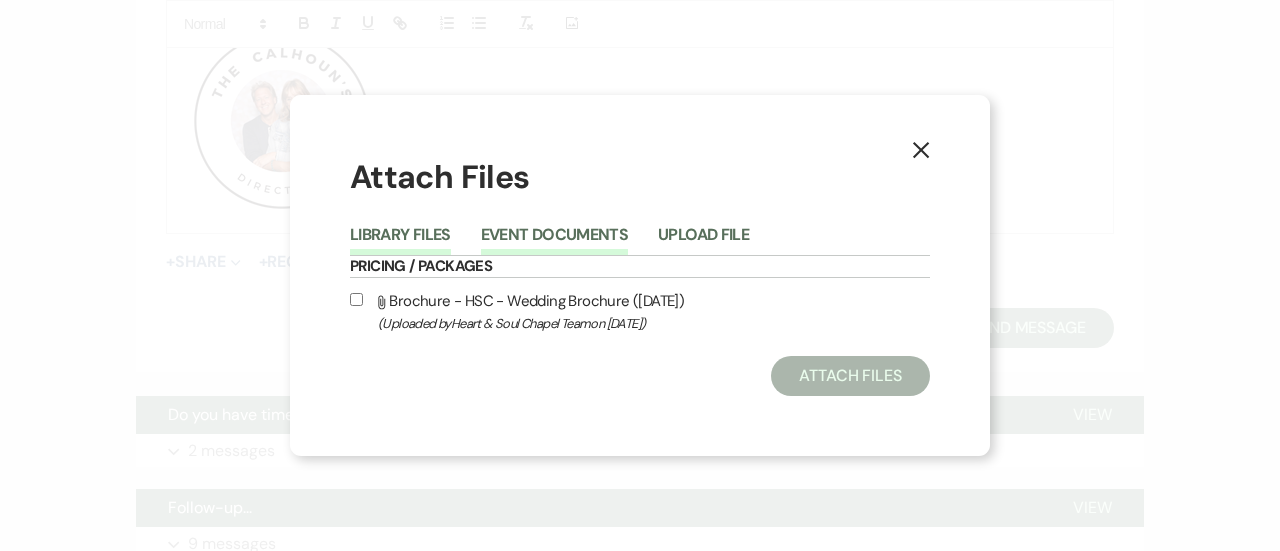 click on "Library Files" at bounding box center [400, 241] 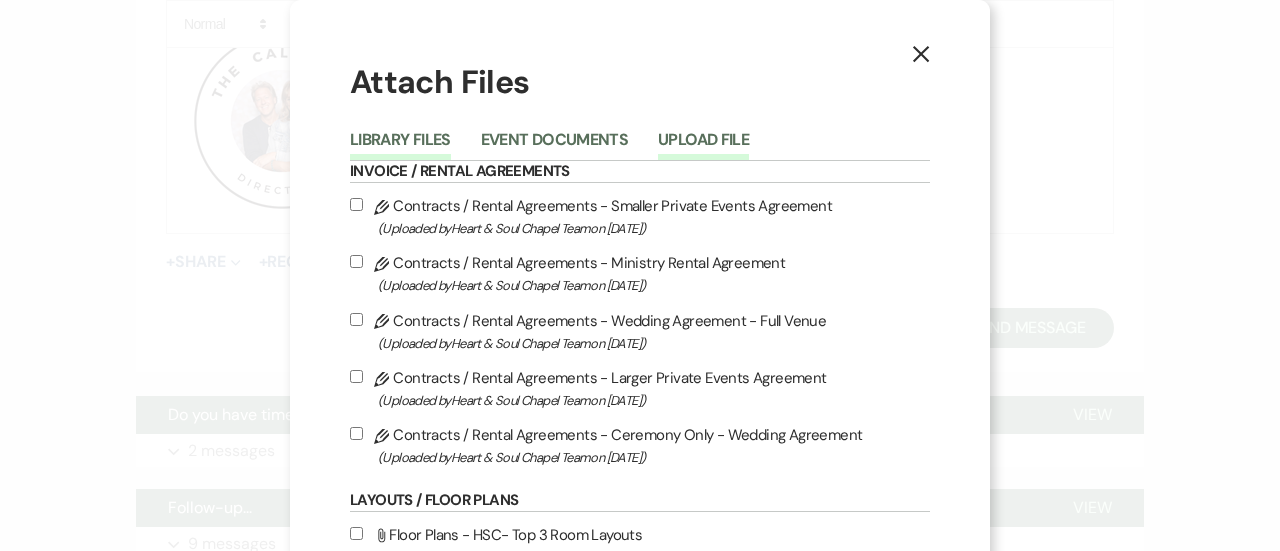 click on "Upload File" at bounding box center (703, 146) 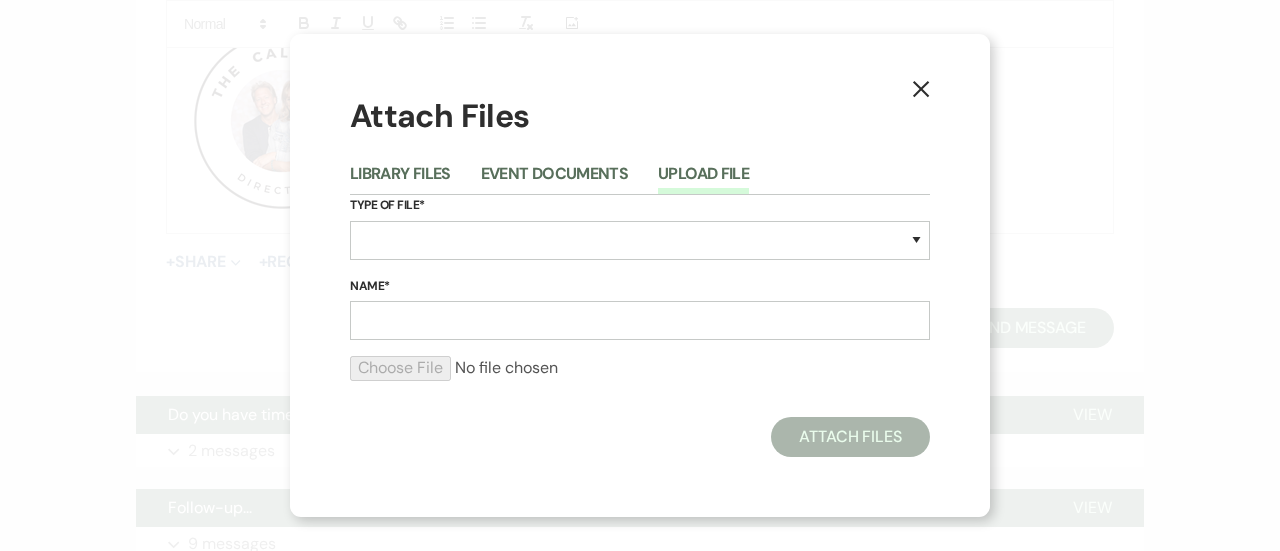 click on "X" 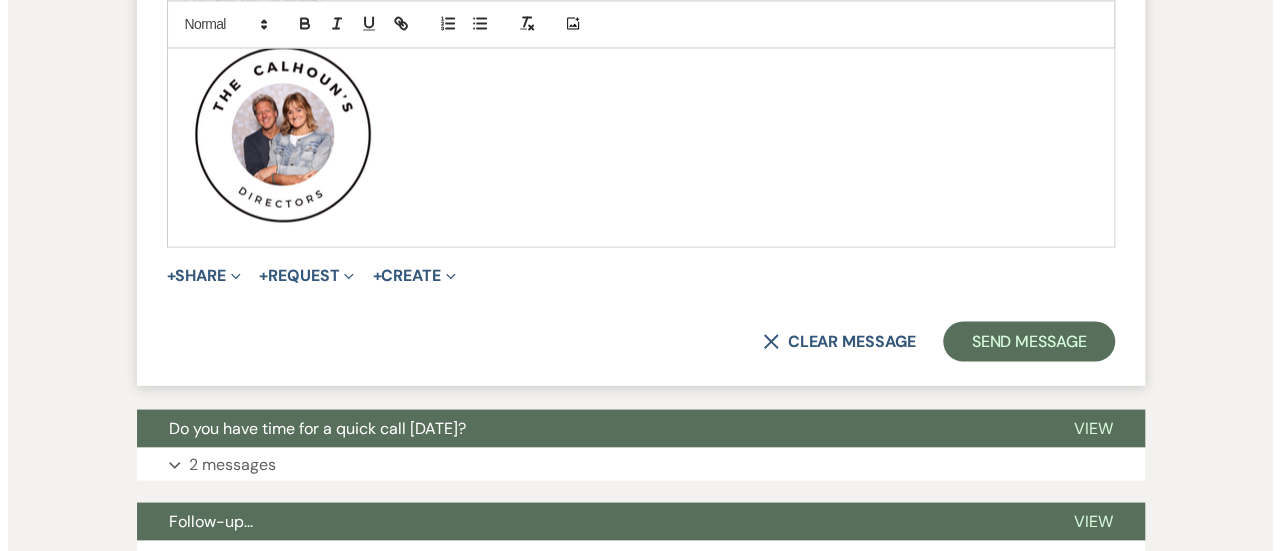 scroll, scrollTop: 1707, scrollLeft: 0, axis: vertical 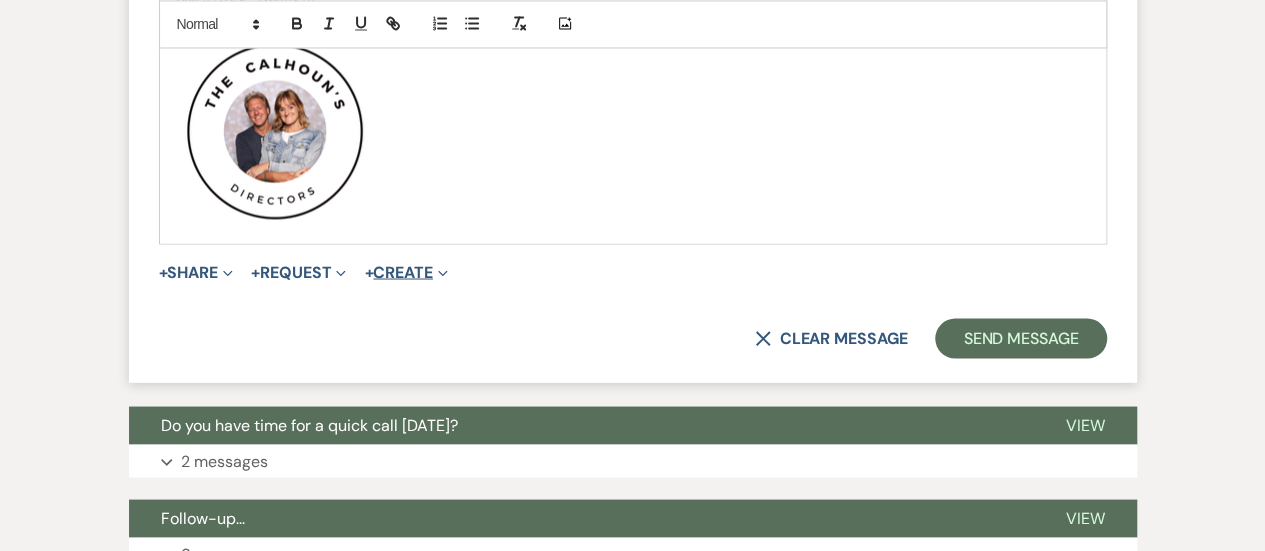 click on "Expand" at bounding box center (440, 271) 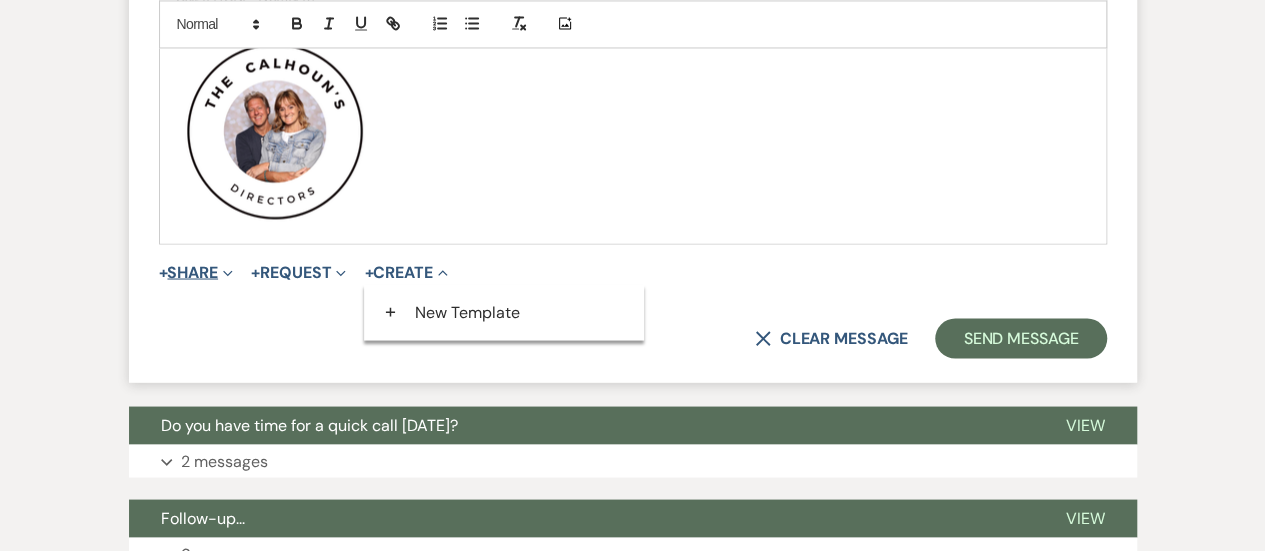 click on "Expand" 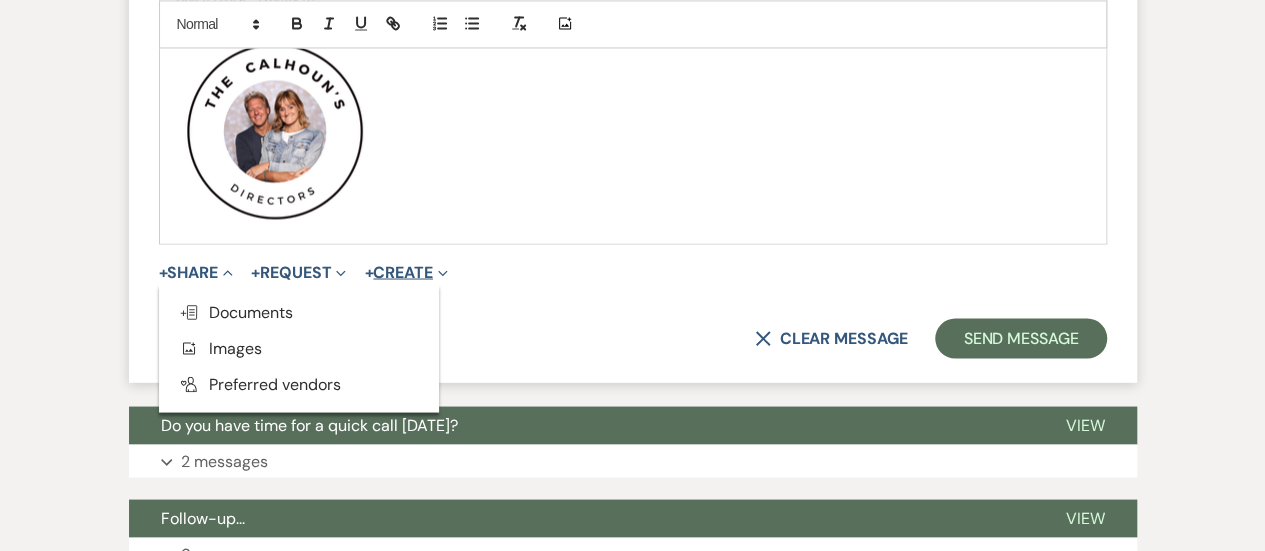 click 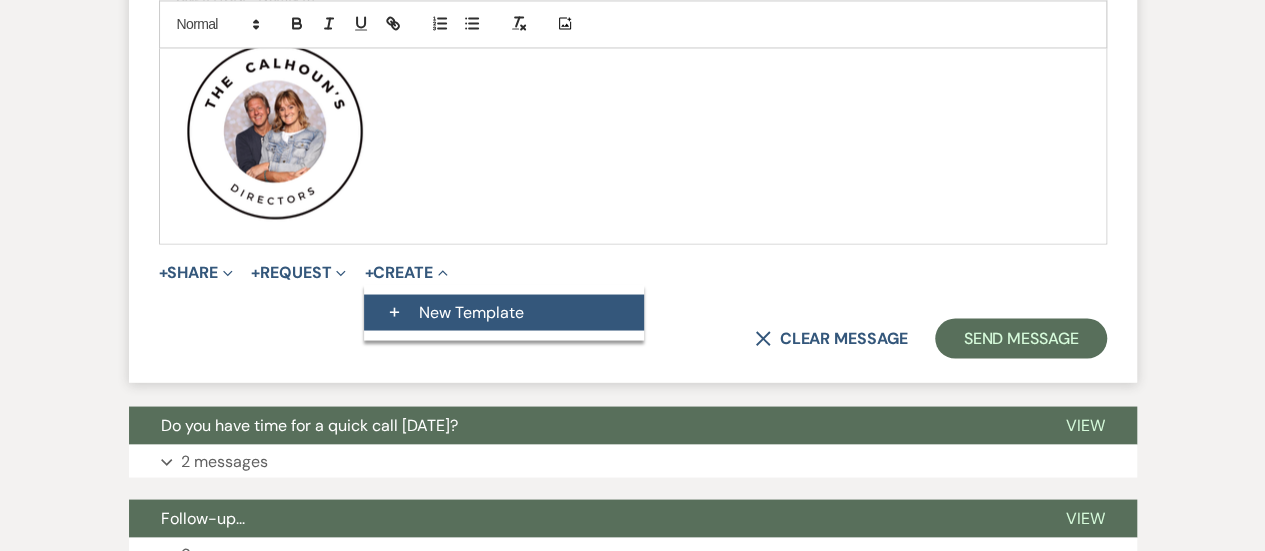 click on "+ New Template" at bounding box center (504, 312) 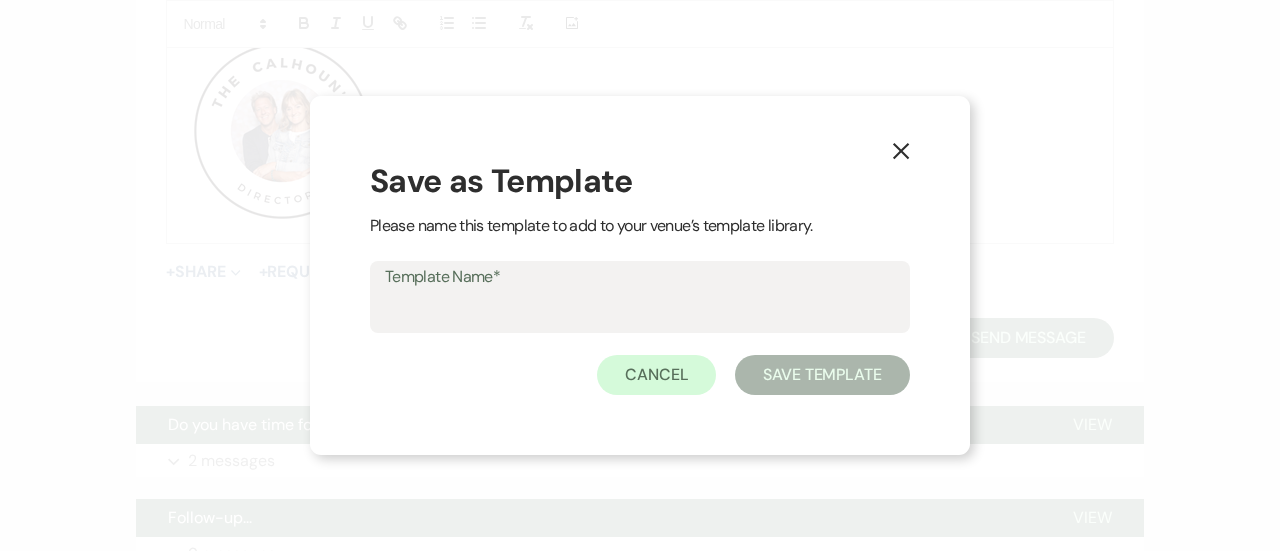 click on "Template Name*" at bounding box center [640, 277] 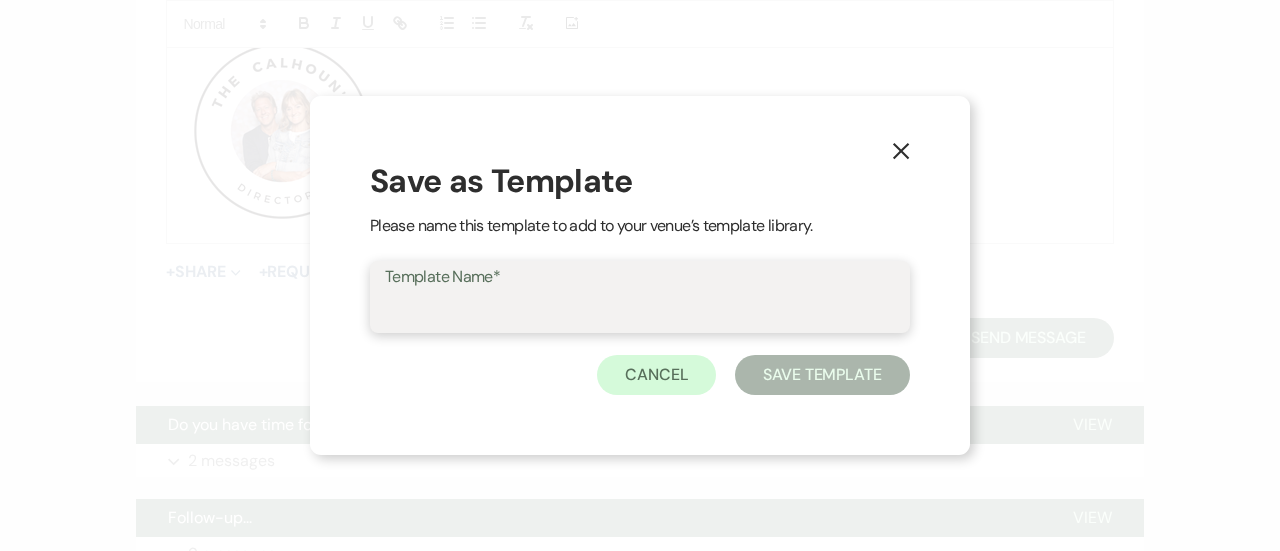 click on "Template Name*" at bounding box center (640, 311) 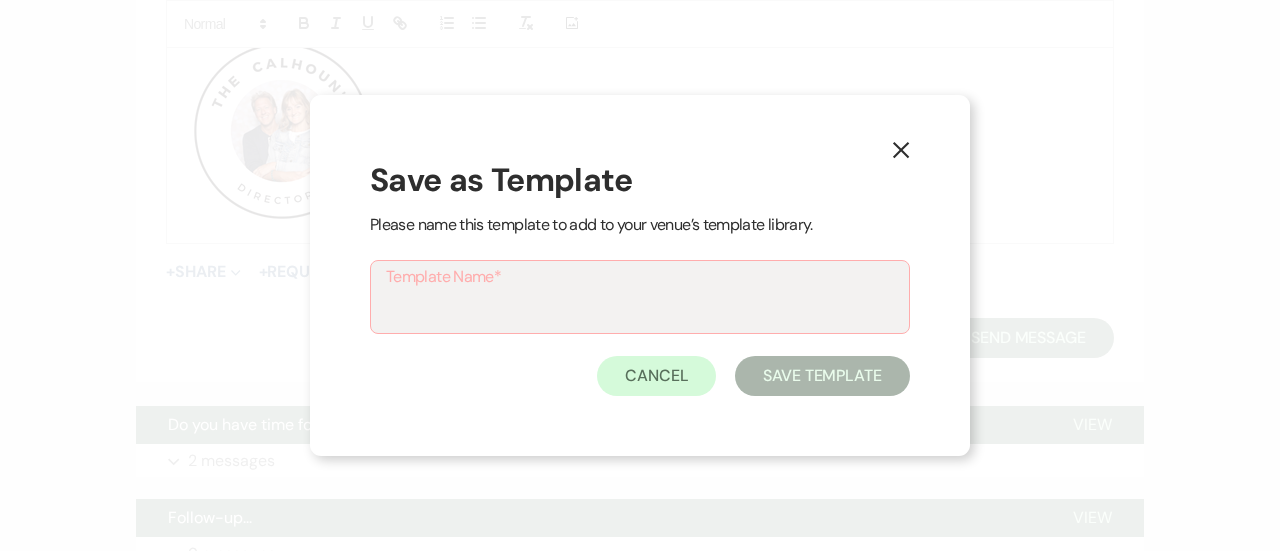 click on "X" 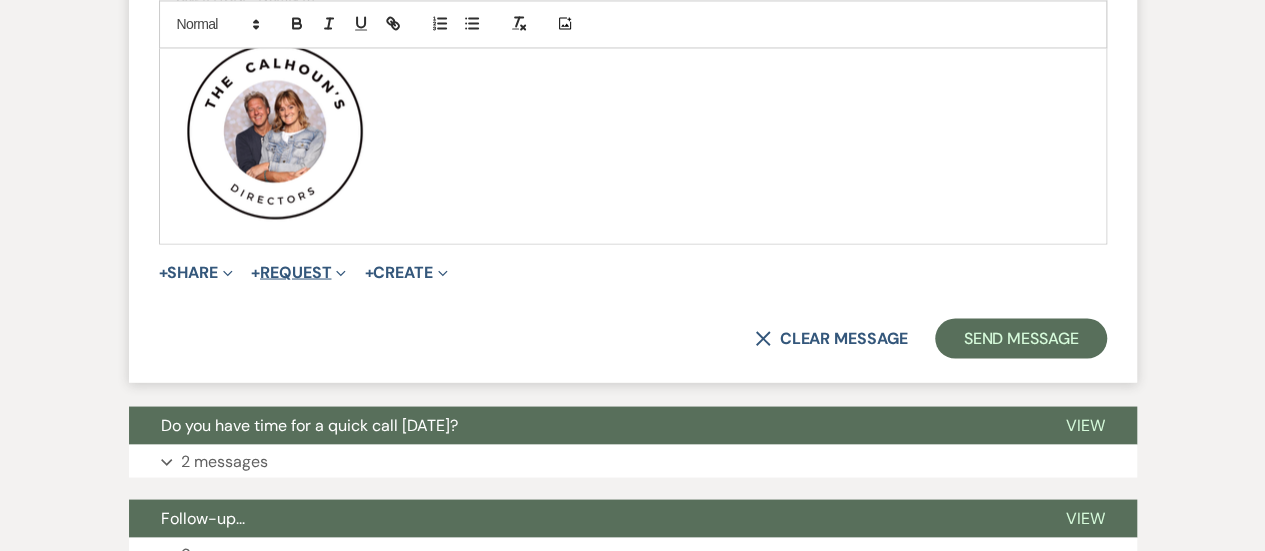 click on "Expand" 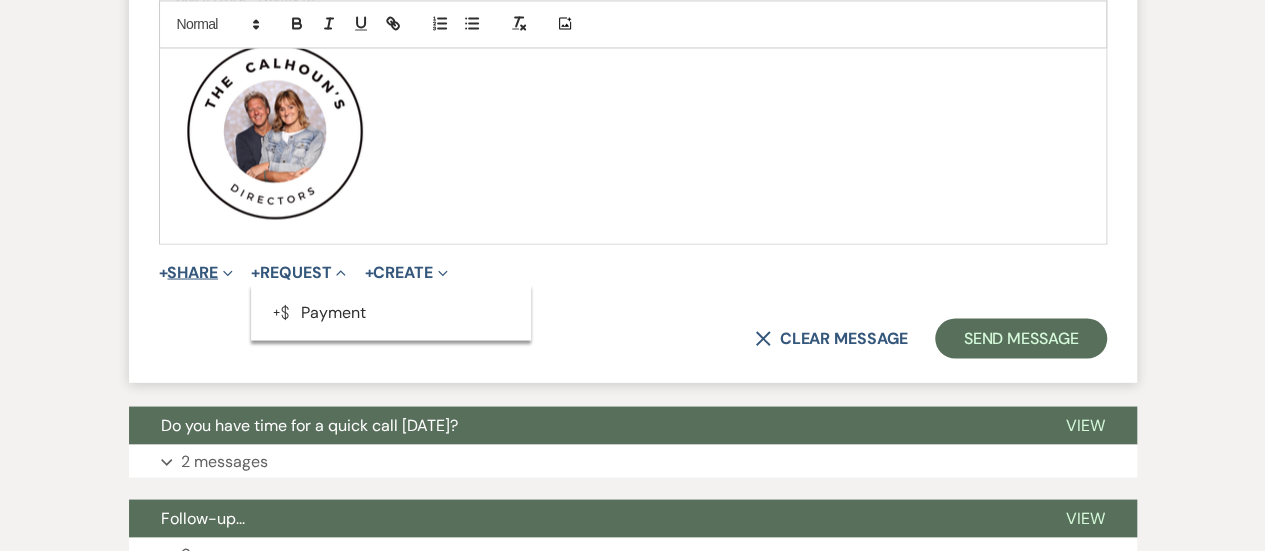 click on "Expand" 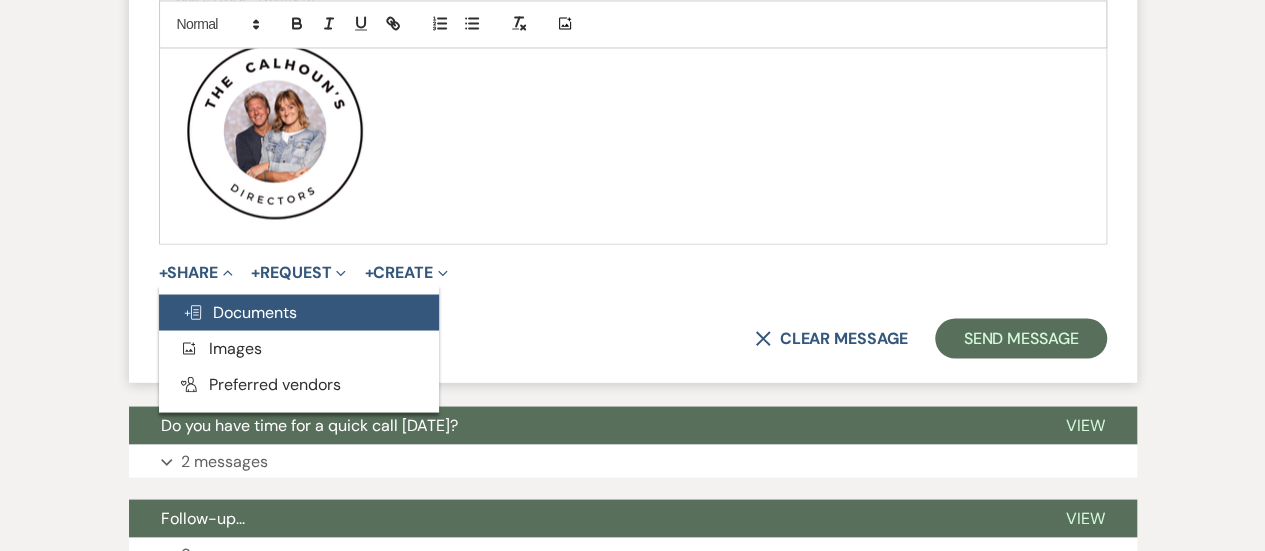 click on "Doc Upload Documents" at bounding box center [240, 311] 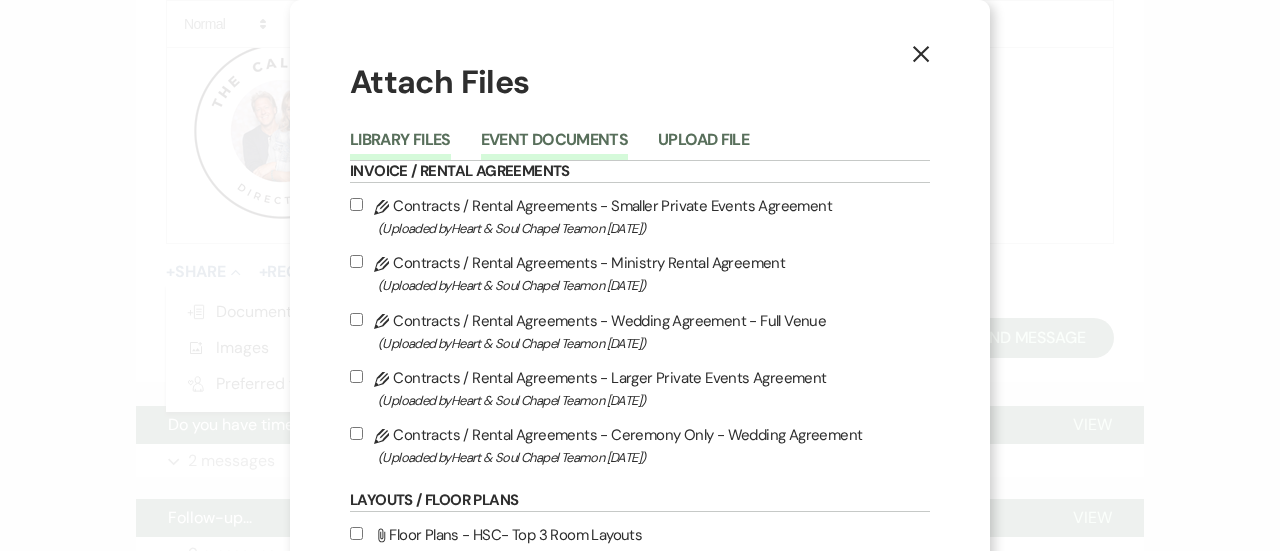 click on "Event Documents" at bounding box center [554, 146] 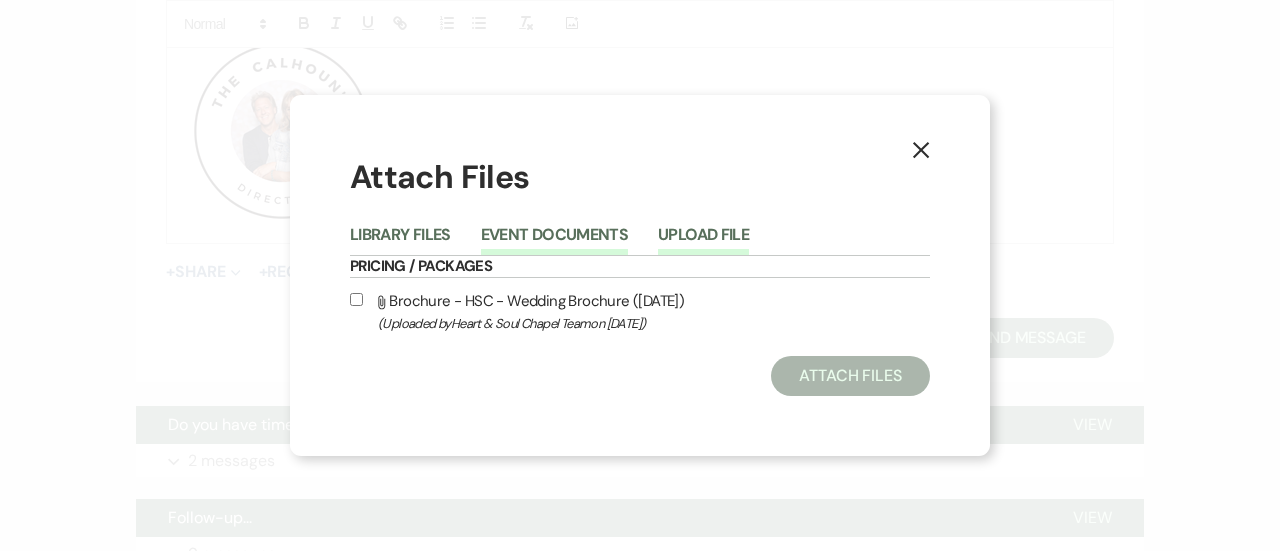 click on "Upload File" at bounding box center [703, 241] 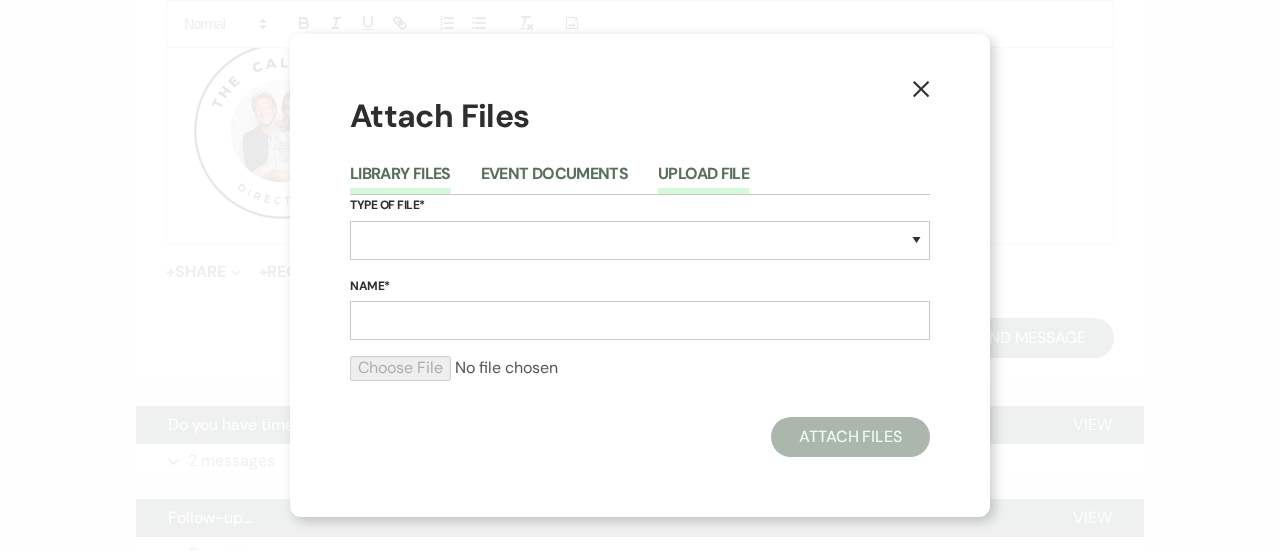 click on "Library Files" at bounding box center (400, 180) 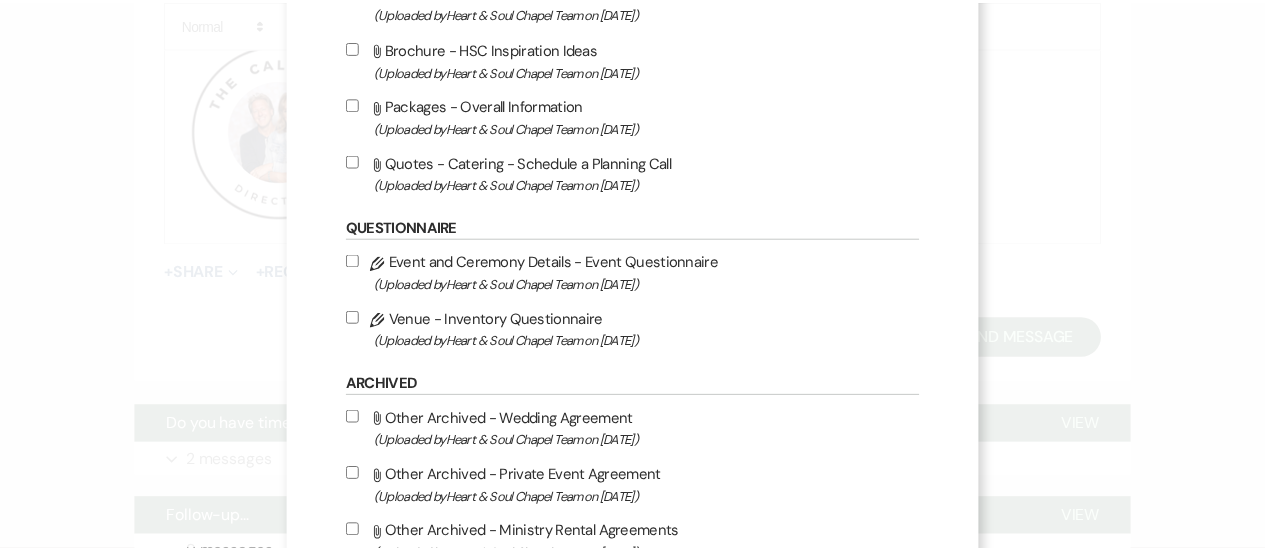scroll, scrollTop: 1977, scrollLeft: 0, axis: vertical 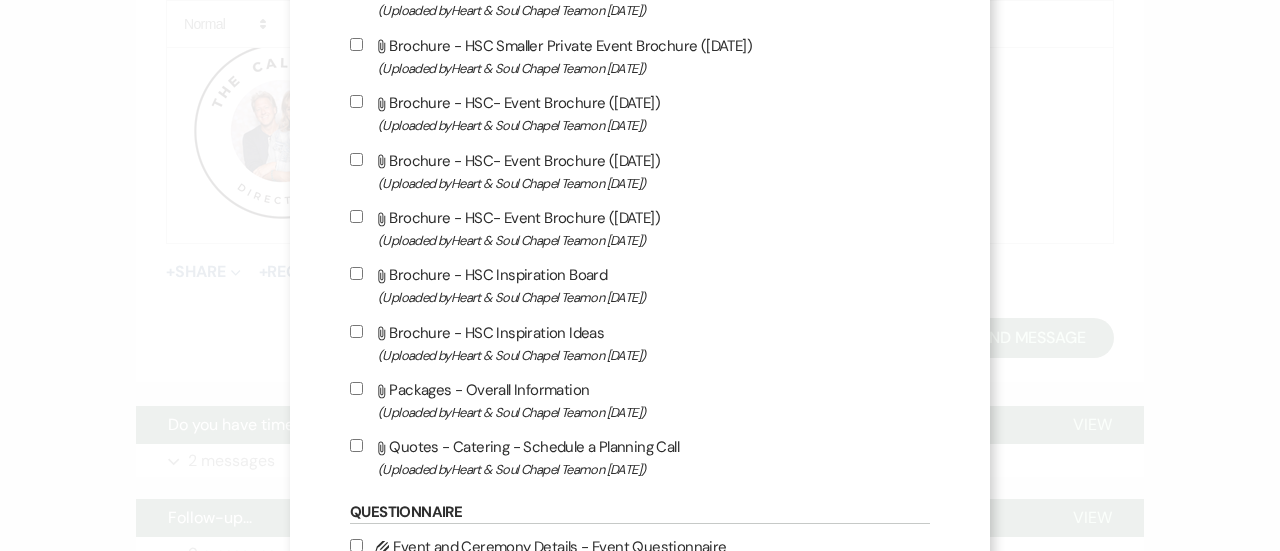 click on "X Attach Files Library Files Event Documents Upload File Invoice / Rental Agreements   Pencil Contracts / Rental Agreements - Smaller Private Events Agreement (Uploaded by  Heart & Soul Chapel Team  on   Aug 20th, 2024 )   Pencil Contracts / Rental Agreements - Ministry Rental Agreement (Uploaded by  Heart & Soul Chapel Team  on   Aug 20th, 2024 )   Pencil Contracts / Rental Agreements - Wedding Agreement - Full Venue (Uploaded by  Heart & Soul Chapel Team  on   Aug 20th, 2024 )   Pencil Contracts / Rental Agreements - Larger Private Events Agreement (Uploaded by  Heart & Soul Chapel Team  on   Mar 6th, 2025 )   Pencil Contracts / Rental Agreements - Ceremony Only - Wedding Agreement  (Uploaded by  Heart & Soul Chapel Team  on   Apr 17th, 2025 ) Layouts / Floor Plans   Attach File Floor Plans - HSC- Top 3 Room Layouts (Uploaded by  Heart & Soul Chapel Team  on   Jun 6th, 2025 ) Permits   Attach File Catering / Alcohol Permit - Catering Options (Uploaded by  Heart & Soul Chapel Team  on   Jan 16th, 2025 )" at bounding box center (640, 275) 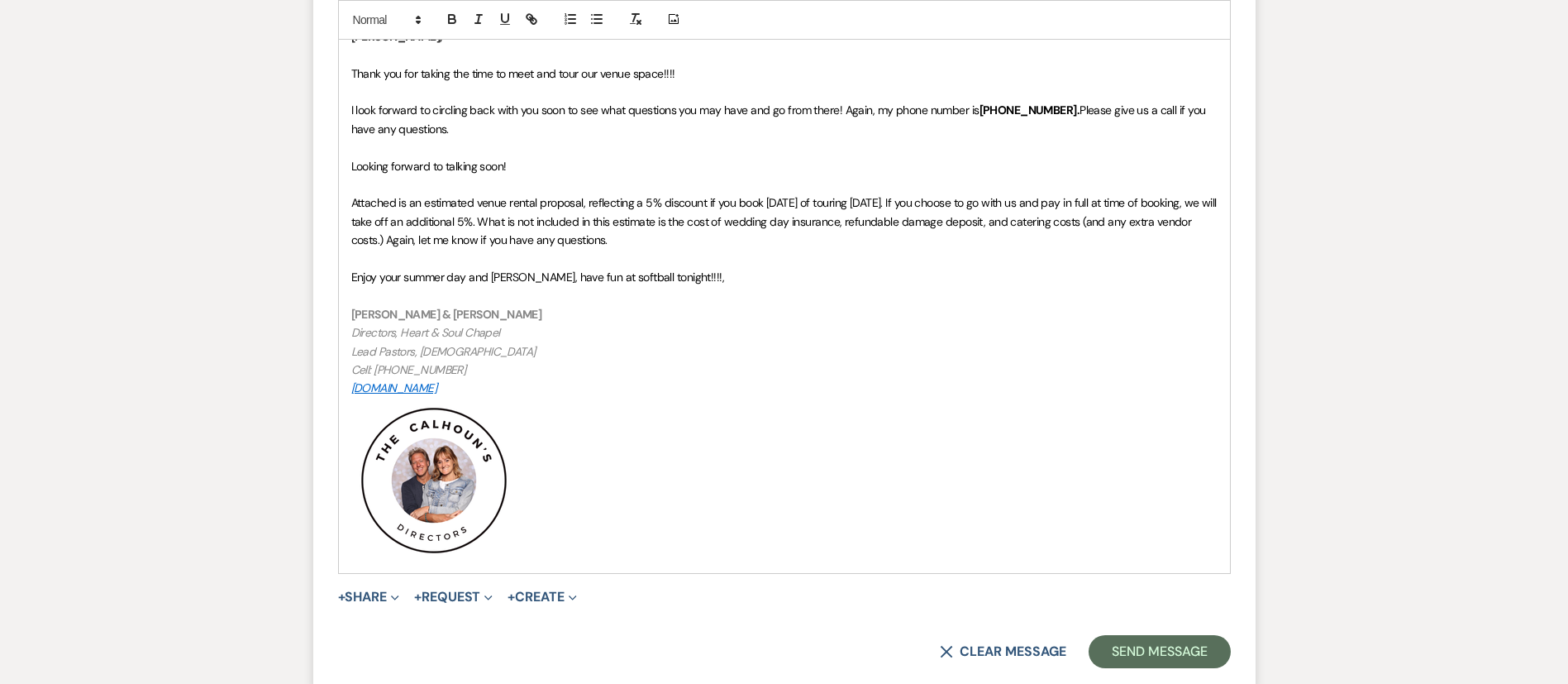 scroll, scrollTop: 1164, scrollLeft: 0, axis: vertical 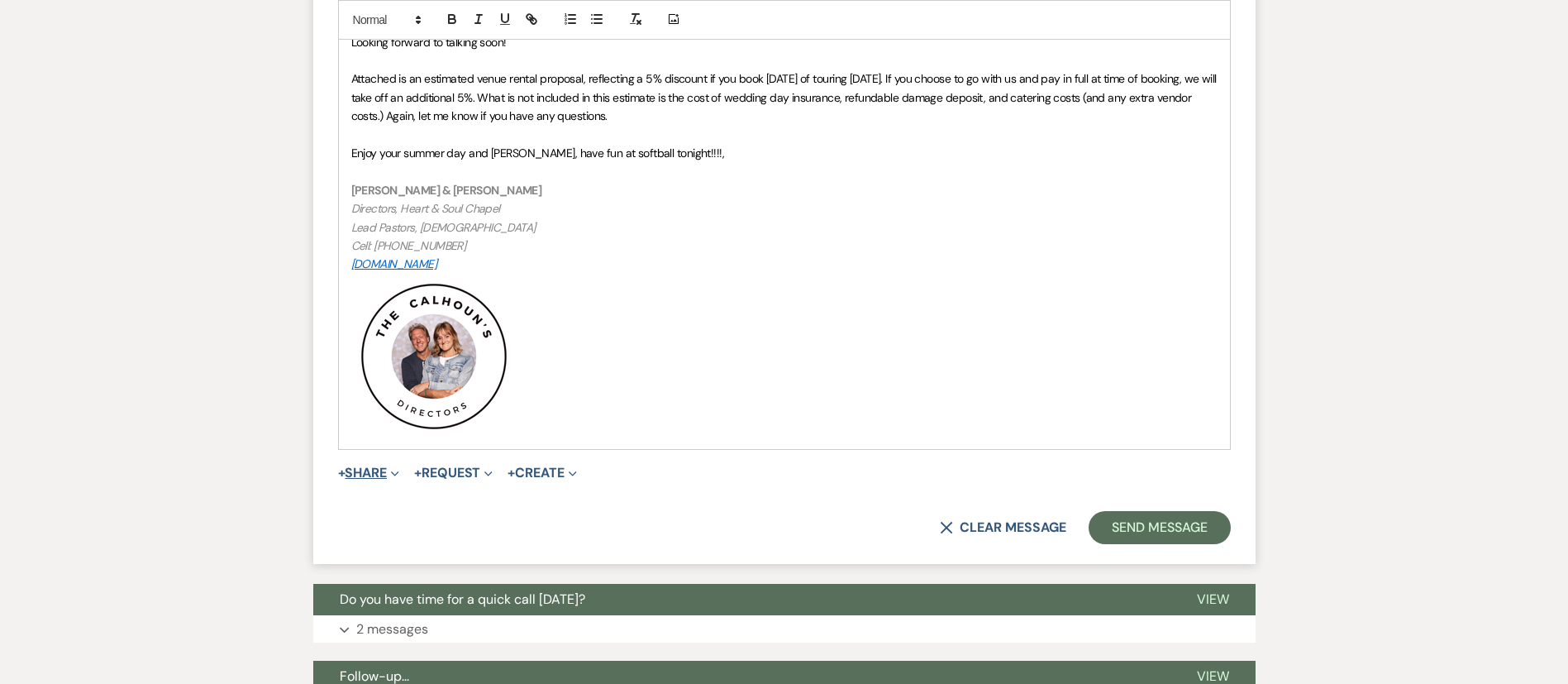 click on "+  Share Expand" at bounding box center (369, 473) 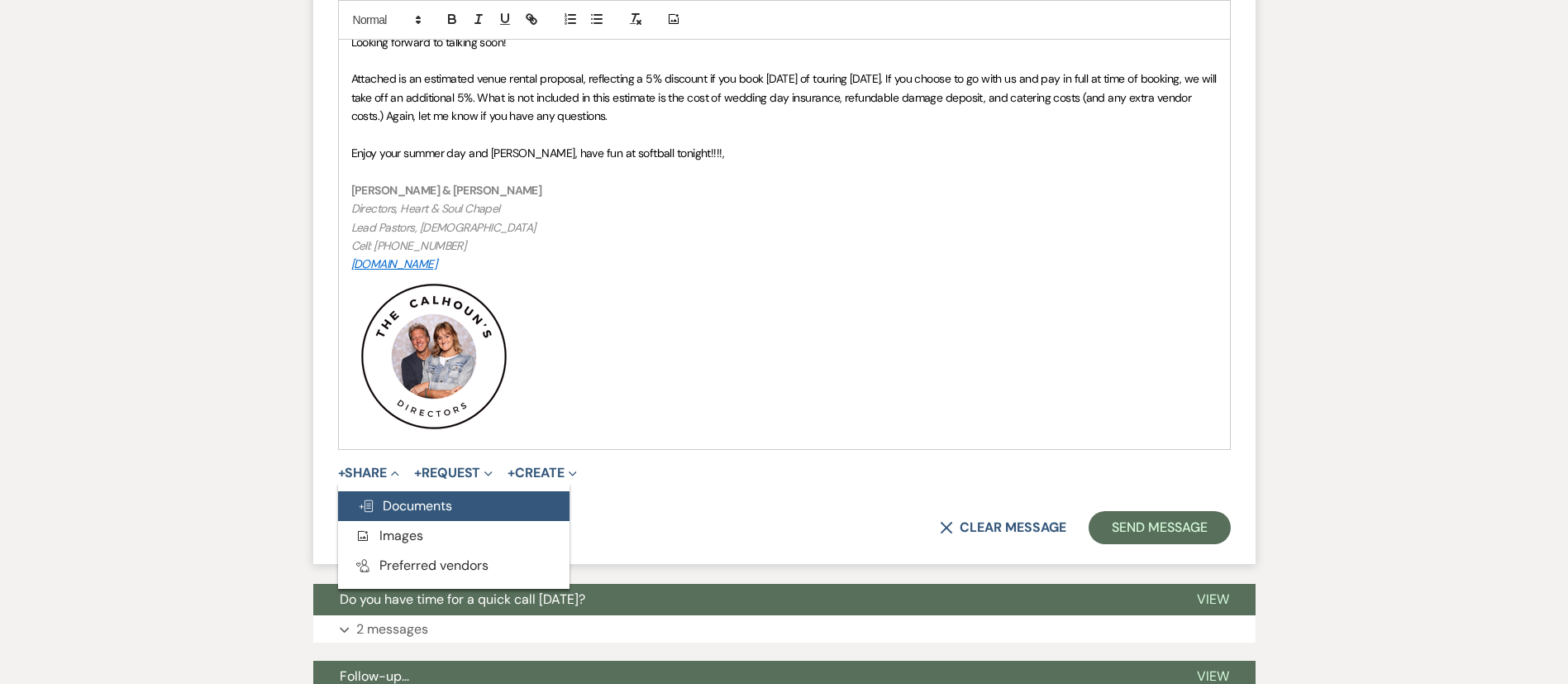 click on "Doc Upload Documents" at bounding box center (405, 505) 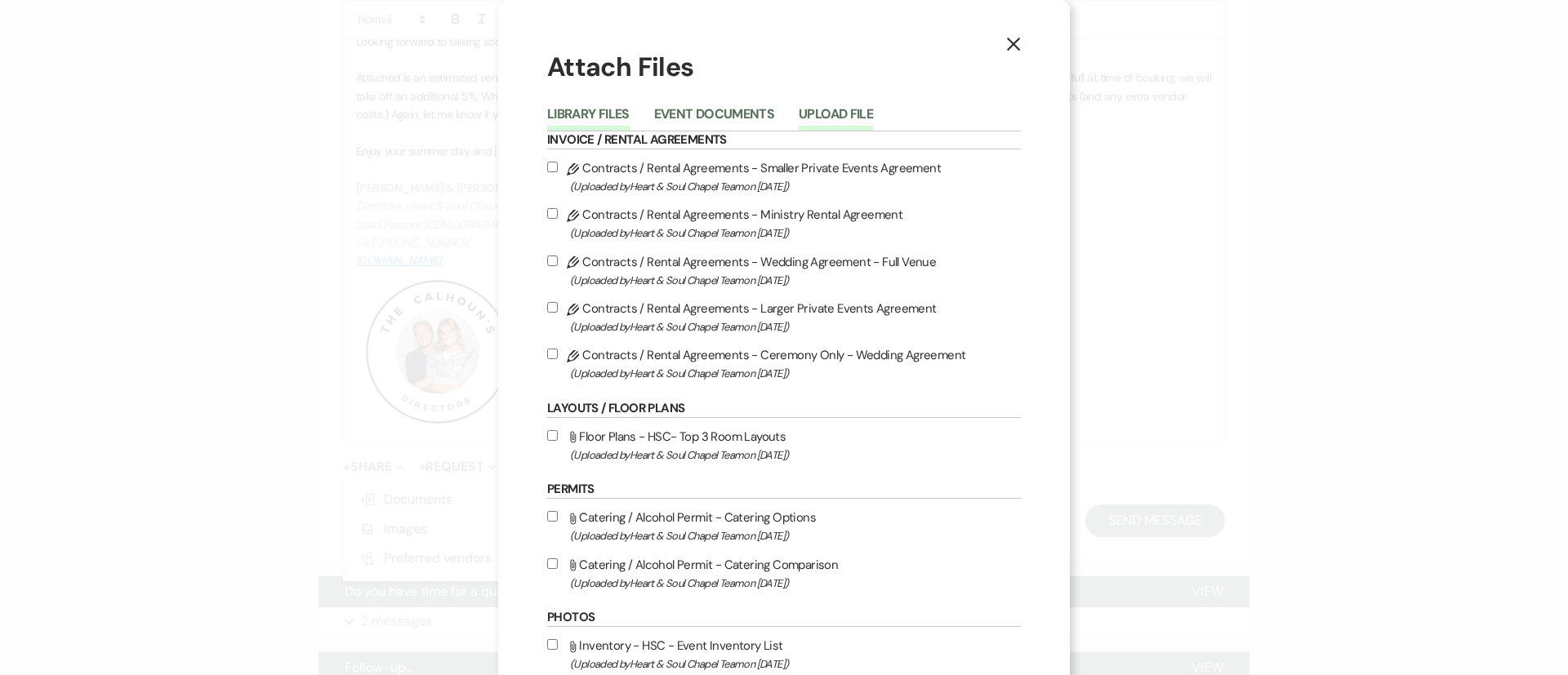 click on "Upload File" at bounding box center [835, 119] 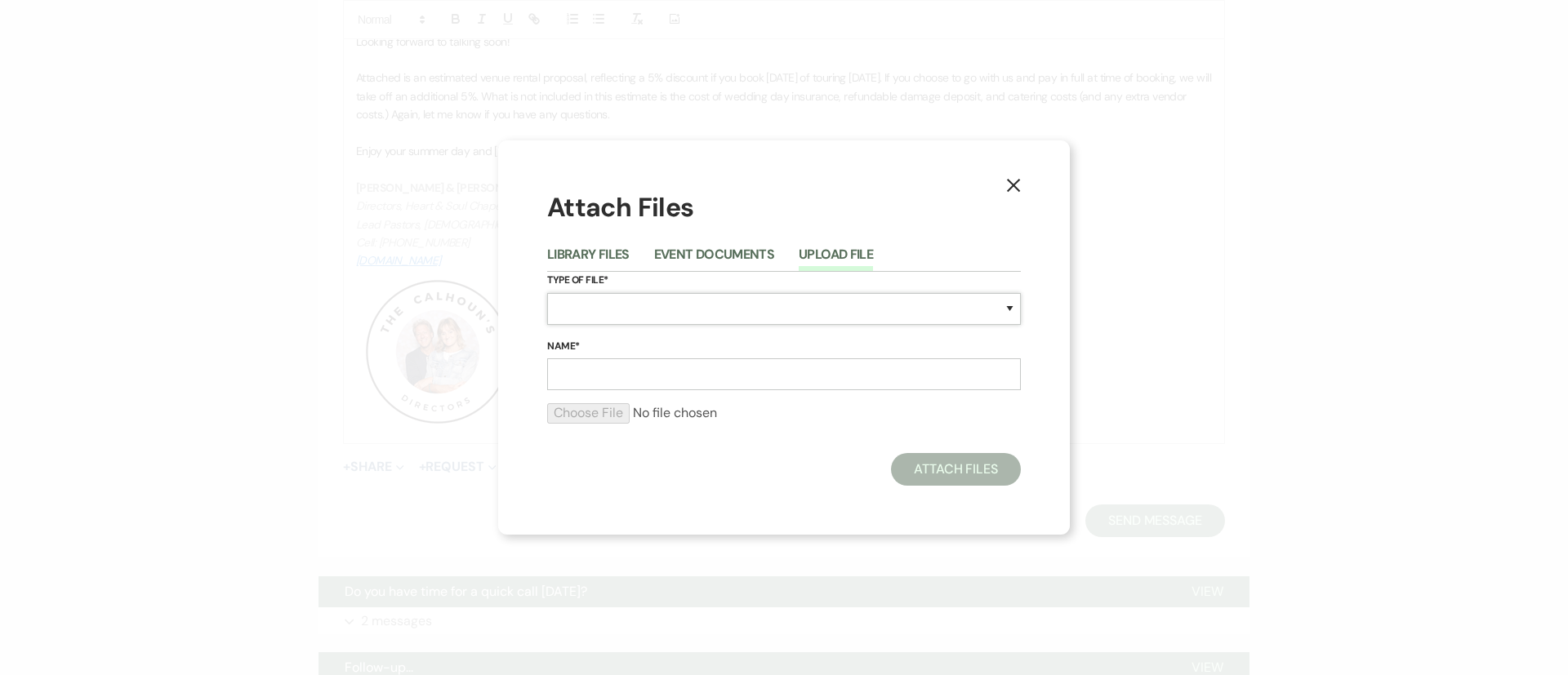 click on "Special Event Insurance Vendor Certificate of Insurance Contracts / Rental Agreements Invoices Receipts Event Maps Floor Plans Rain Plan Seating Charts Venue Layout Catering / Alcohol Permit Event Permit Fire Permit Fuel Permit Generator Permit Tent Permit Venue Permit Other Permit Inventory  Promotional Sample Venue Beverage Ceremony Event Finalize + Share Guests Lodging Menu Vendors Venue Beverage Brochure Menu Packages Product Specifications Quotes Beverage Event and Ceremony Details Finalize & Share Guests Lodging Menu Vendors Venue Event Timeline Family / Wedding Party Timeline Food and Beverage Timeline MC / DJ / Band Timeline Master Timeline Photography Timeline Set-Up / Clean-Up Vendor Timeline Bartender Safe Serve / TiPS Certification Vendor Certification Vendor License Other" at bounding box center [784, 309] 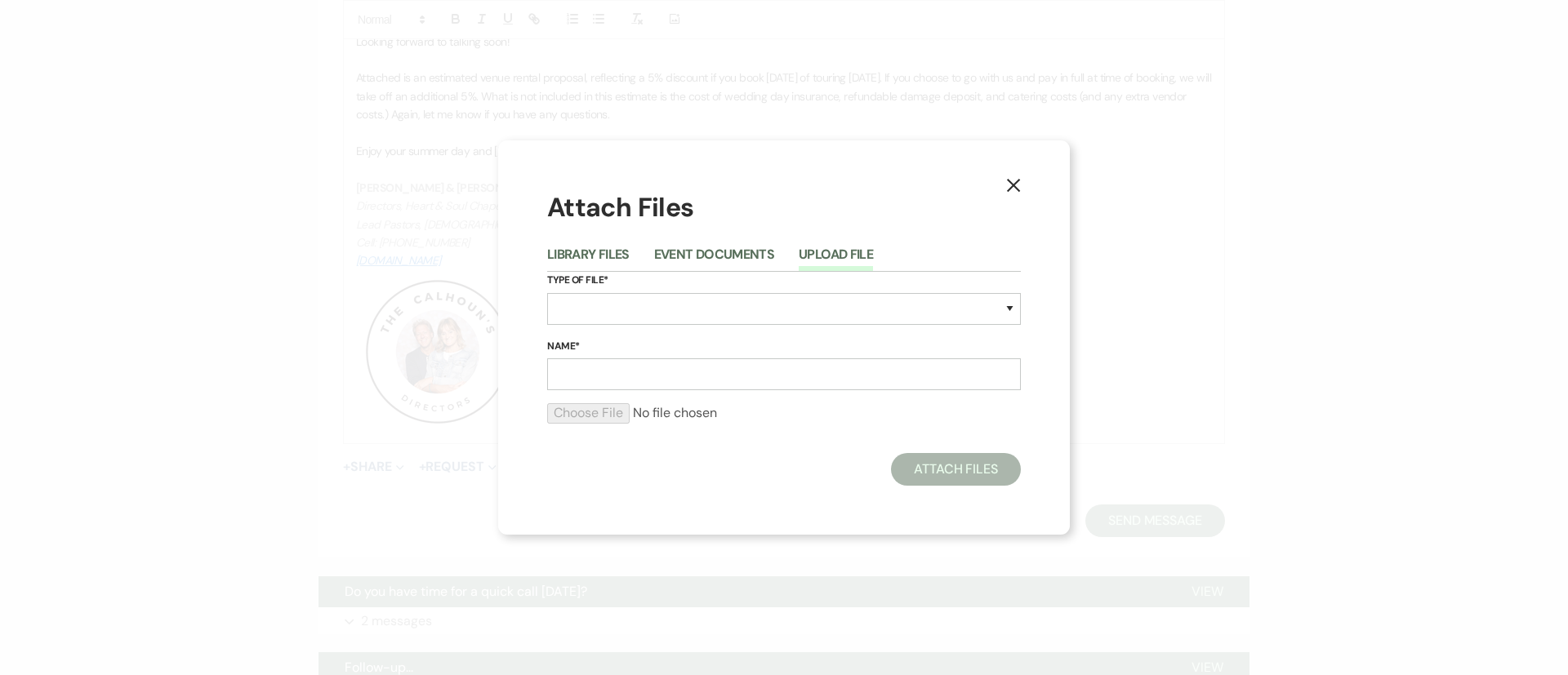 click on "X Attach Files Library Files Event Documents Upload File Type of File* Special Event Insurance Vendor Certificate of Insurance Contracts / Rental Agreements Invoices Receipts Event Maps Floor Plans Rain Plan Seating Charts Venue Layout Catering / Alcohol Permit Event Permit Fire Permit Fuel Permit Generator Permit Tent Permit Venue Permit Other Permit Inventory  Promotional Sample Venue Beverage Ceremony Event Finalize + Share Guests Lodging Menu Vendors Venue Beverage Brochure Menu Packages Product Specifications Quotes Beverage Event and Ceremony Details Finalize & Share Guests Lodging Menu Vendors Venue Event Timeline Family / Wedding Party Timeline Food and Beverage Timeline MC / DJ / Band Timeline Master Timeline Photography Timeline Set-Up / Clean-Up Vendor Timeline Bartender Safe Serve / TiPS Certification Vendor Certification Vendor License Other Name* Attach Files" at bounding box center [784, 337] 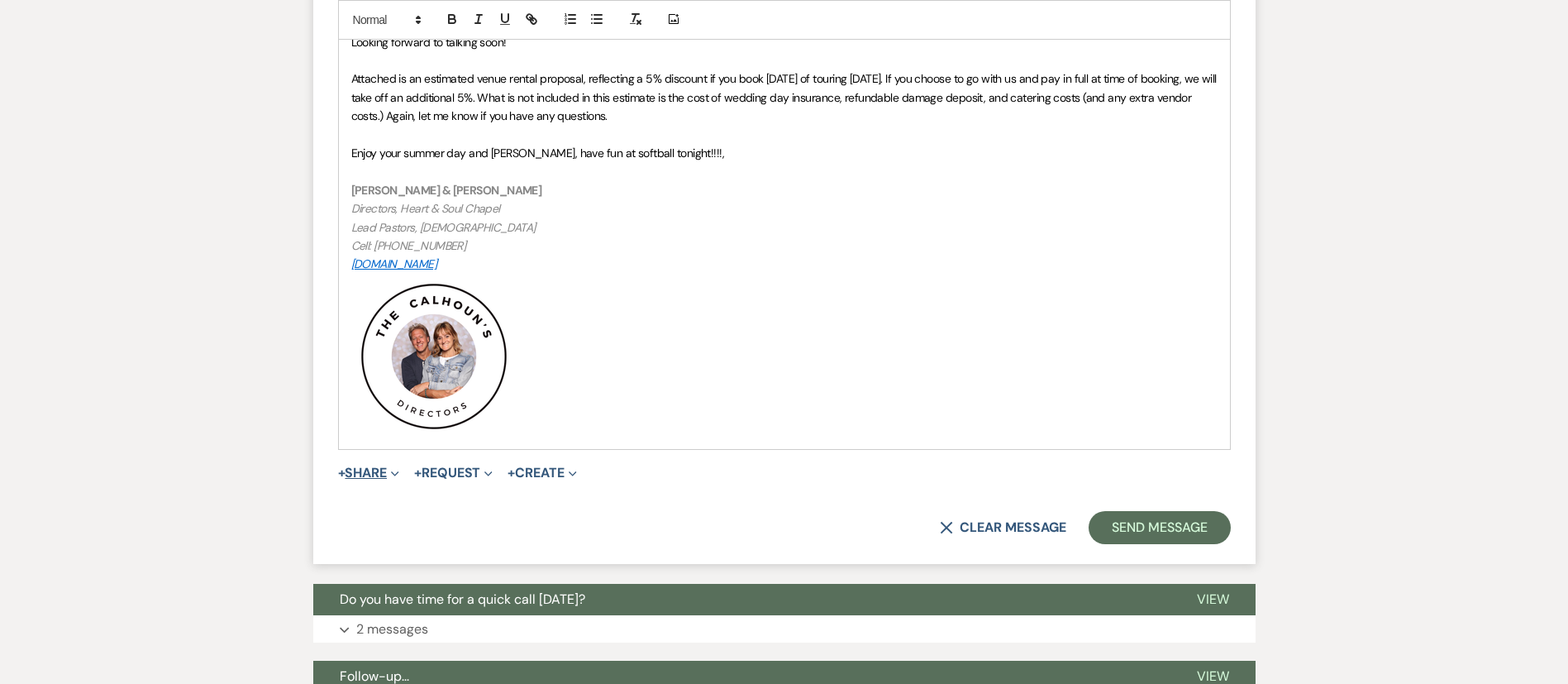 click on "Expand" 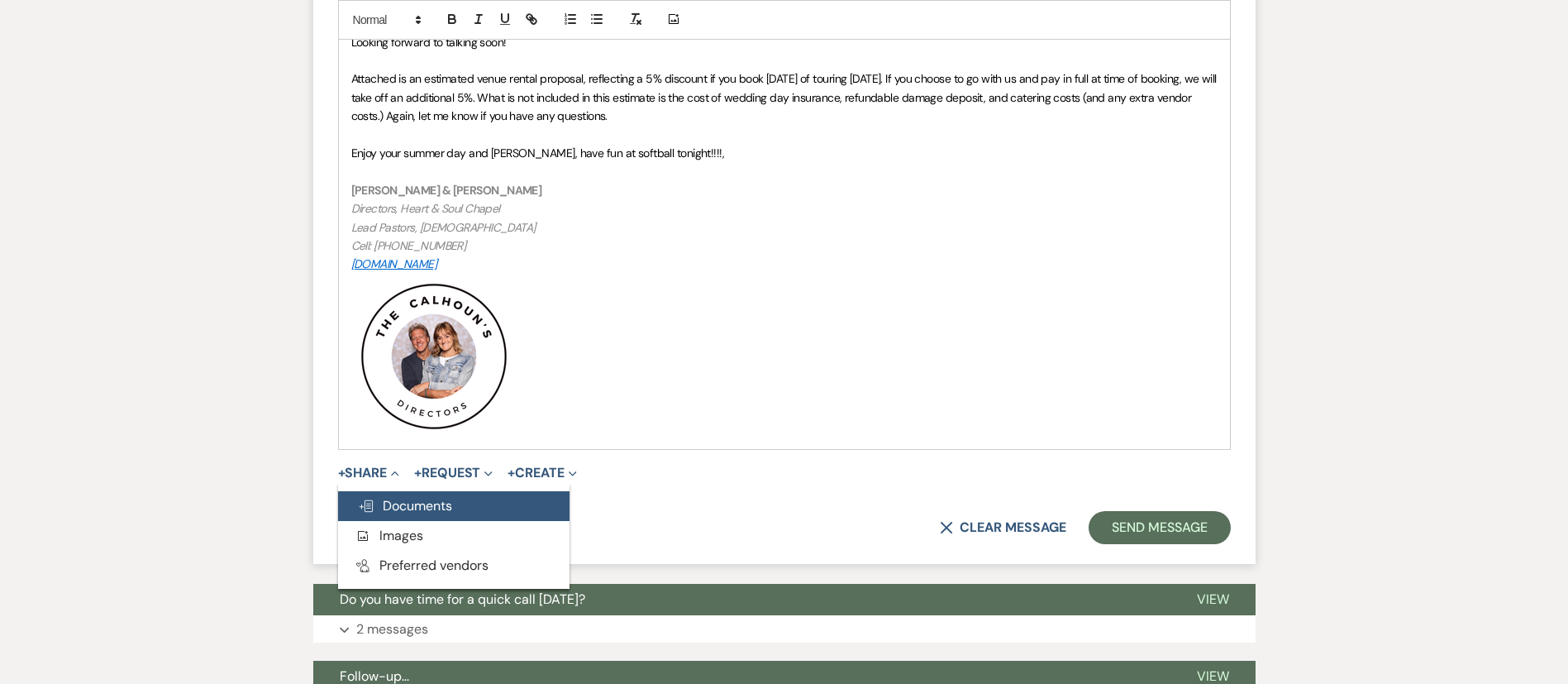 click on "Doc Upload Documents" at bounding box center [454, 506] 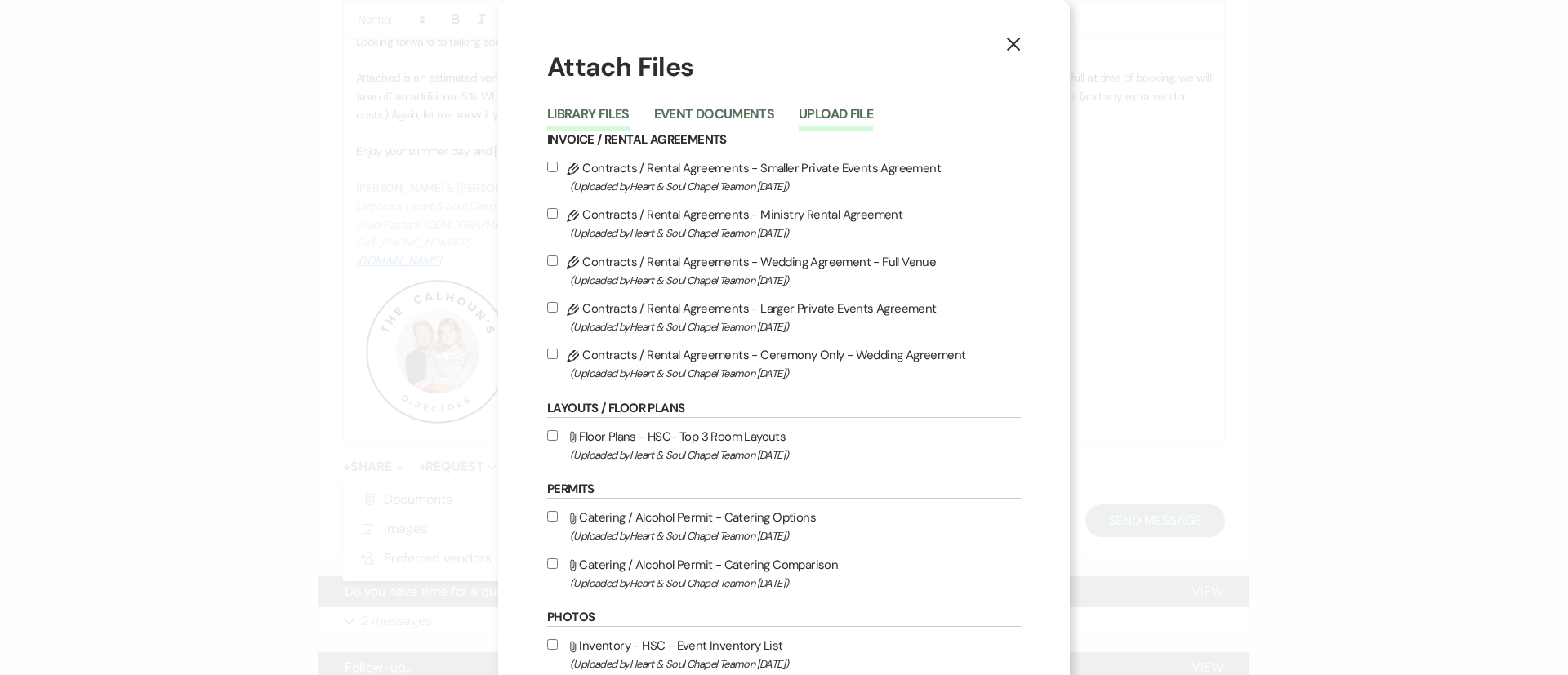 click on "Upload File" at bounding box center [835, 119] 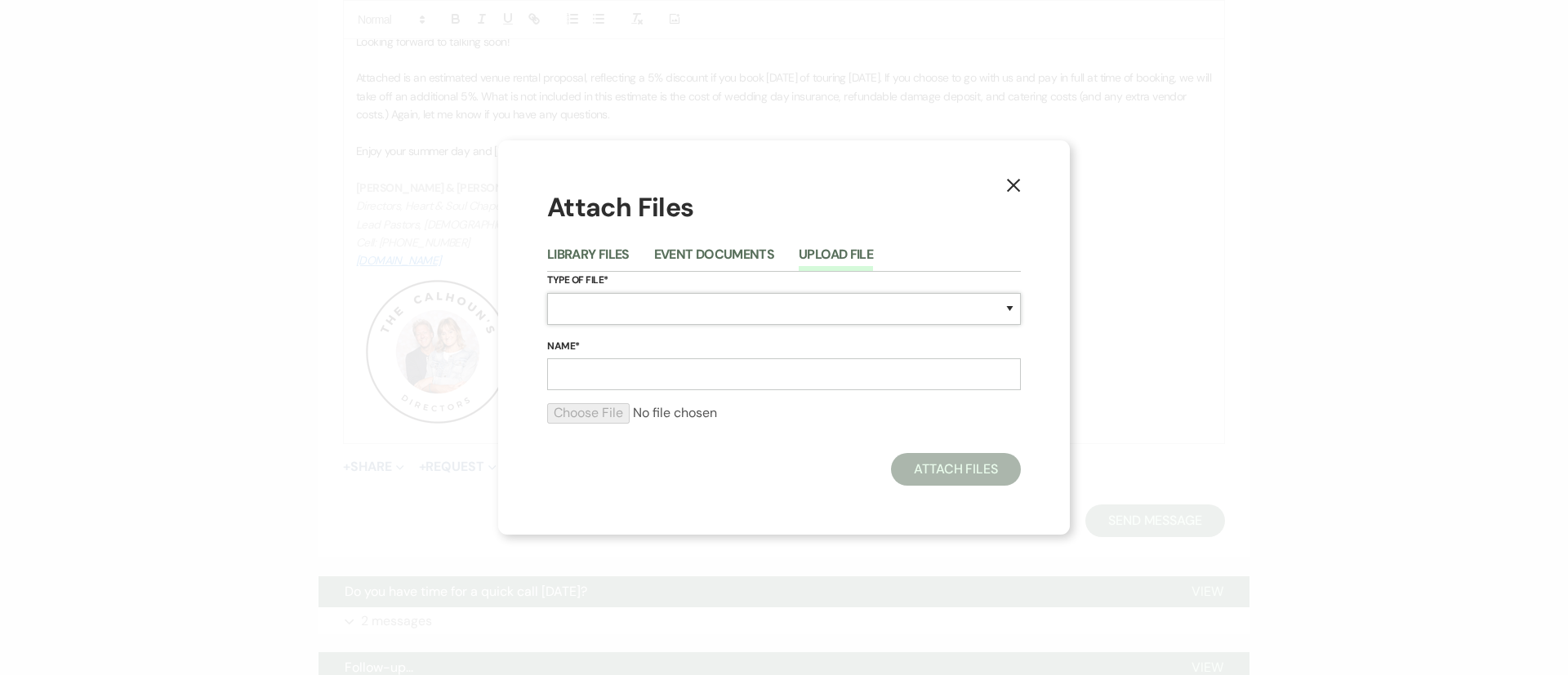 click on "Special Event Insurance Vendor Certificate of Insurance Contracts / Rental Agreements Invoices Receipts Event Maps Floor Plans Rain Plan Seating Charts Venue Layout Catering / Alcohol Permit Event Permit Fire Permit Fuel Permit Generator Permit Tent Permit Venue Permit Other Permit Inventory  Promotional Sample Venue Beverage Ceremony Event Finalize + Share Guests Lodging Menu Vendors Venue Beverage Brochure Menu Packages Product Specifications Quotes Beverage Event and Ceremony Details Finalize & Share Guests Lodging Menu Vendors Venue Event Timeline Family / Wedding Party Timeline Food and Beverage Timeline MC / DJ / Band Timeline Master Timeline Photography Timeline Set-Up / Clean-Up Vendor Timeline Bartender Safe Serve / TiPS Certification Vendor Certification Vendor License Other" at bounding box center (784, 309) 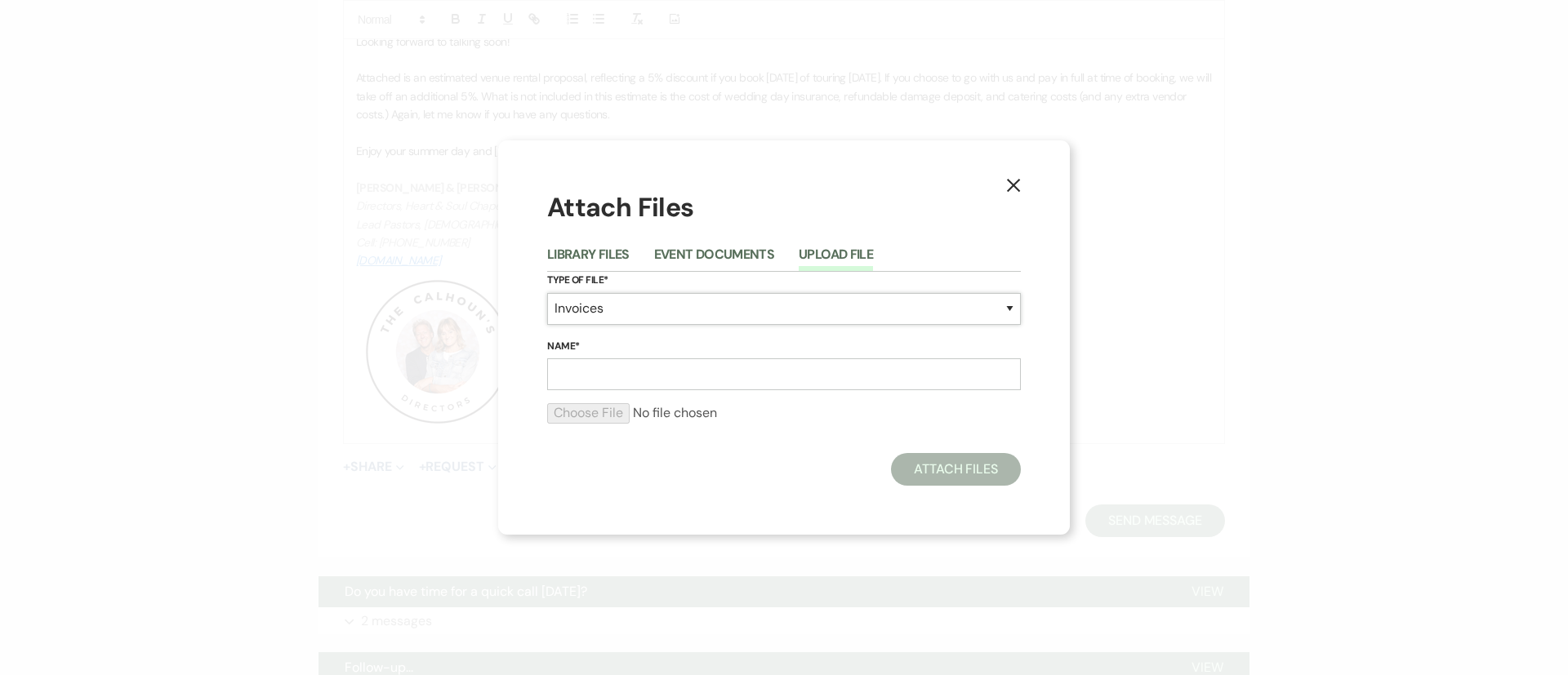 click on "Special Event Insurance Vendor Certificate of Insurance Contracts / Rental Agreements Invoices Receipts Event Maps Floor Plans Rain Plan Seating Charts Venue Layout Catering / Alcohol Permit Event Permit Fire Permit Fuel Permit Generator Permit Tent Permit Venue Permit Other Permit Inventory  Promotional Sample Venue Beverage Ceremony Event Finalize + Share Guests Lodging Menu Vendors Venue Beverage Brochure Menu Packages Product Specifications Quotes Beverage Event and Ceremony Details Finalize & Share Guests Lodging Menu Vendors Venue Event Timeline Family / Wedding Party Timeline Food and Beverage Timeline MC / DJ / Band Timeline Master Timeline Photography Timeline Set-Up / Clean-Up Vendor Timeline Bartender Safe Serve / TiPS Certification Vendor Certification Vendor License Other" at bounding box center [784, 309] 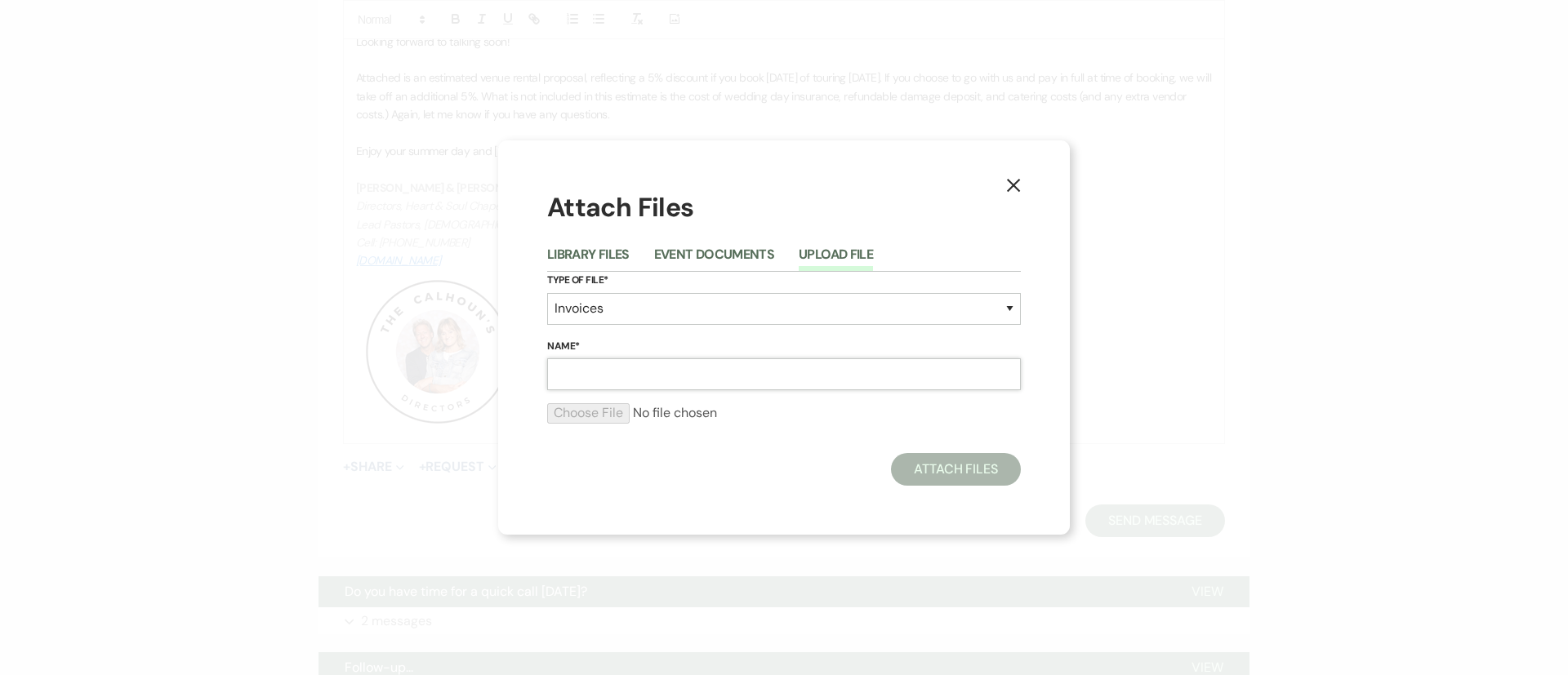 click on "Name*" at bounding box center [784, 374] 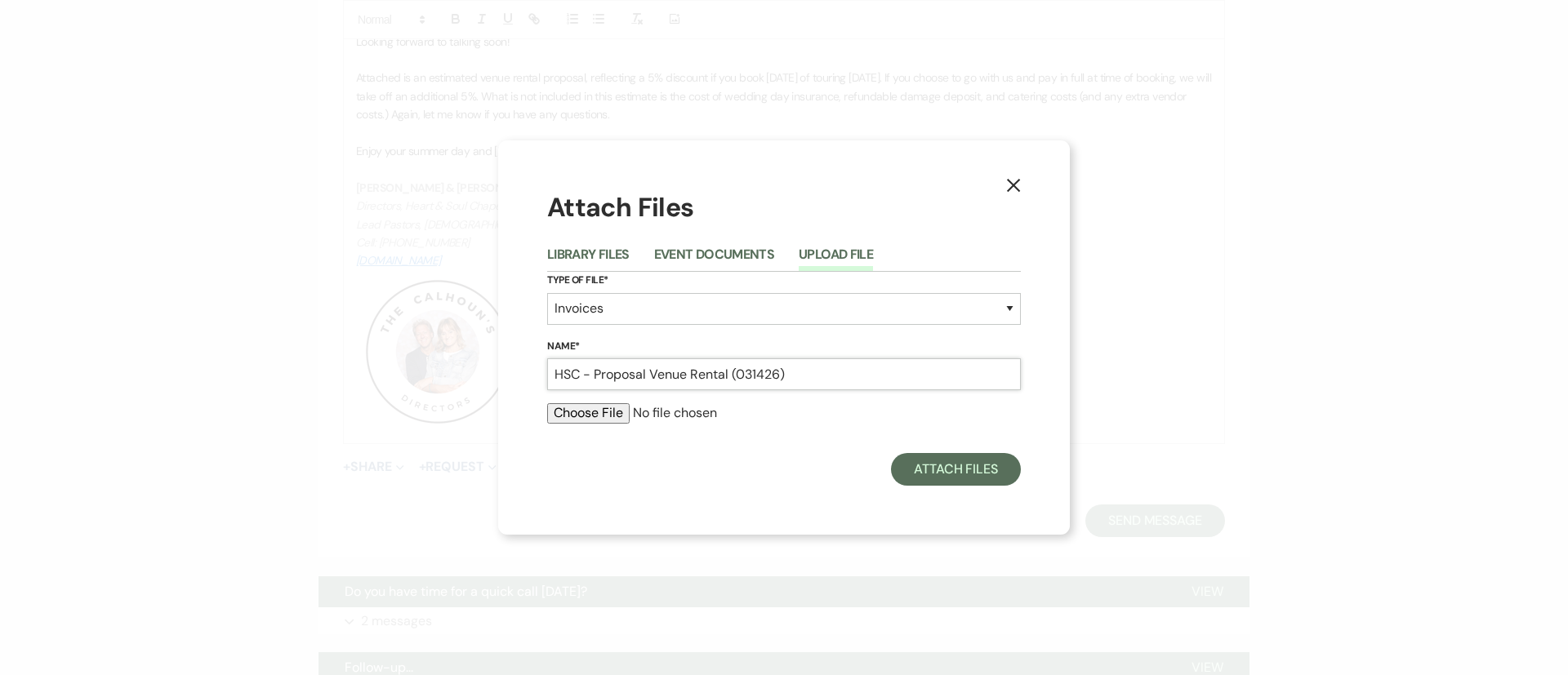 type on "HSC - Proposal Venue Rental (031426)" 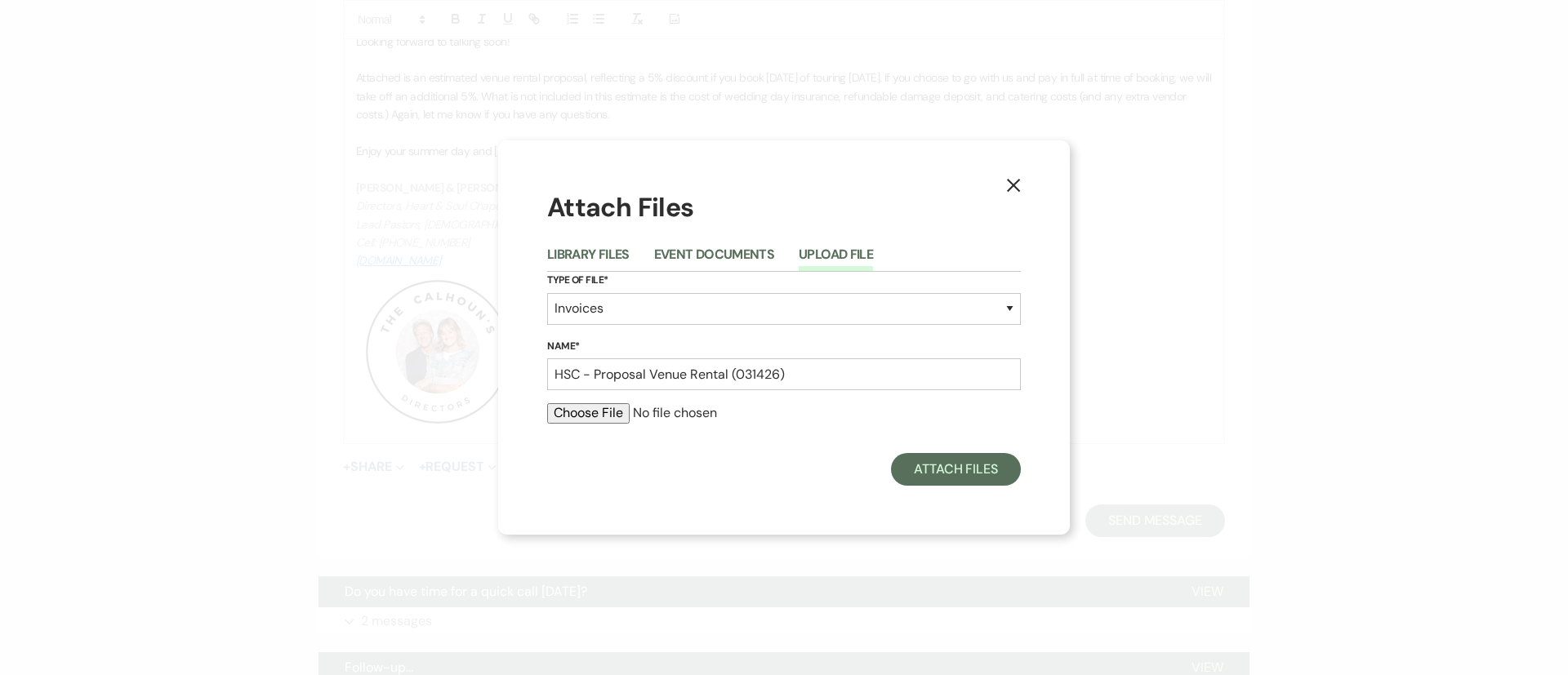 click at bounding box center (784, 413) 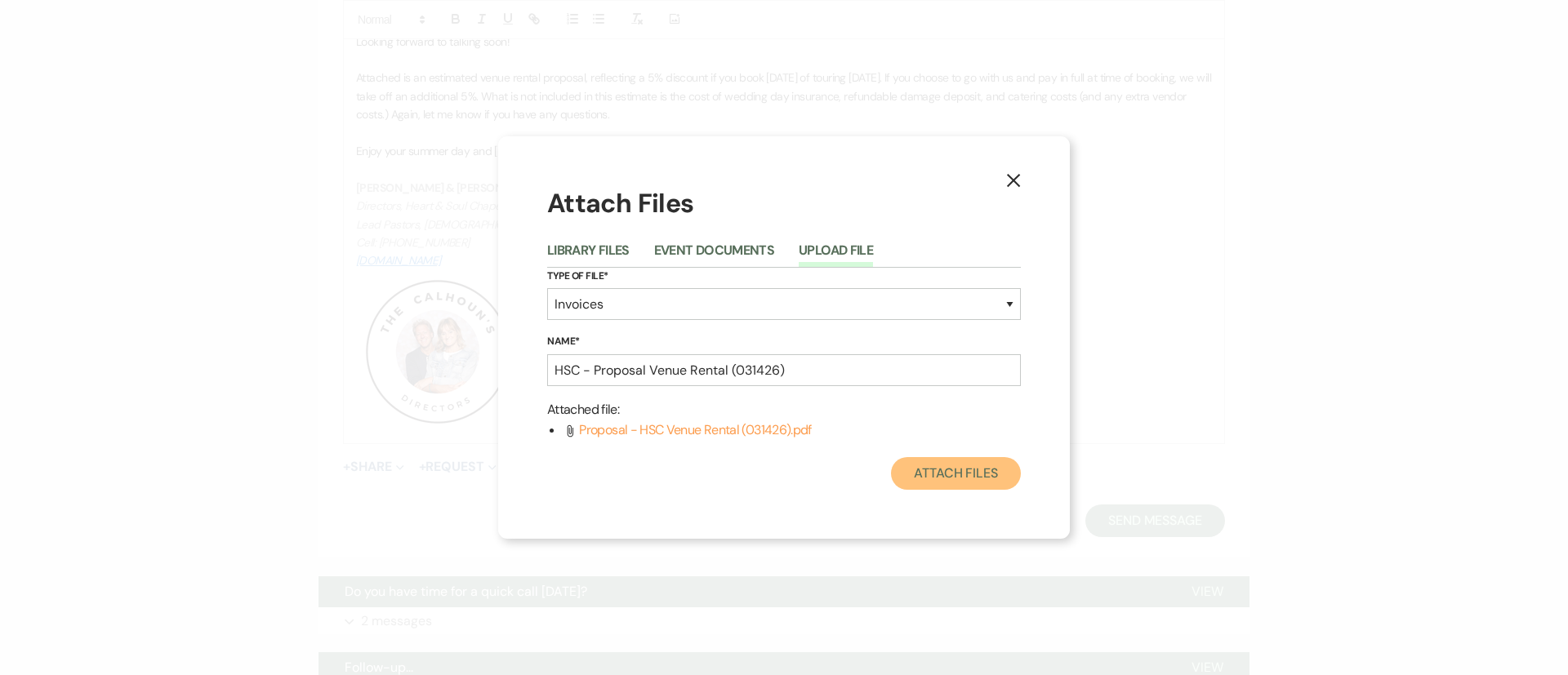 click on "Attach Files" at bounding box center (956, 473) 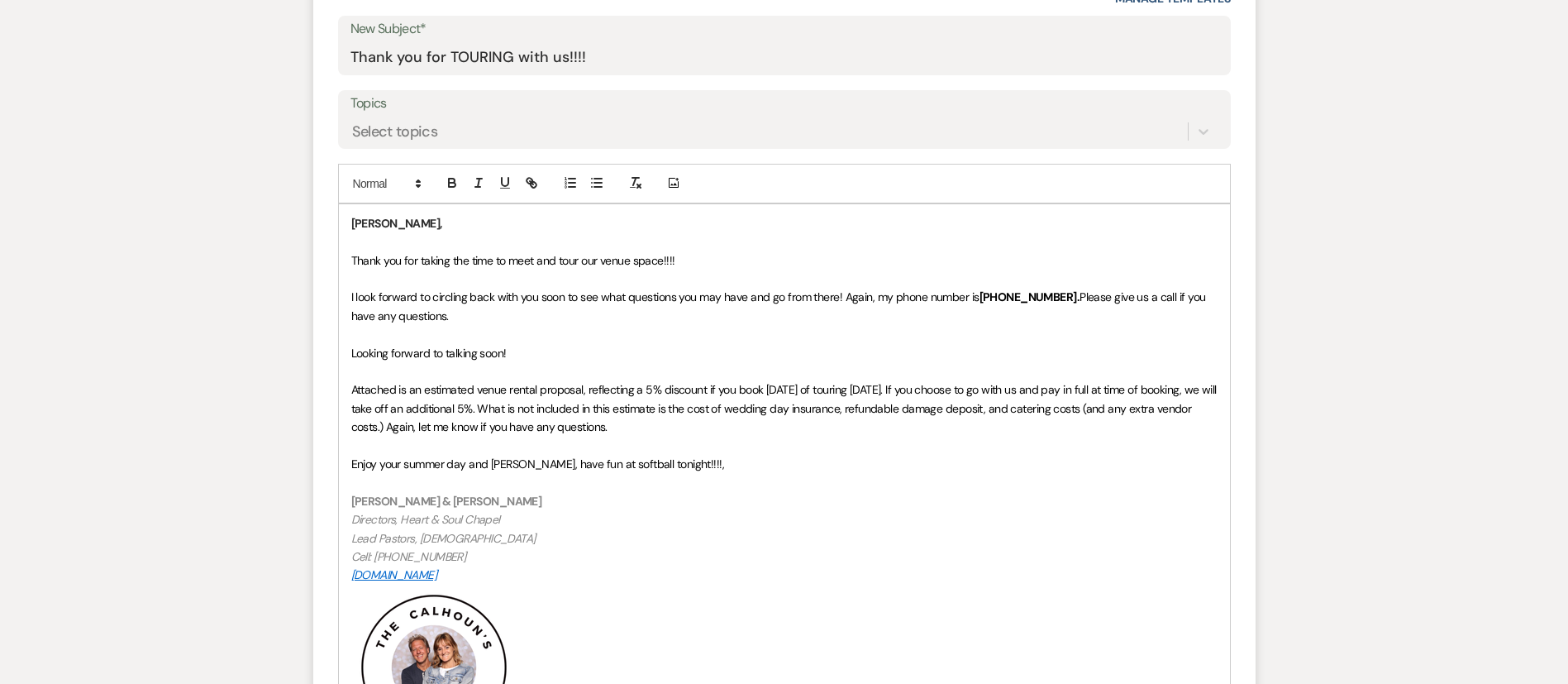 scroll, scrollTop: 849, scrollLeft: 0, axis: vertical 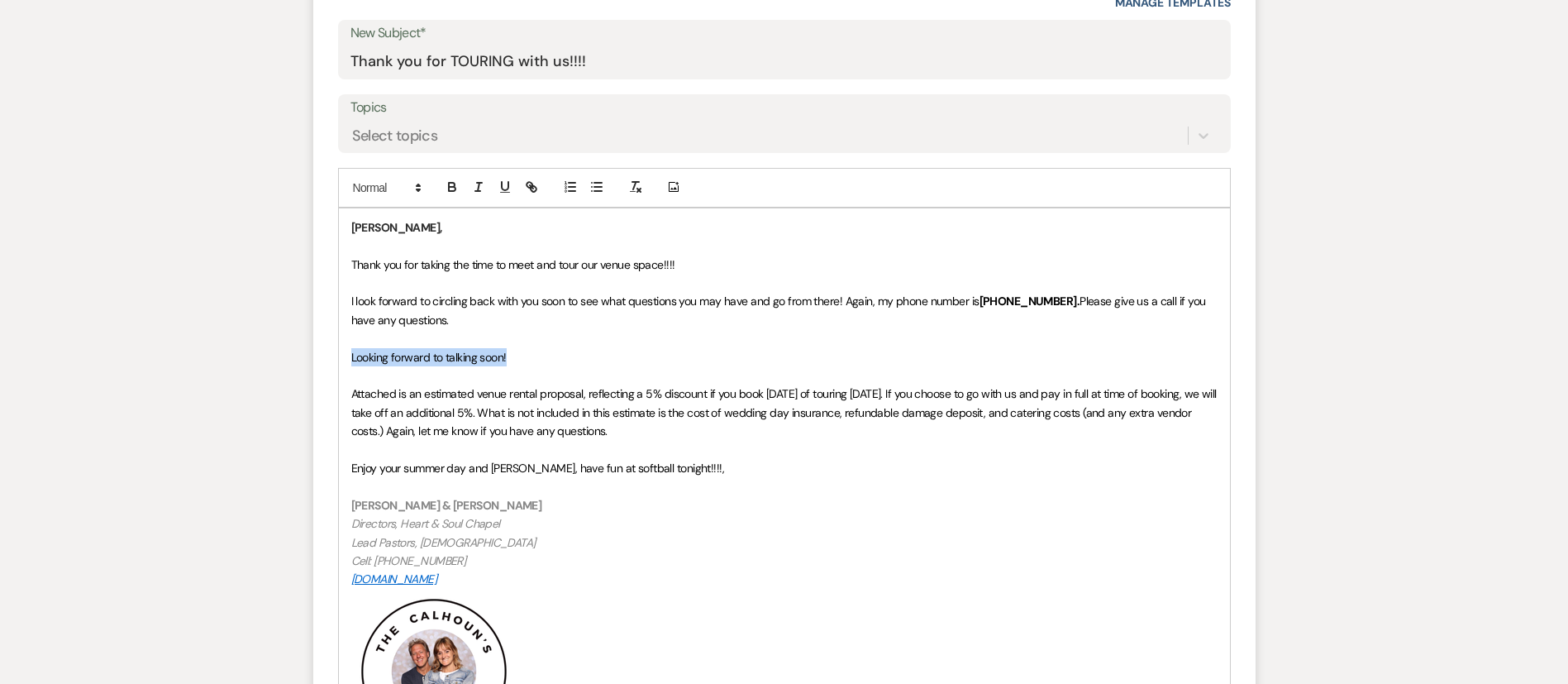 drag, startPoint x: 518, startPoint y: 361, endPoint x: 332, endPoint y: 360, distance: 186.0027 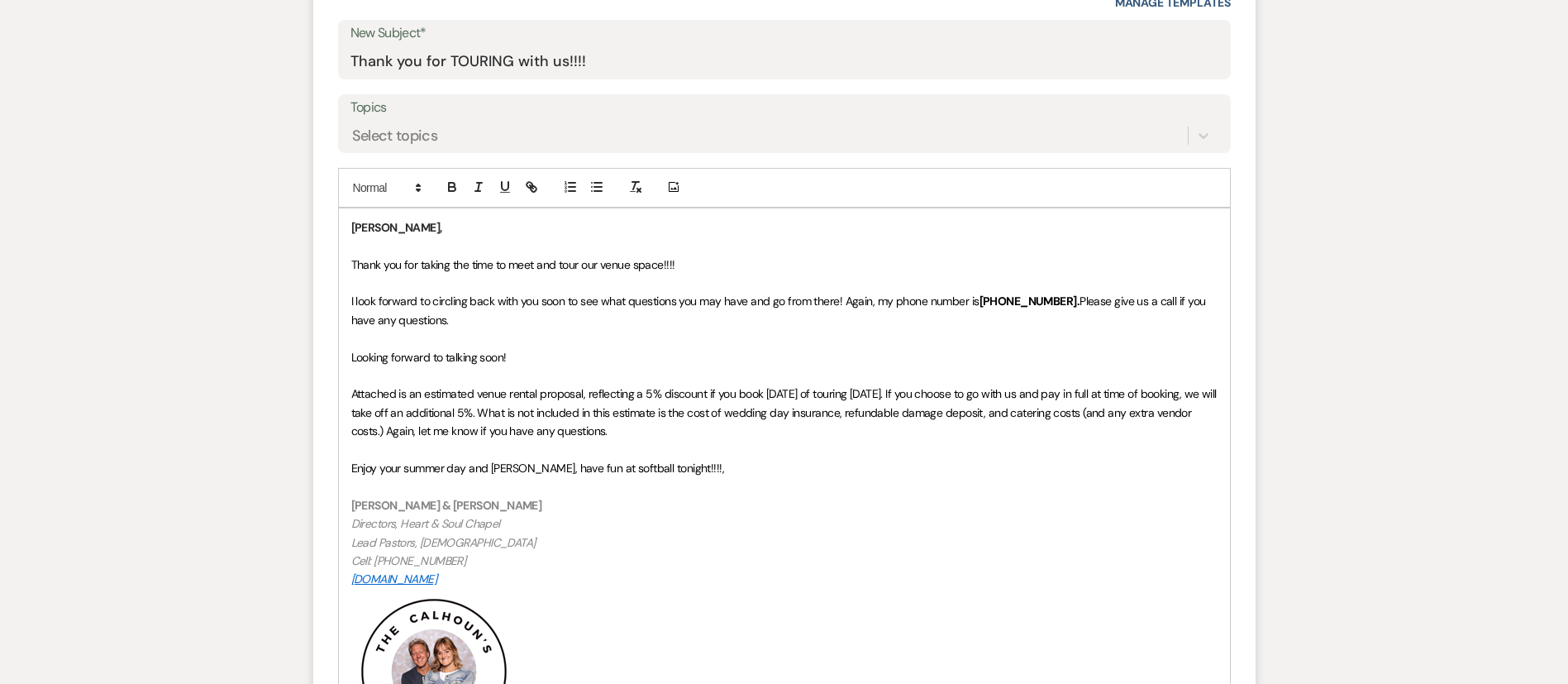click on "Attached is an estimated venue rental proposal, reflecting a 5% discount if you book within two weeks of touring today. If you choose to go with us and pay in full at time of booking, we will take off an additional 5%. What is not included in this estimate is the cost of wedding day insurance, refundable damage deposit, and catering costs (and any extra vendor costs.) Again, let me know if you have any questions." at bounding box center [784, 412] 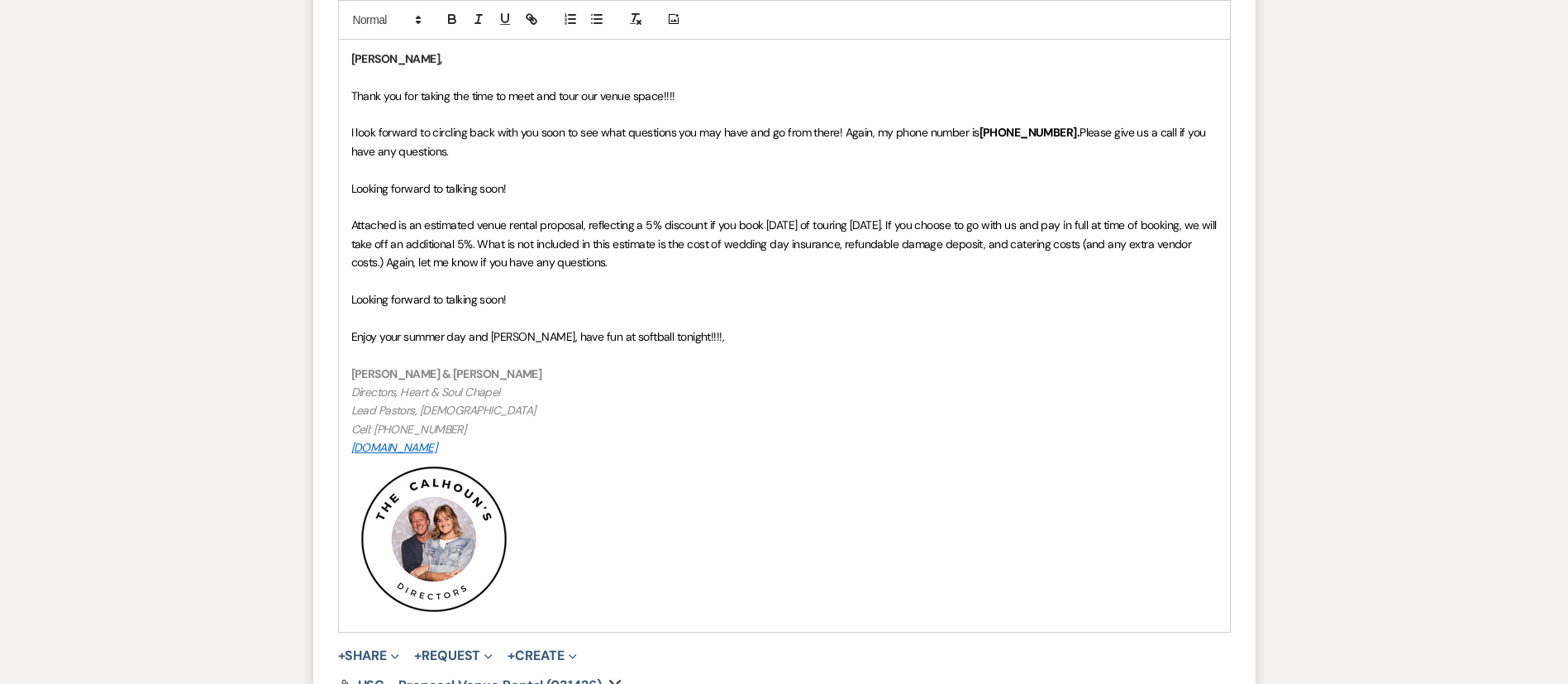 scroll, scrollTop: 1272, scrollLeft: 0, axis: vertical 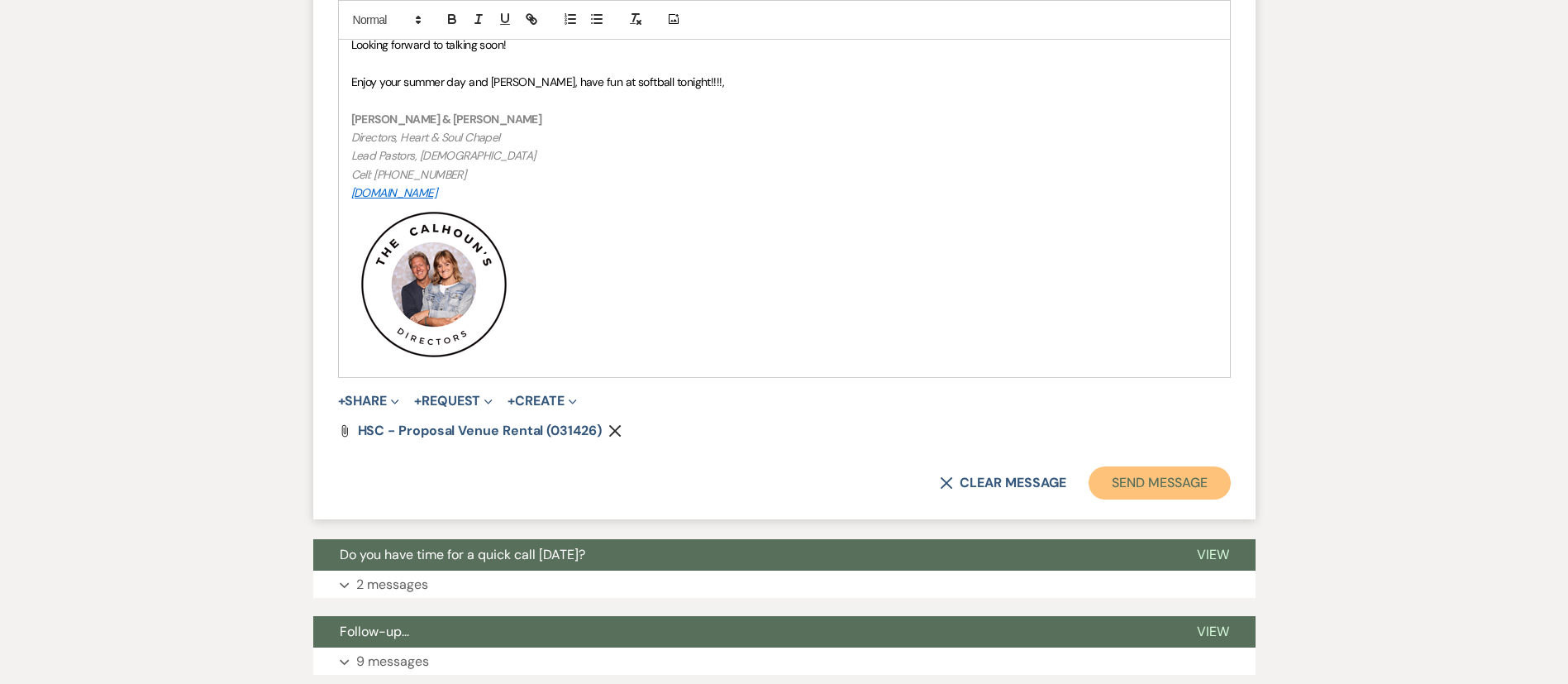 click on "Send Message" at bounding box center [1159, 483] 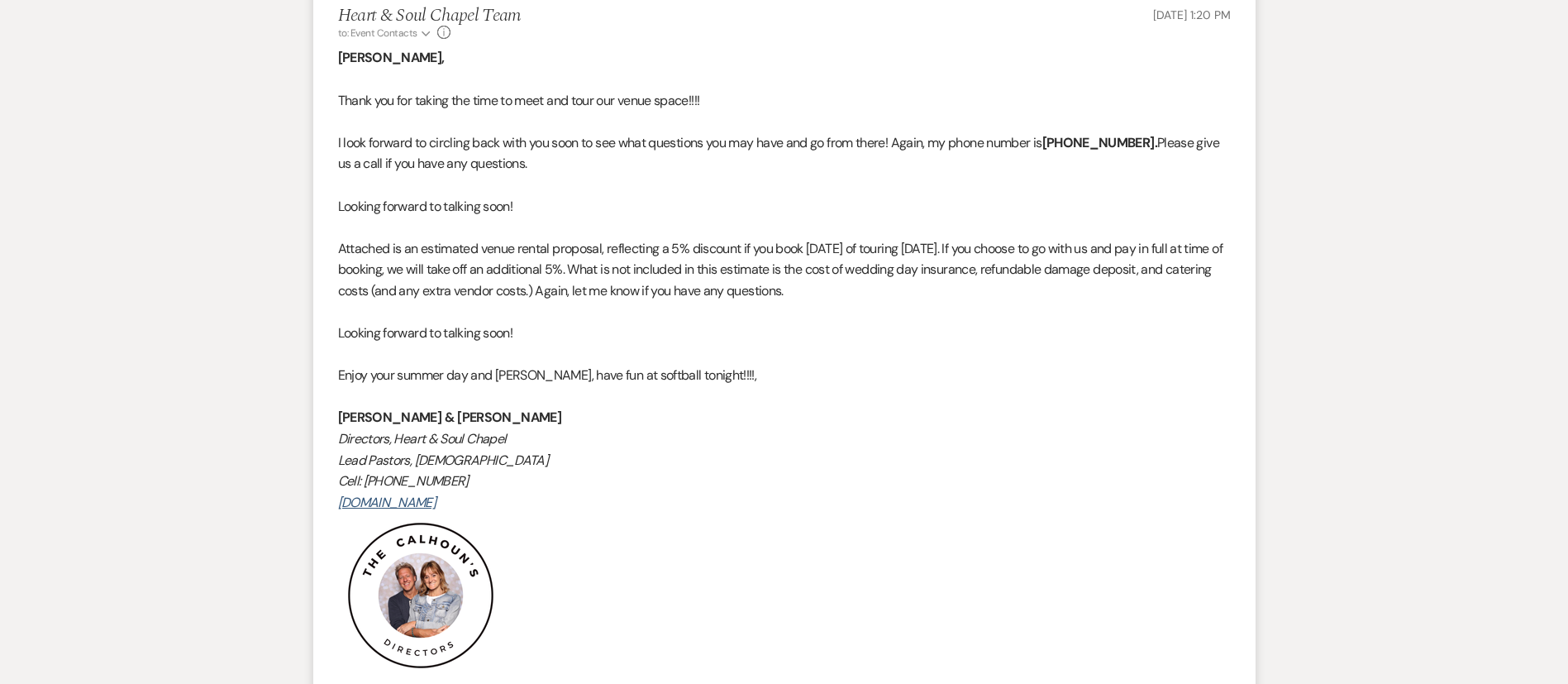 scroll, scrollTop: 0, scrollLeft: 0, axis: both 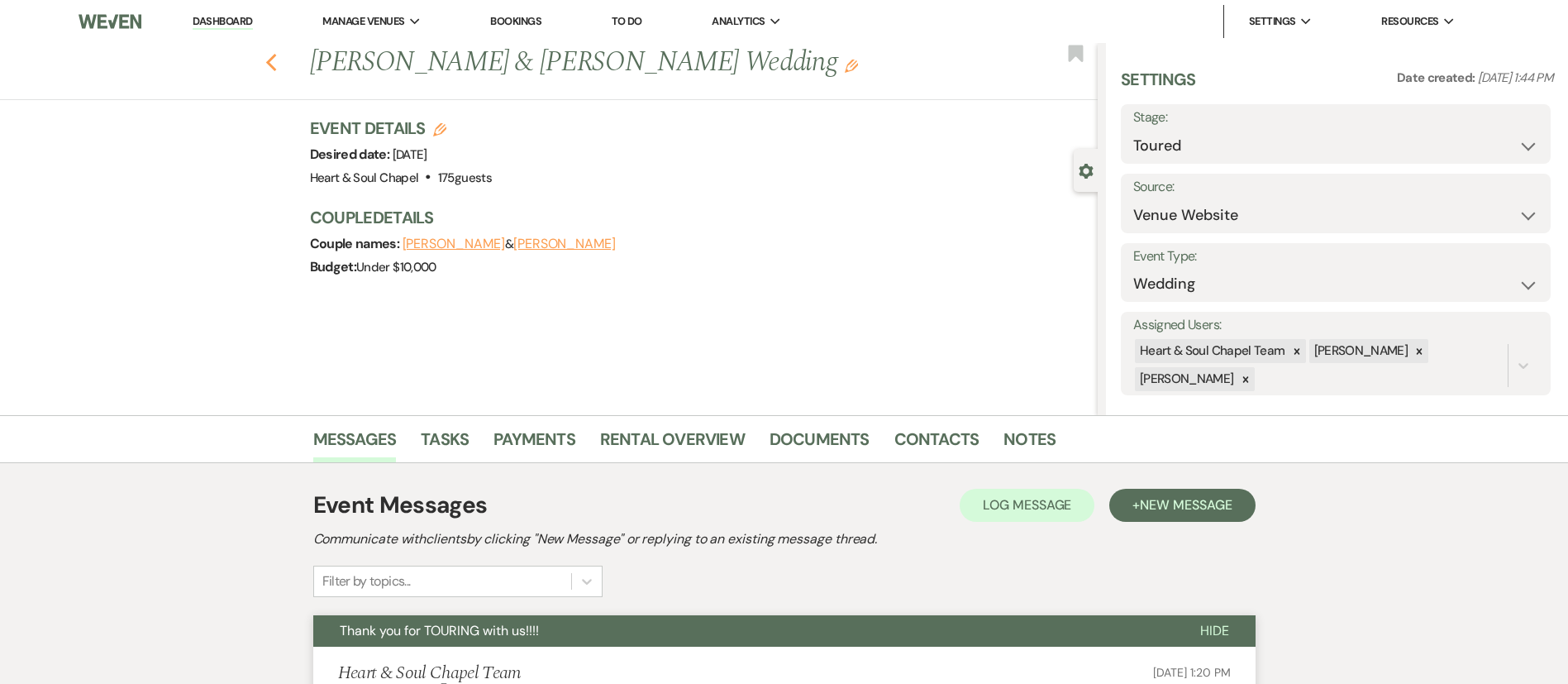 click on "Previous" 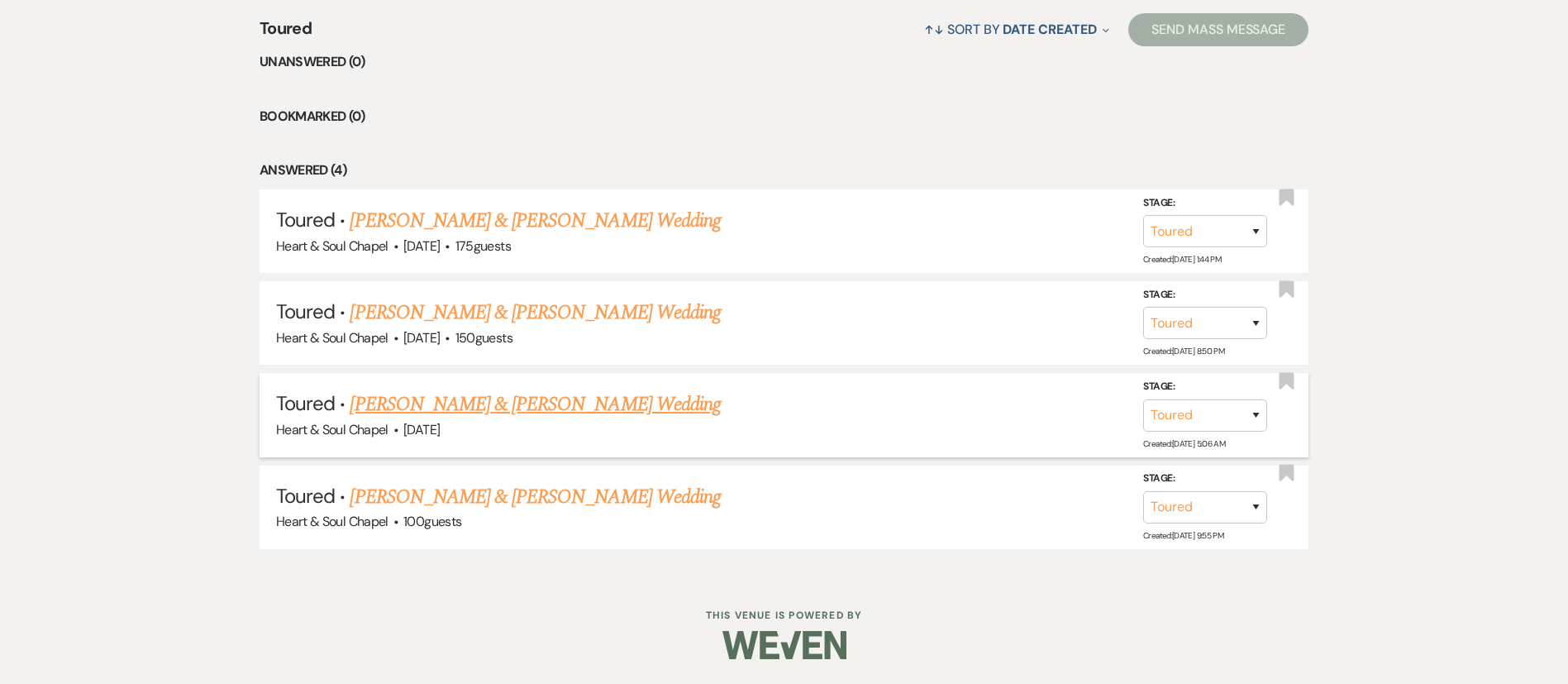 scroll, scrollTop: 673, scrollLeft: 0, axis: vertical 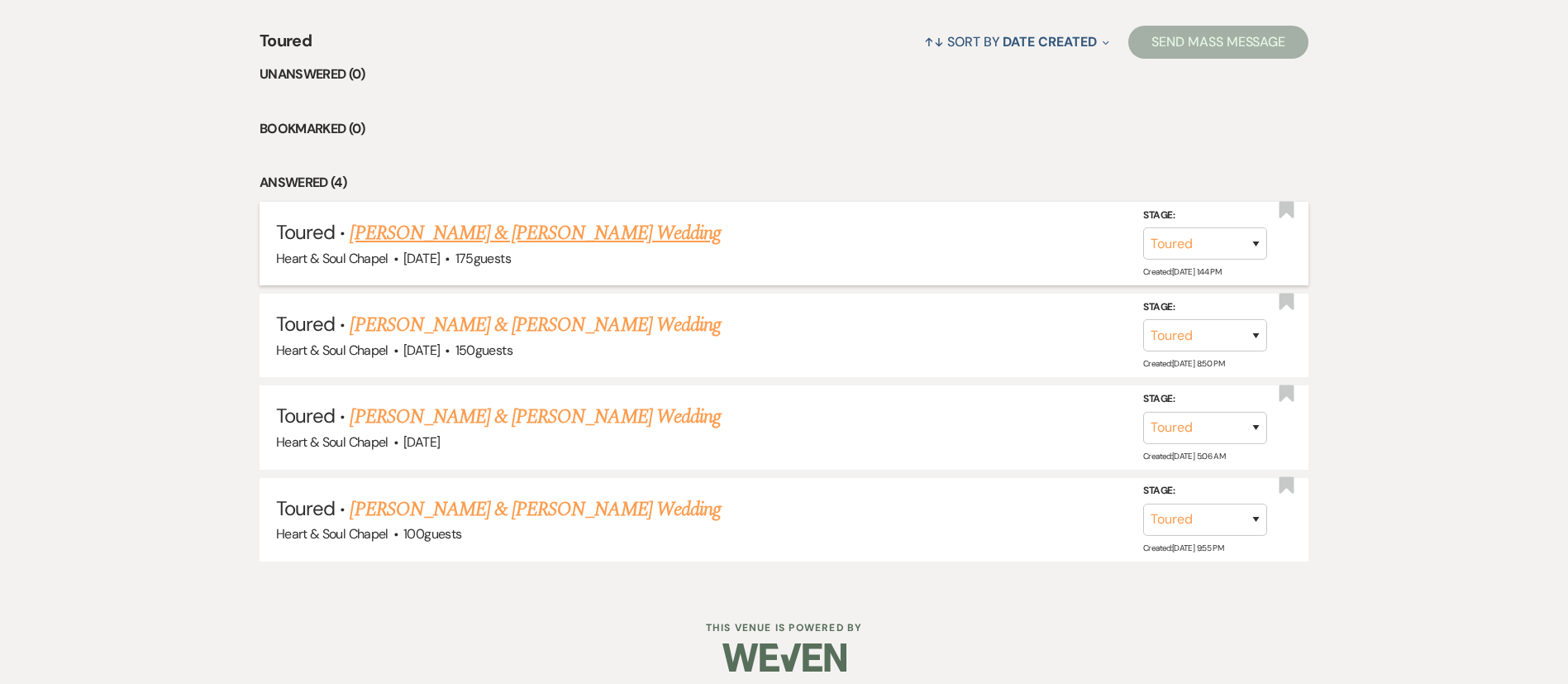 click on "Logan Johnson & Nicole Kallod's Wedding" at bounding box center (535, 233) 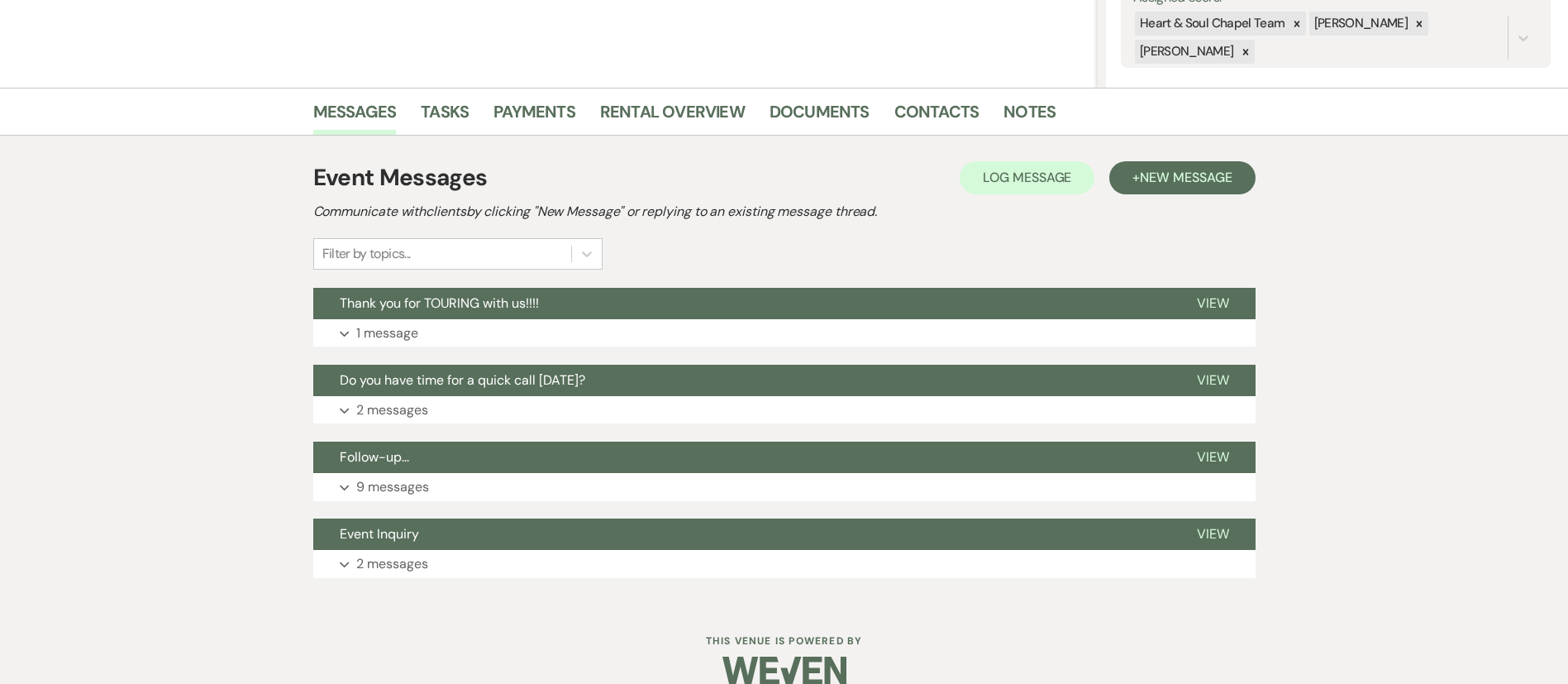 scroll, scrollTop: 337, scrollLeft: 0, axis: vertical 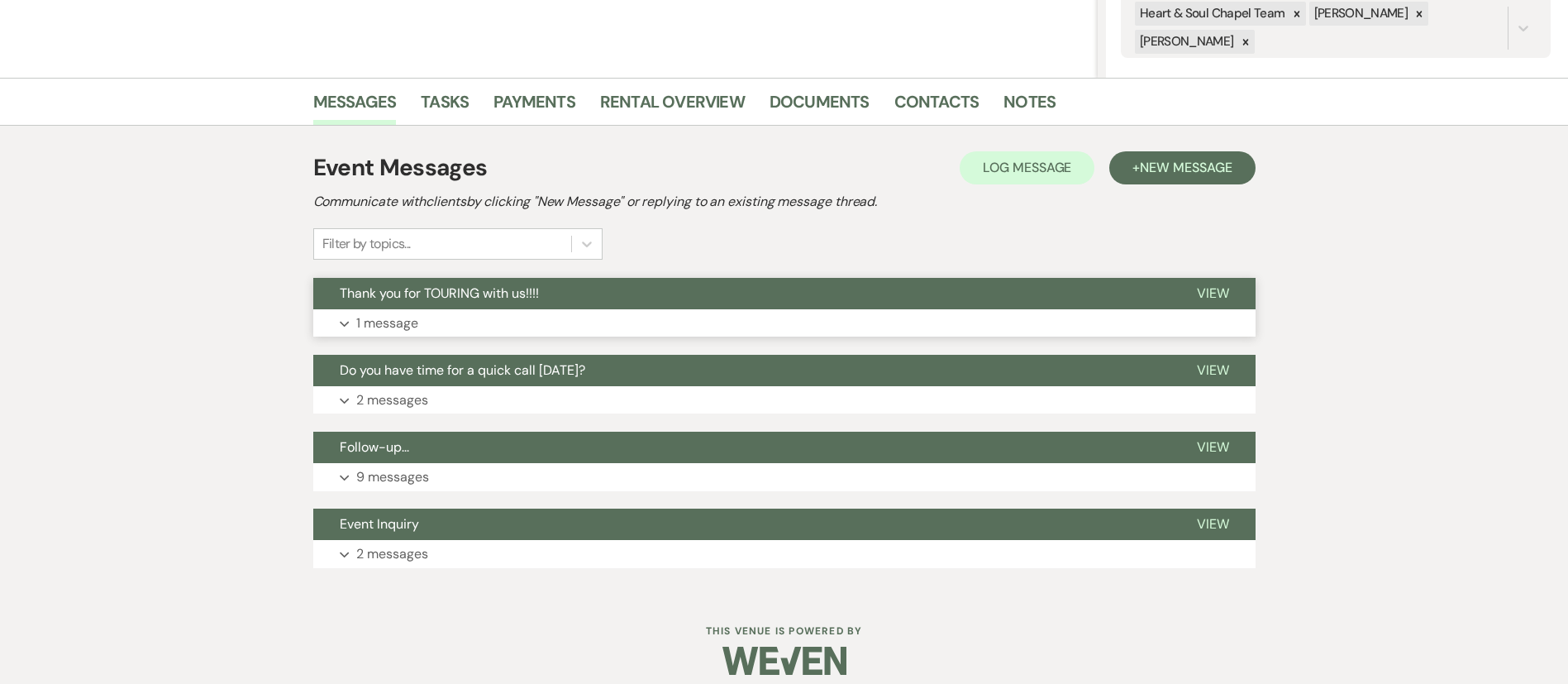 click on "Thank you for TOURING with us!!!!" at bounding box center [439, 293] 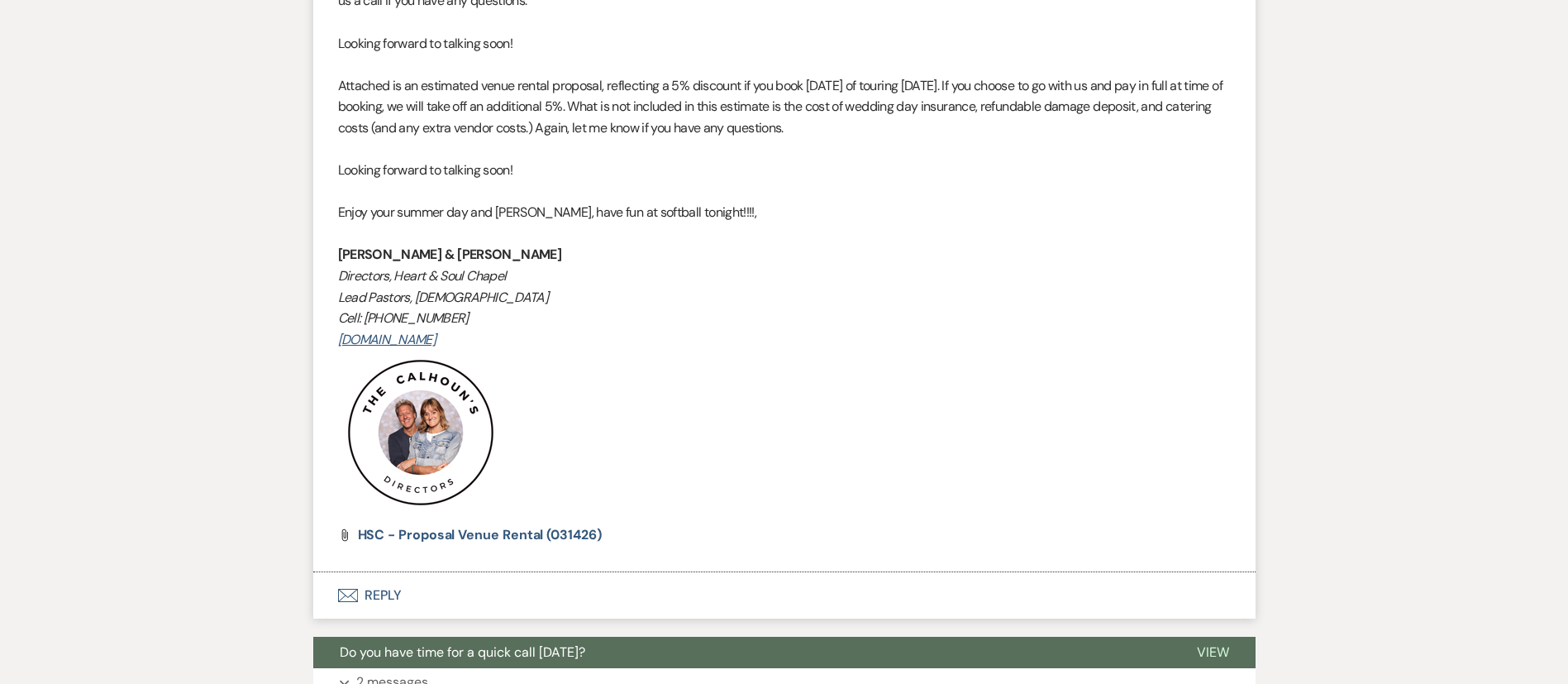 scroll, scrollTop: 0, scrollLeft: 0, axis: both 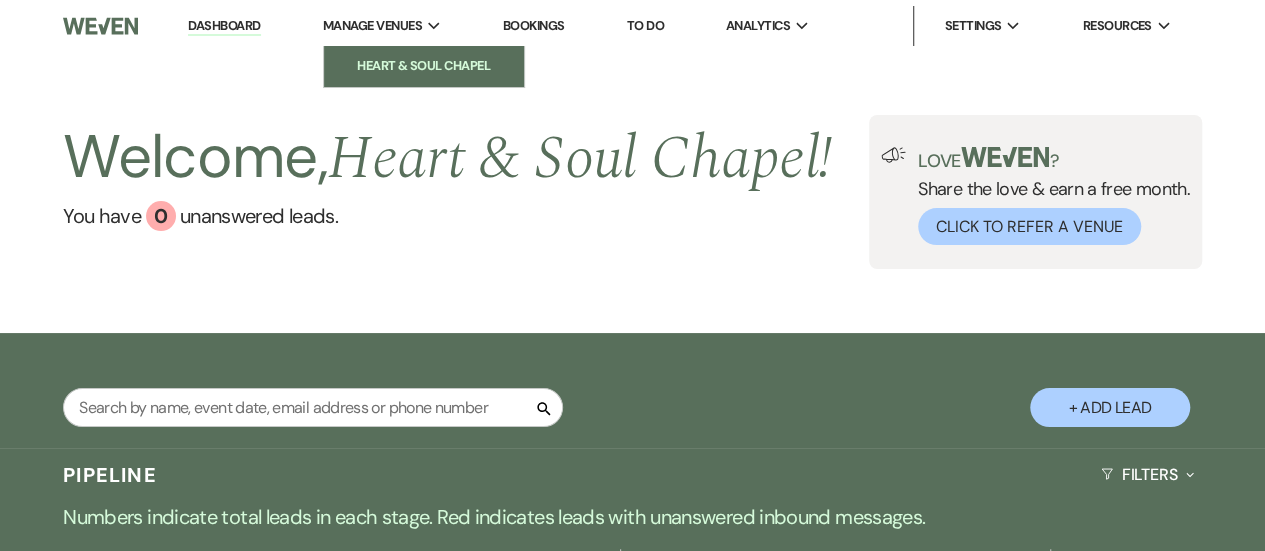 click on "Heart & Soul Chapel" at bounding box center [424, 66] 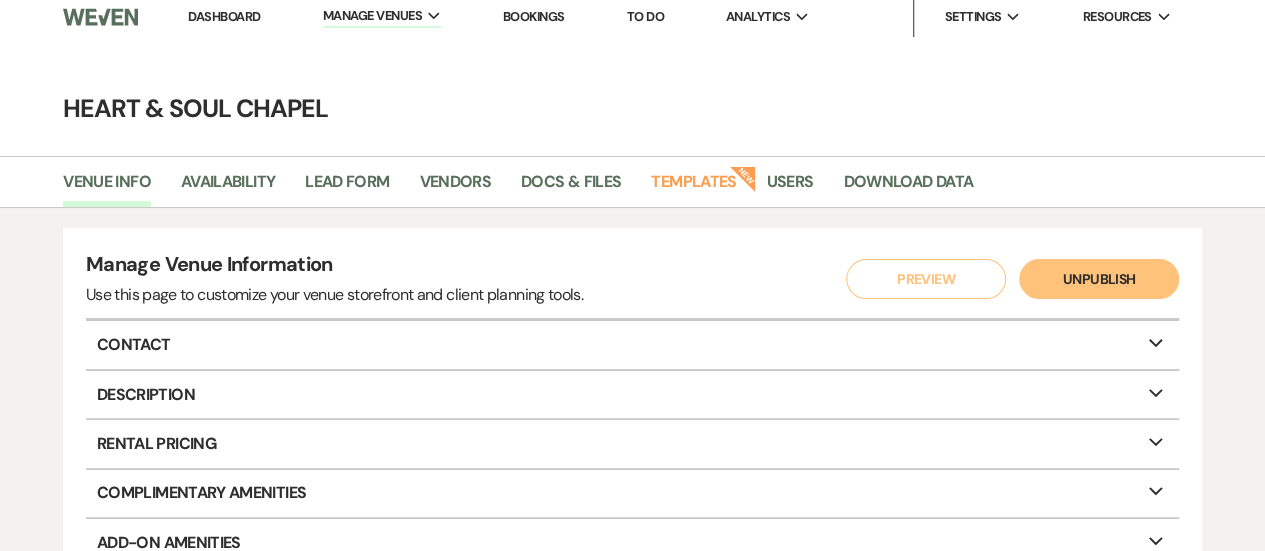 scroll, scrollTop: 8, scrollLeft: 0, axis: vertical 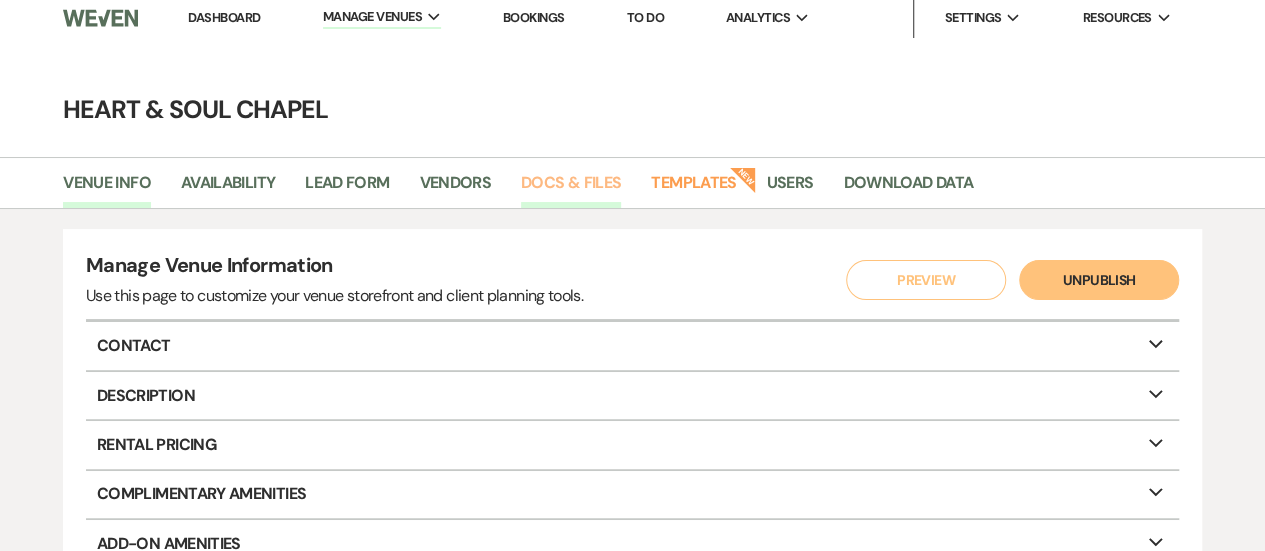click on "Docs & Files" at bounding box center (571, 189) 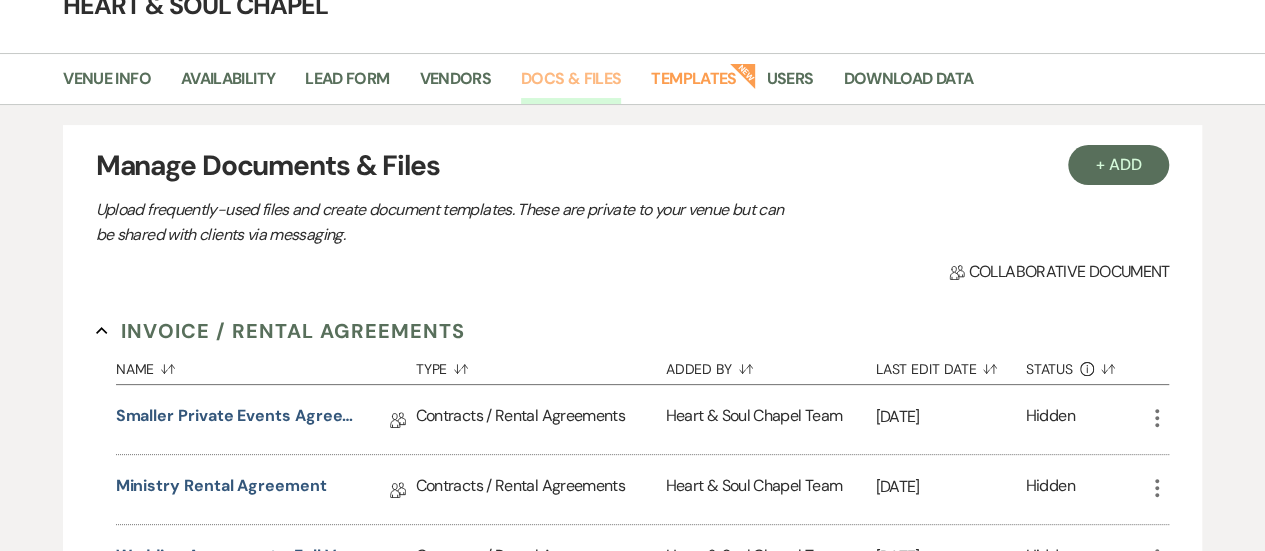 scroll, scrollTop: 0, scrollLeft: 0, axis: both 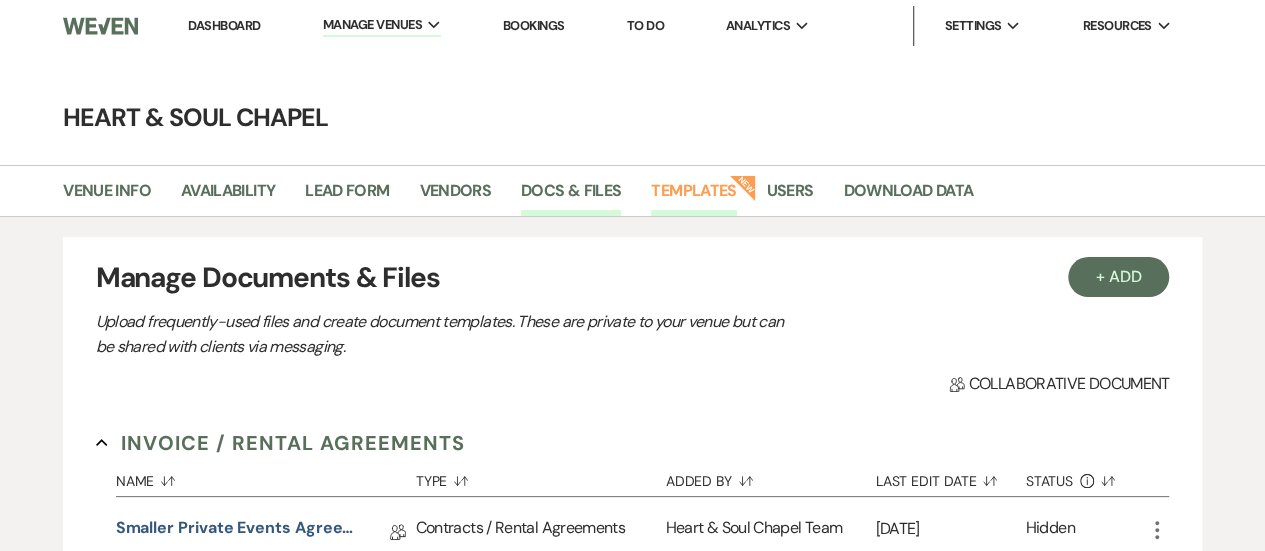 click on "Templates" at bounding box center (693, 197) 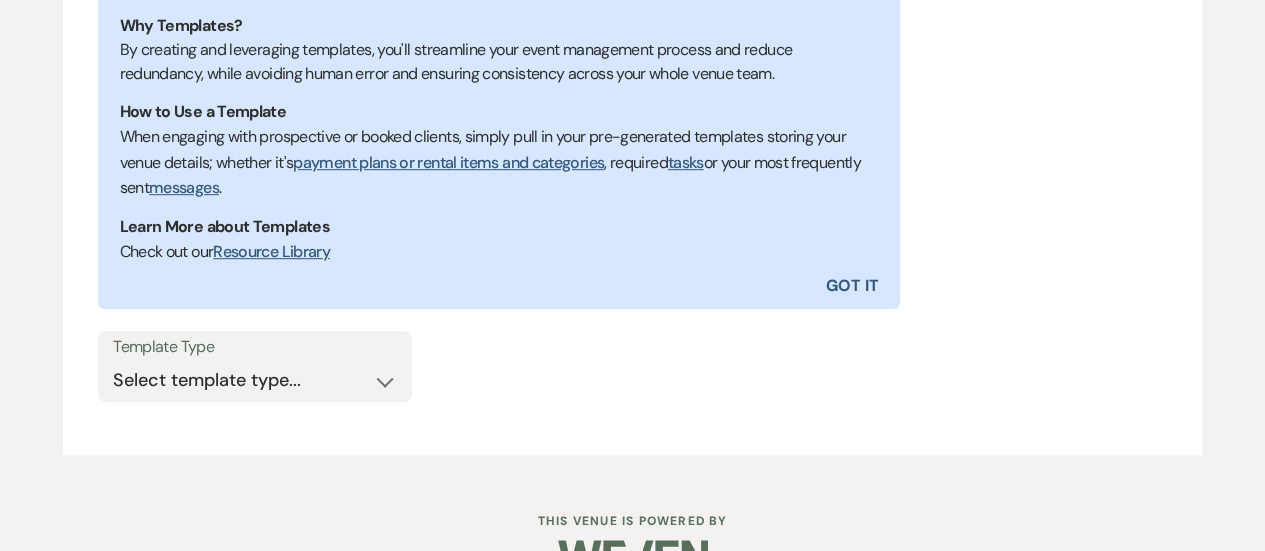 scroll, scrollTop: 529, scrollLeft: 0, axis: vertical 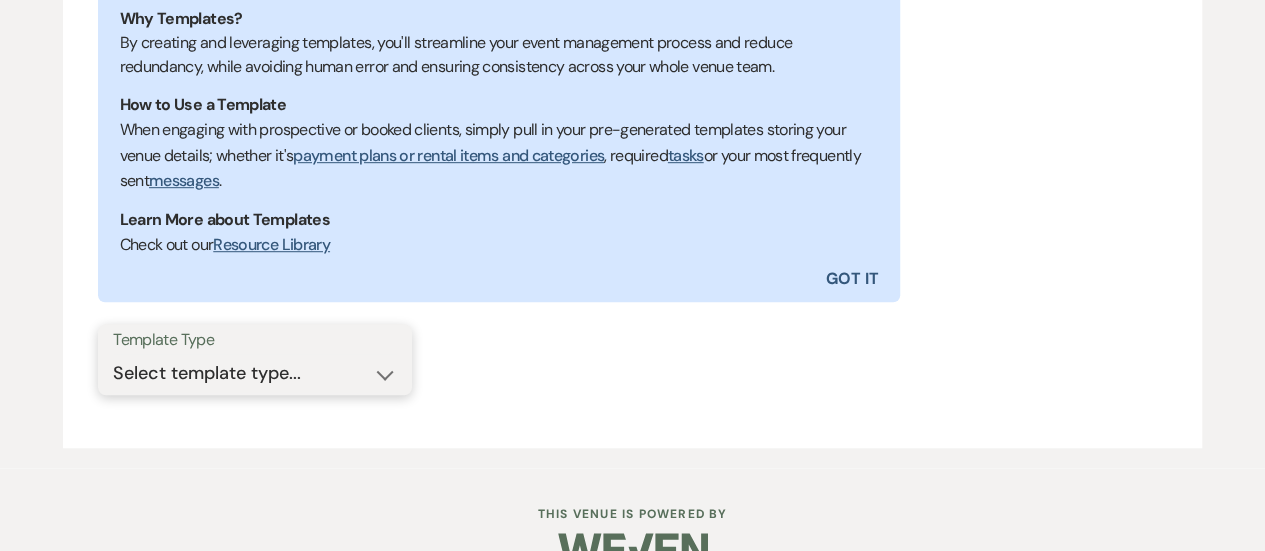 click on "Select template type... Task List Message Templates Payment Plan Inventory Items Categories" at bounding box center (255, 373) 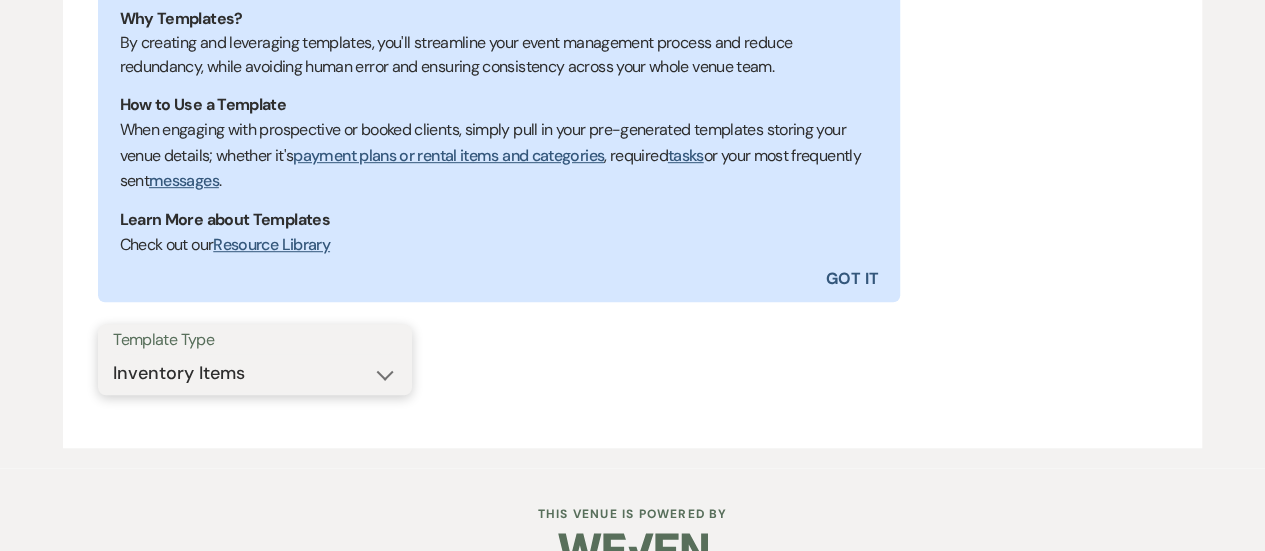 click on "Select template type... Task List Message Templates Payment Plan Inventory Items Categories" at bounding box center [255, 373] 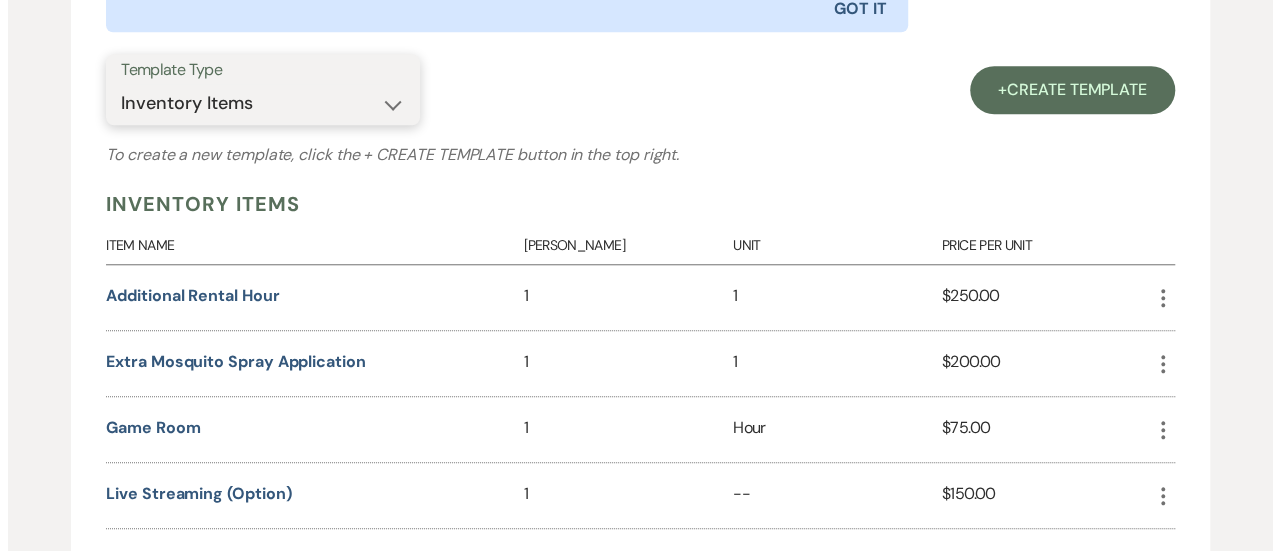 scroll, scrollTop: 801, scrollLeft: 0, axis: vertical 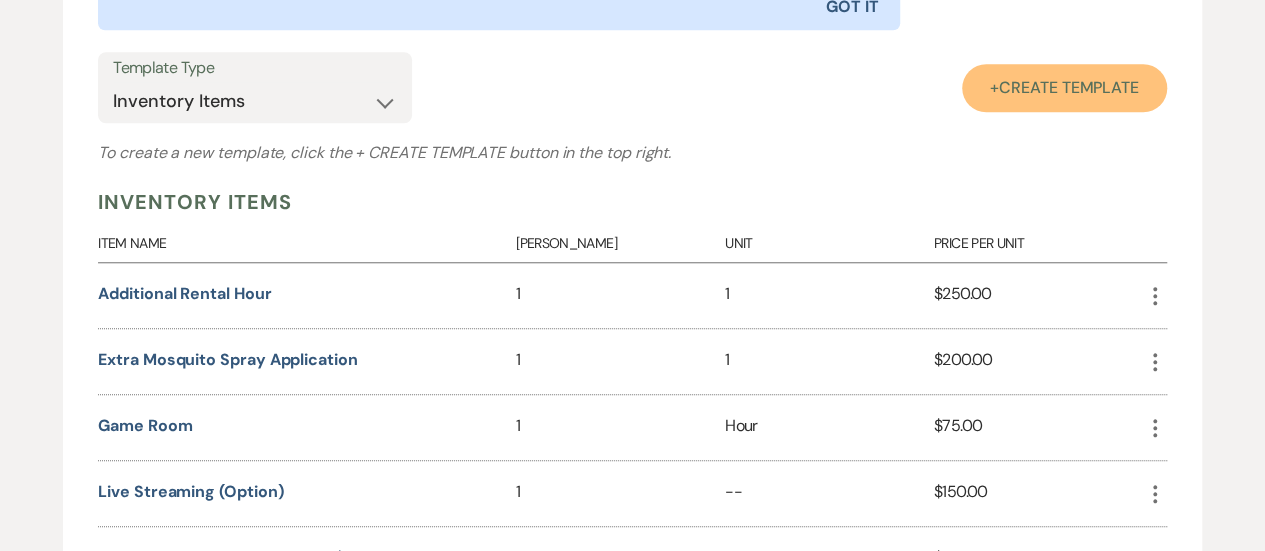 click on "Create Template" at bounding box center [1069, 87] 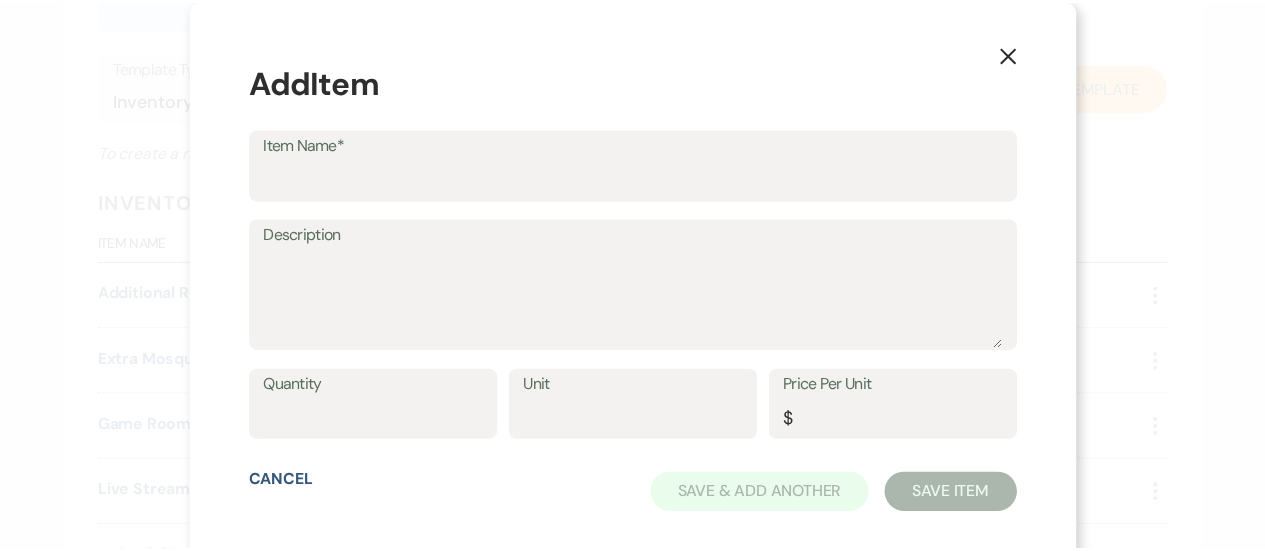 scroll, scrollTop: 23, scrollLeft: 0, axis: vertical 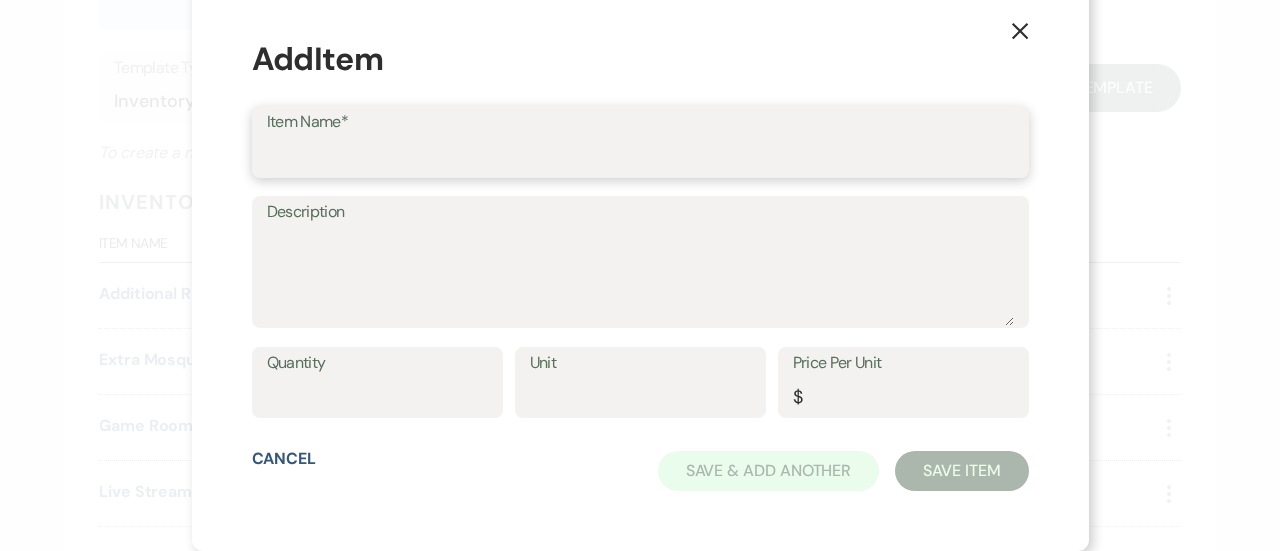 click on "Item Name*" at bounding box center [640, 156] 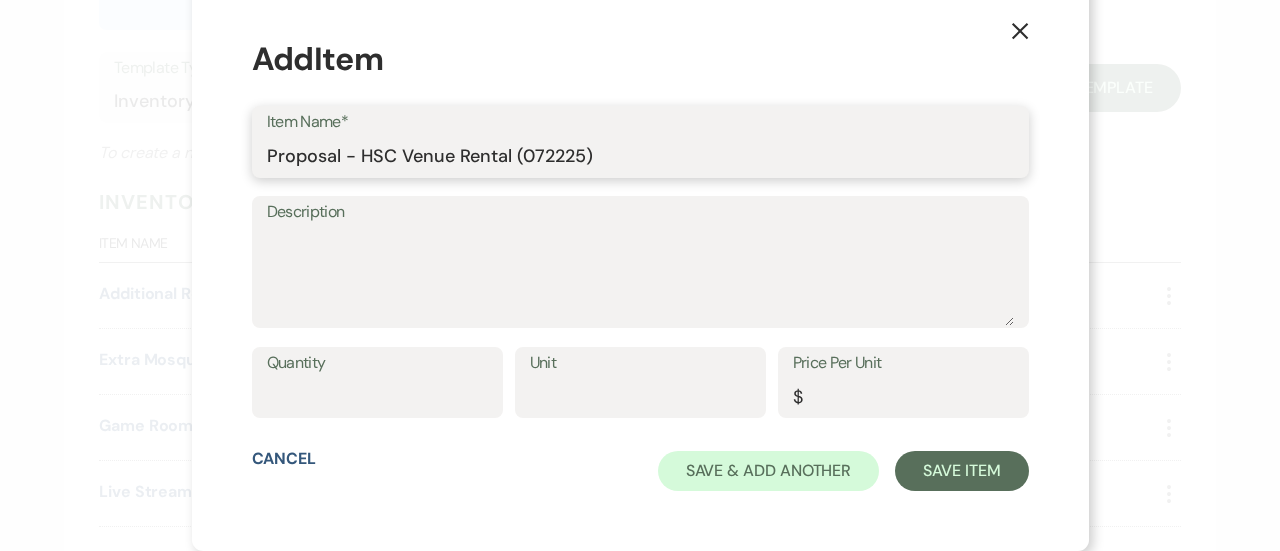 type on "Proposal - HSC Venue Rental (072225)" 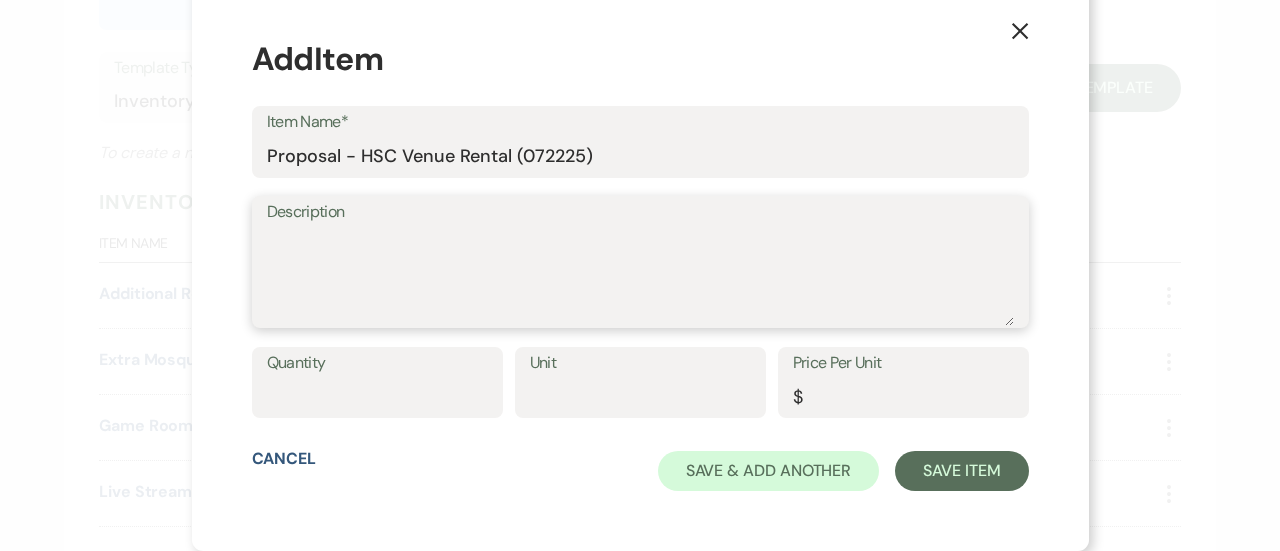 click on "Description" at bounding box center [640, 276] 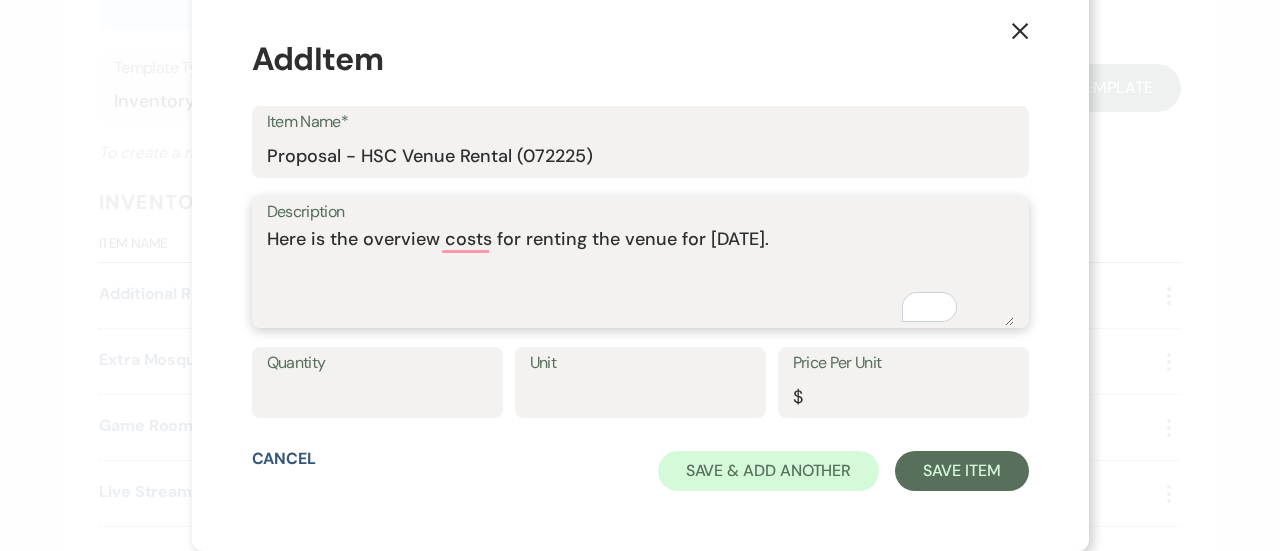 type on "Here is the overview costs for renting the venue for [DATE]." 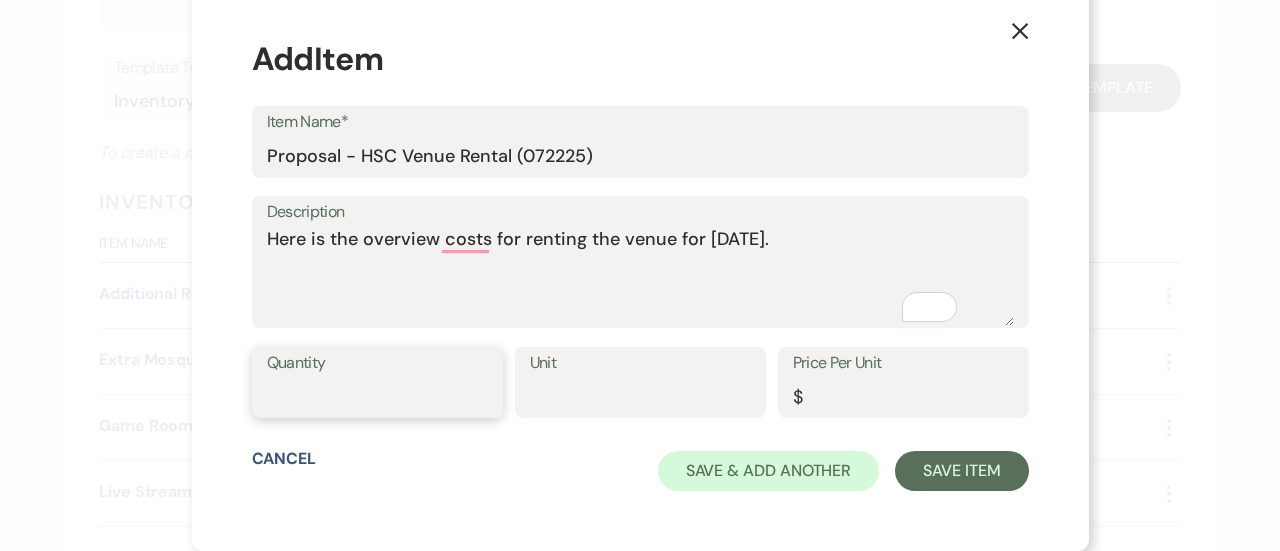 click on "Quantity" at bounding box center (377, 396) 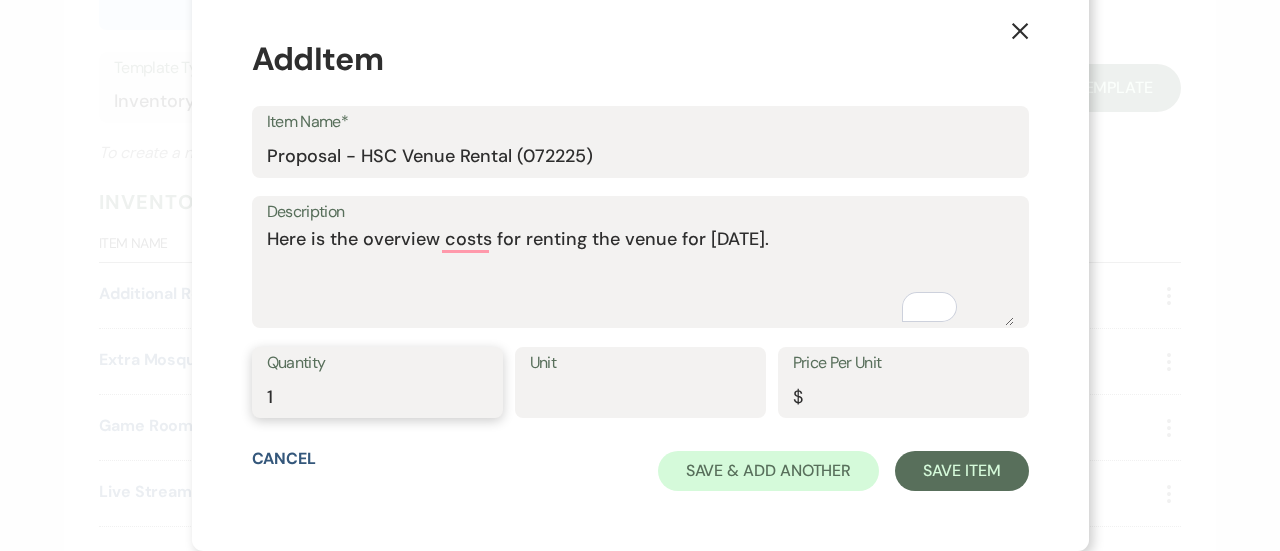 type on "1" 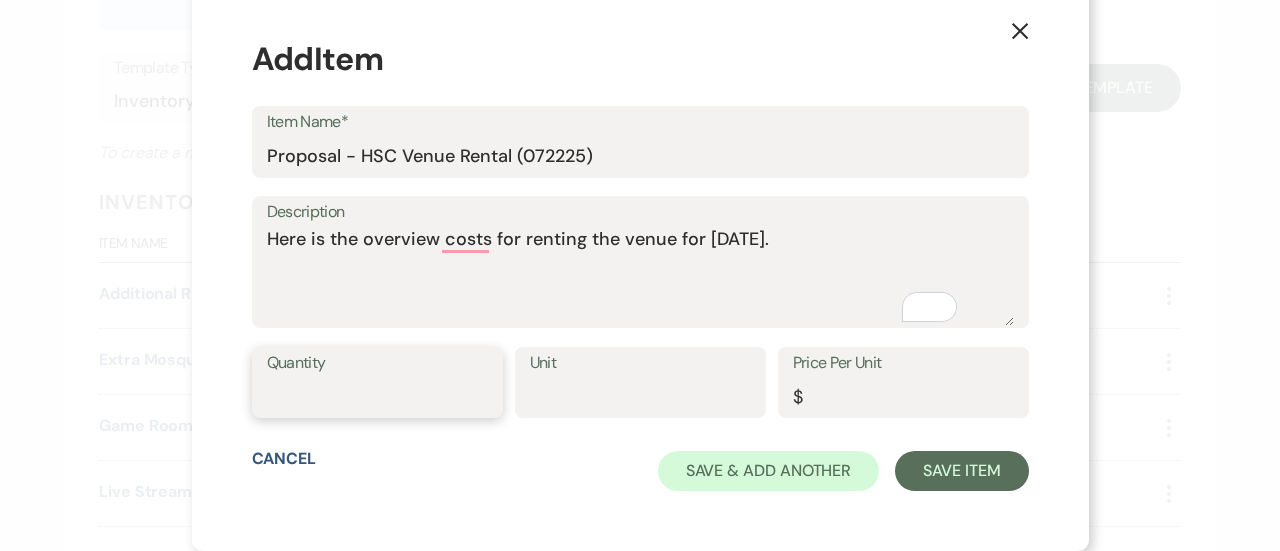 type 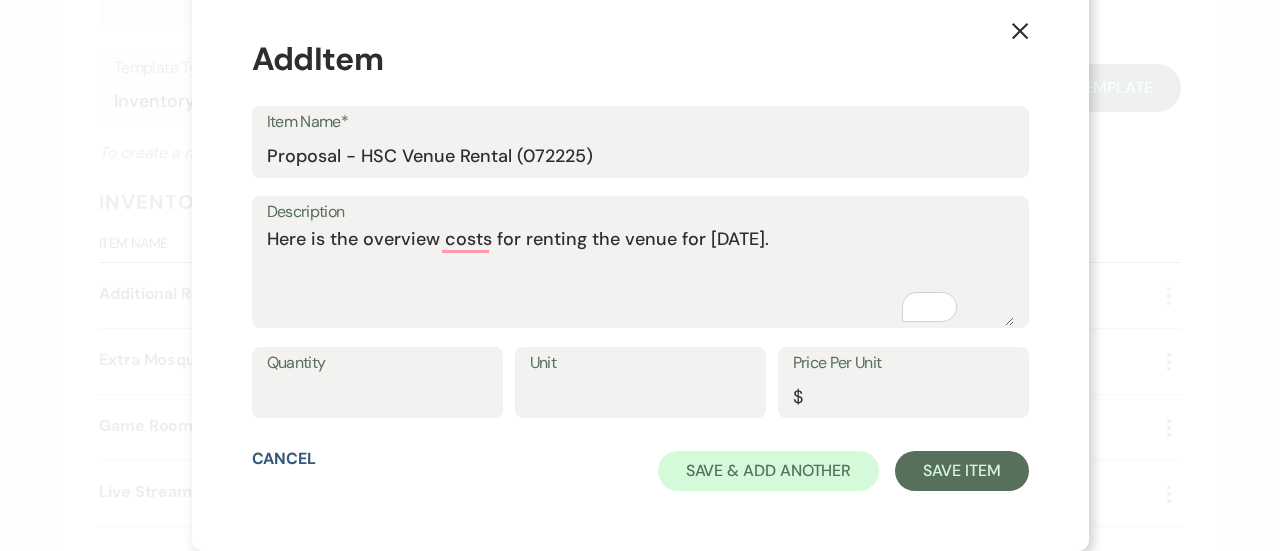 click on "X" 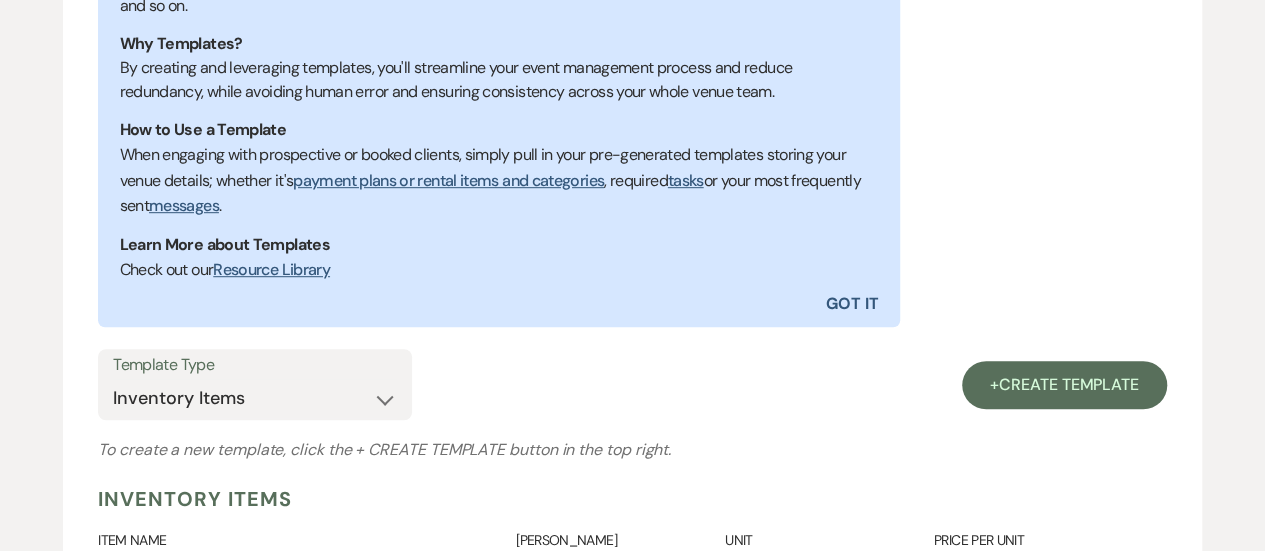 scroll, scrollTop: 503, scrollLeft: 0, axis: vertical 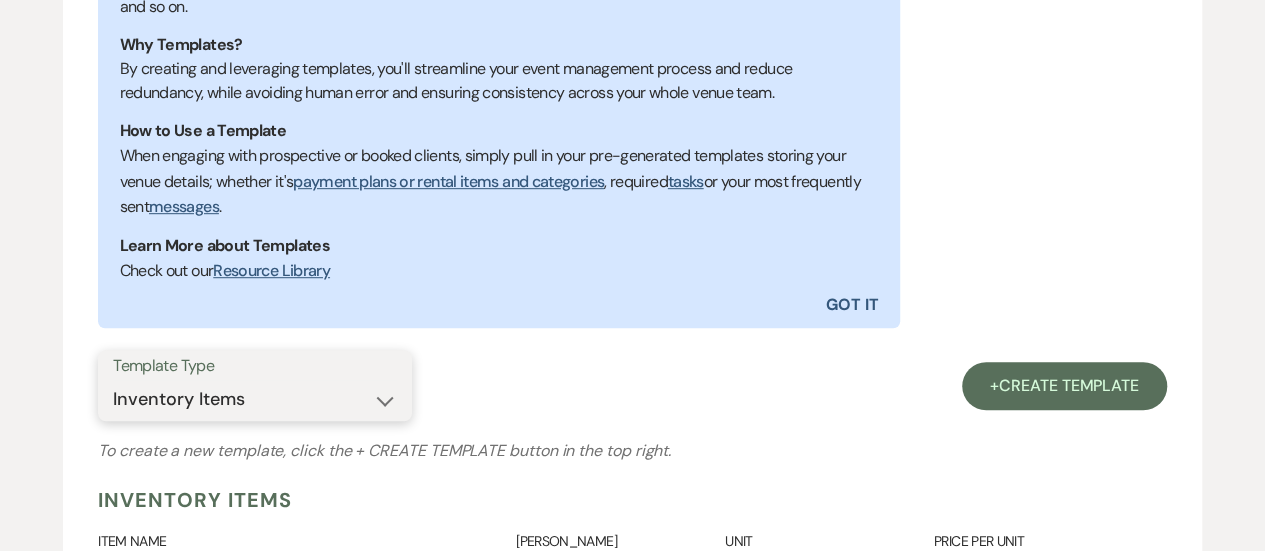 click on "Select template type... Task List Message Templates Payment Plan Inventory Items Categories" at bounding box center [255, 399] 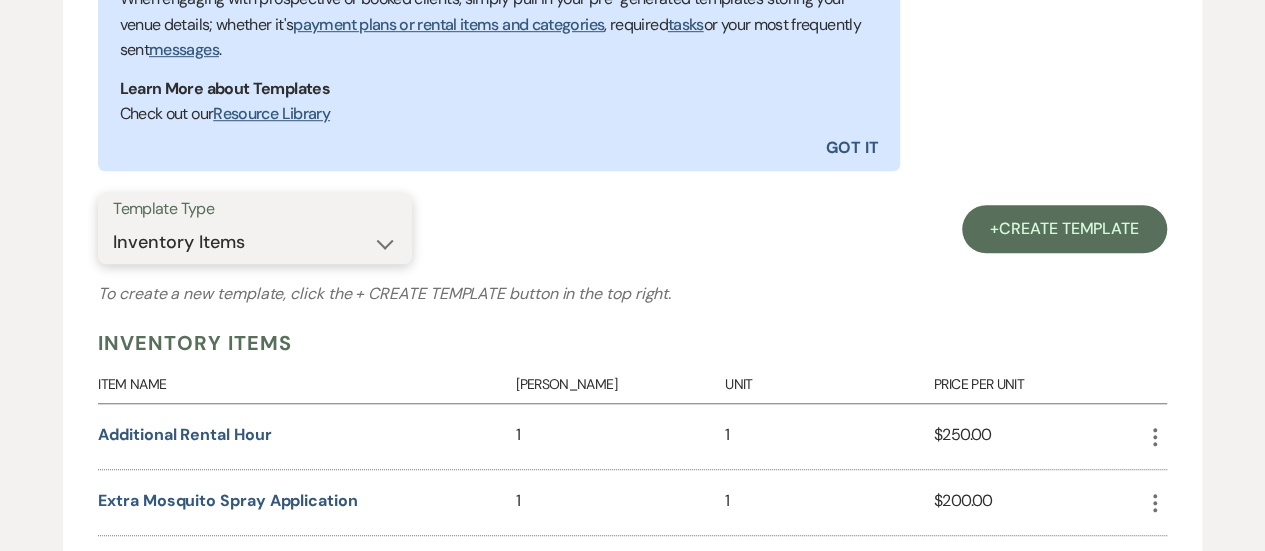 scroll, scrollTop: 673, scrollLeft: 0, axis: vertical 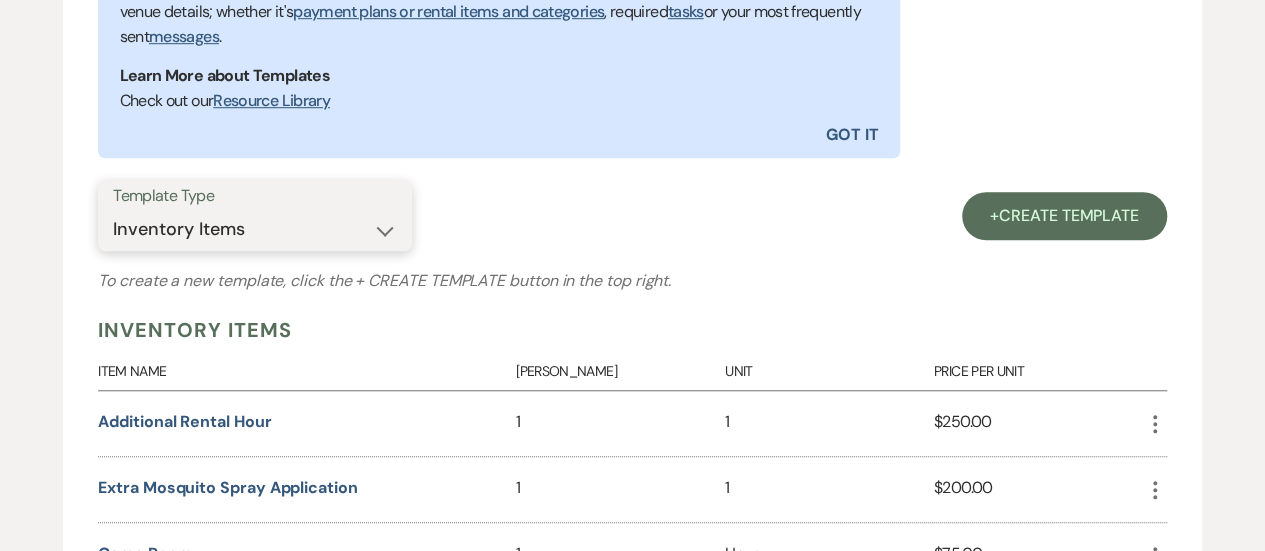 click on "Select template type... Task List Message Templates Payment Plan Inventory Items Categories" at bounding box center (255, 229) 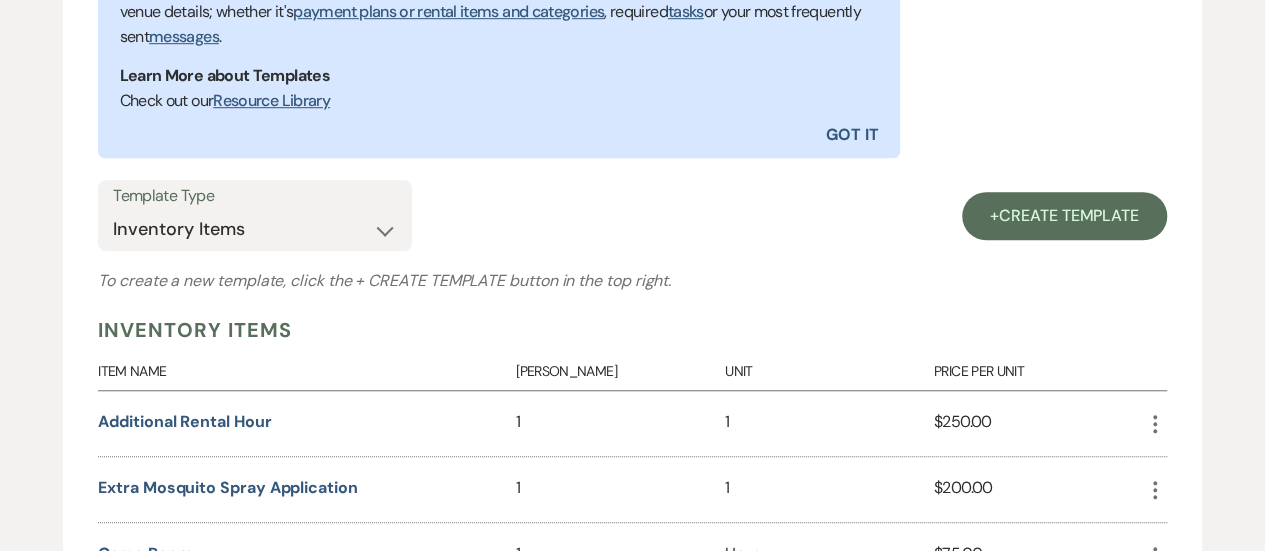 click on "Template Type Select template type... Task List Message Templates Payment Plan Inventory Items Categories To create a new template, click the   + Create Template   button in the top right. Inventory Items +  Create Template Item Name Max Quantity Unit Price Per Unit Additional Rental Hour 1 1 $250.00 More Extra Mosquito Spray Application 1 1 $200.00 More Game Room 1 Hour $75.00 More Live Streaming (Option) 1 -- $150.00 More Refundable Damage Deposit - $200 1 1 $200.00 More Refundable Damage Deposit - $500 1 1 $500.00 More Archived Templates (0) Expand" at bounding box center (632, 531) 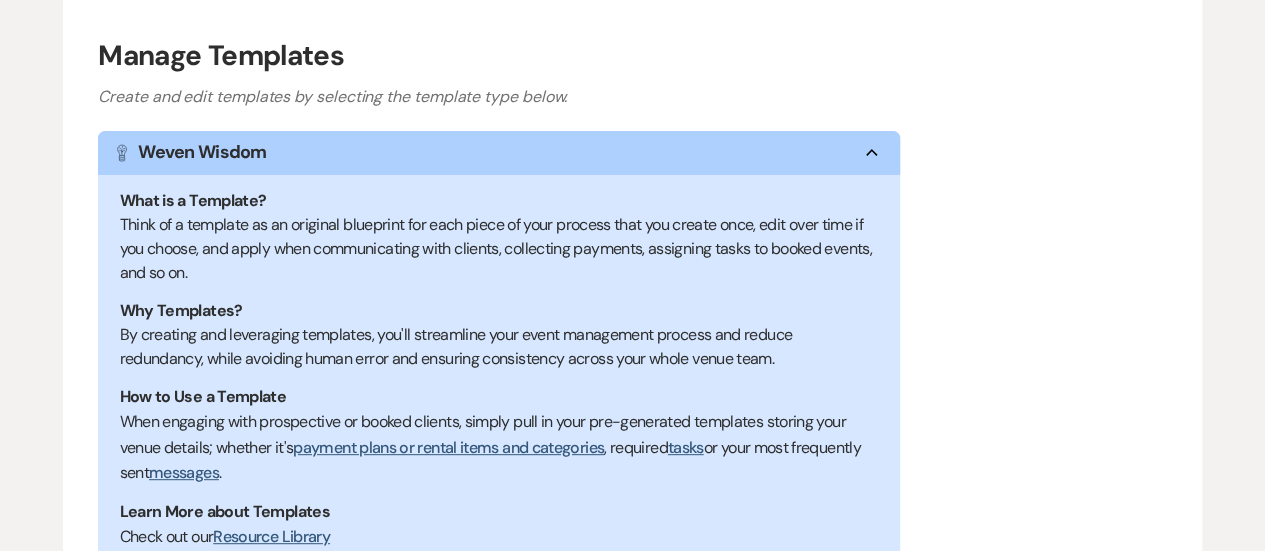 scroll, scrollTop: 0, scrollLeft: 0, axis: both 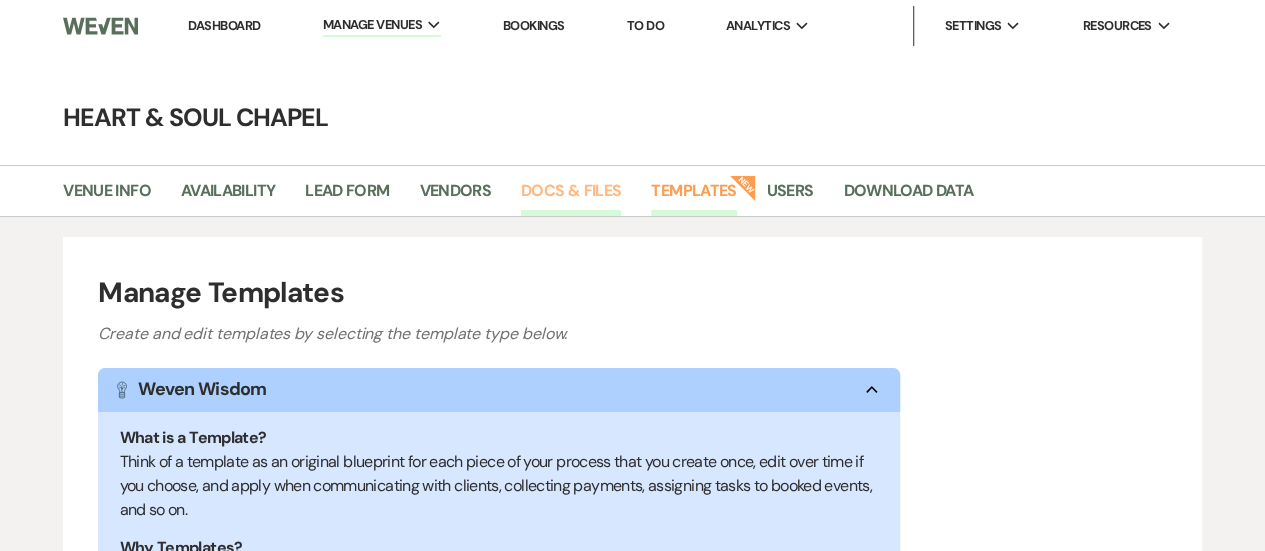 click on "Docs & Files" at bounding box center [571, 197] 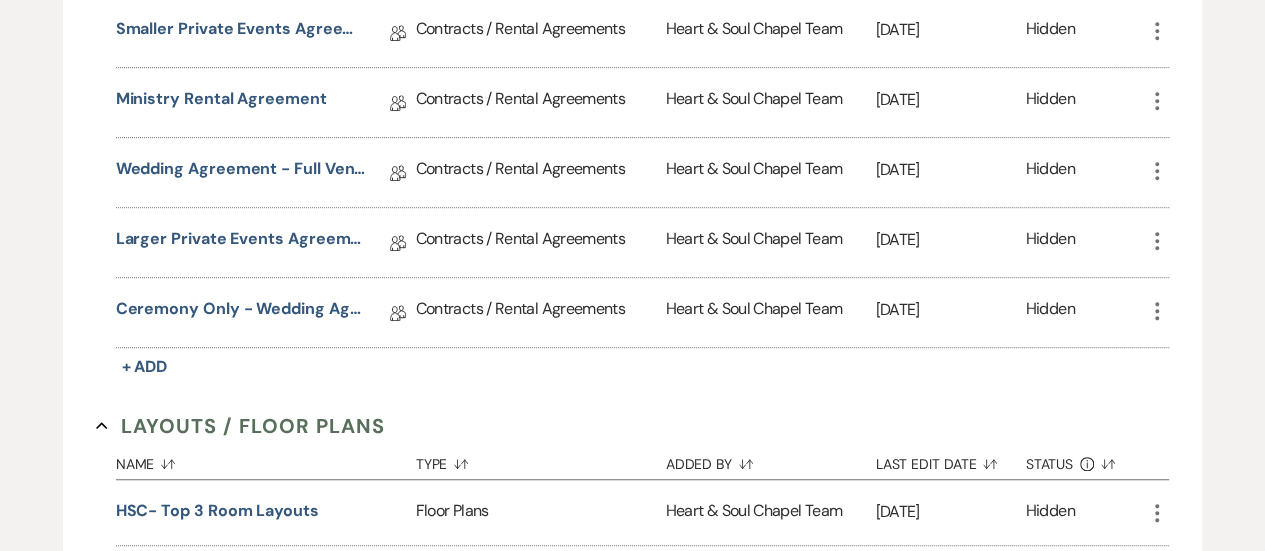 scroll, scrollTop: 0, scrollLeft: 0, axis: both 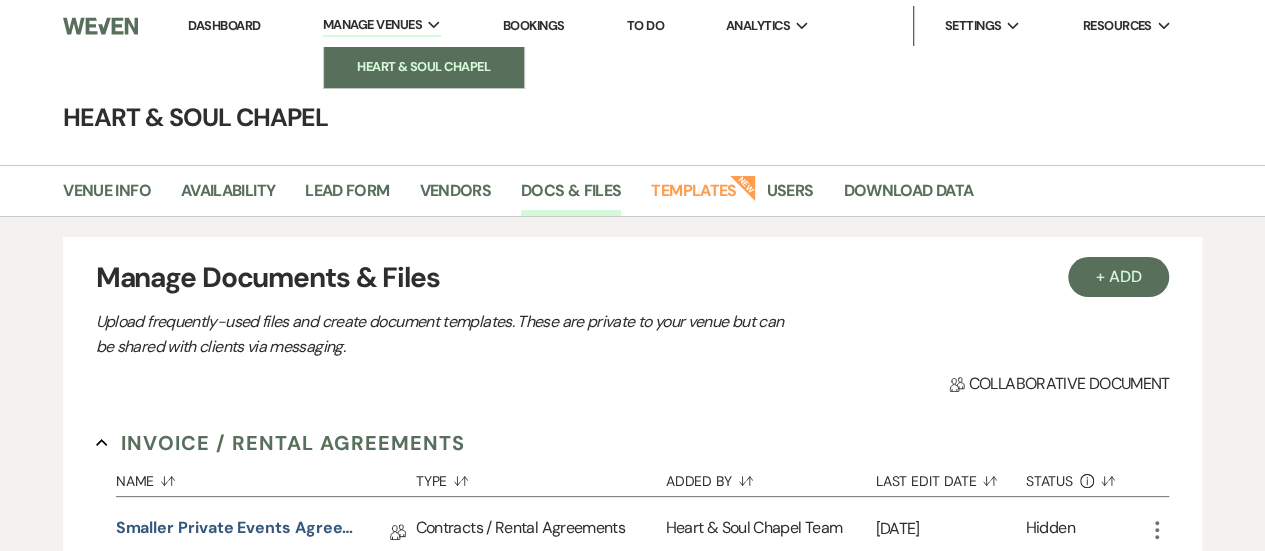 click on "Heart & Soul Chapel" at bounding box center [424, 67] 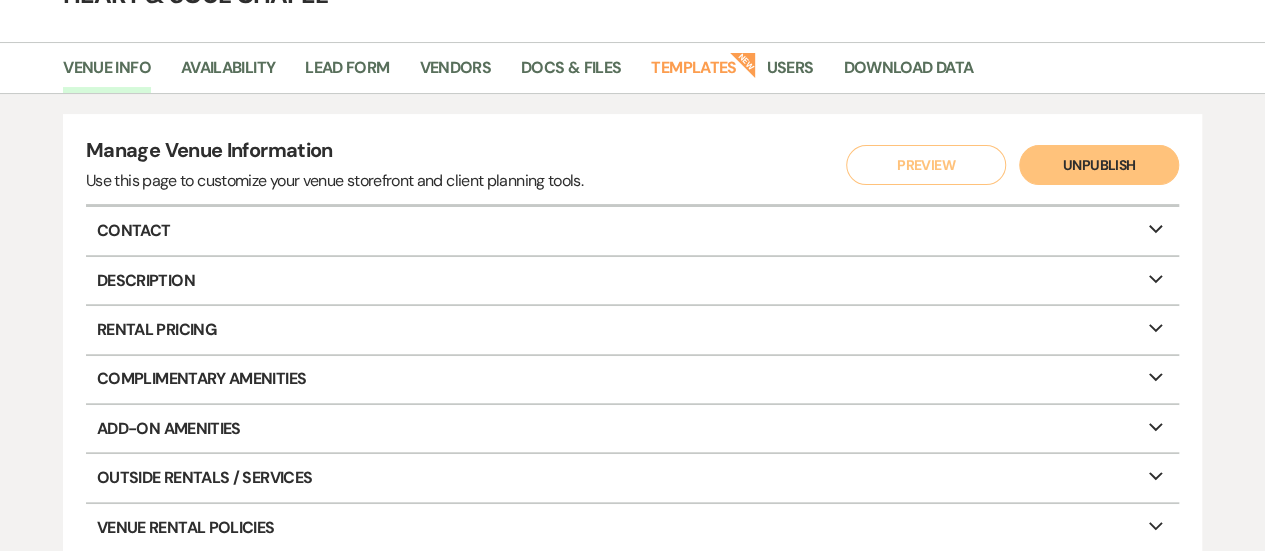 scroll, scrollTop: 0, scrollLeft: 0, axis: both 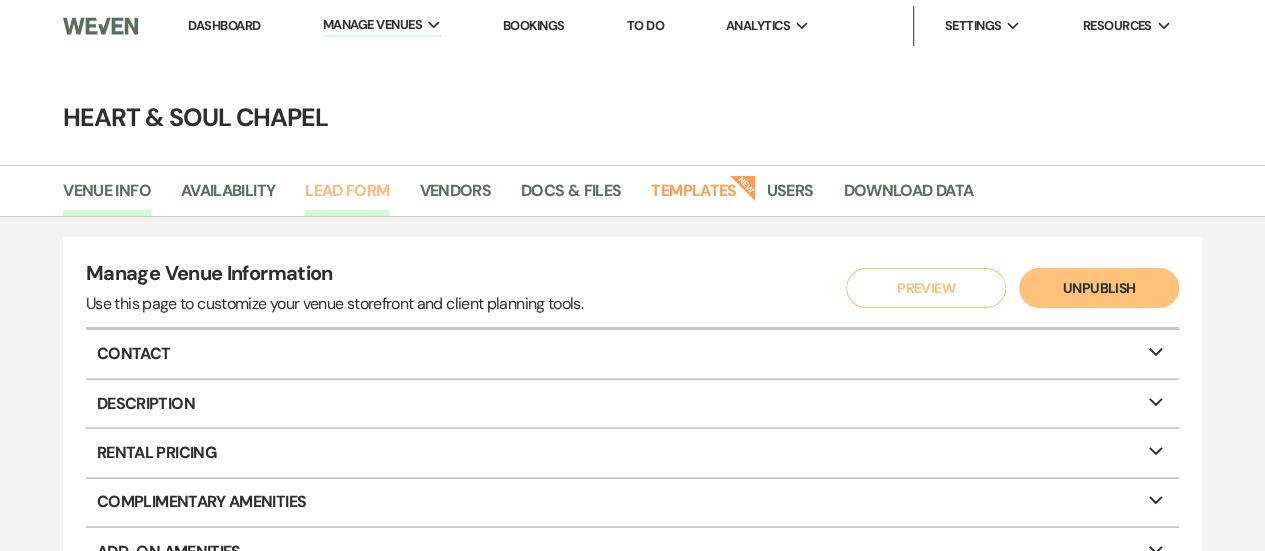 click on "Lead Form" at bounding box center (347, 197) 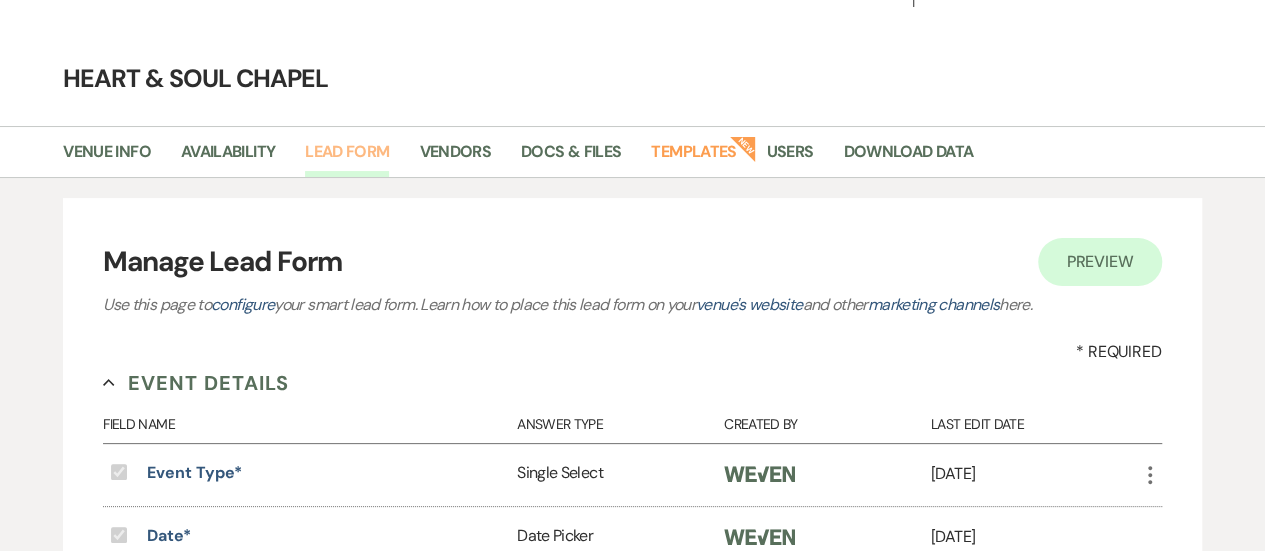 scroll, scrollTop: 0, scrollLeft: 0, axis: both 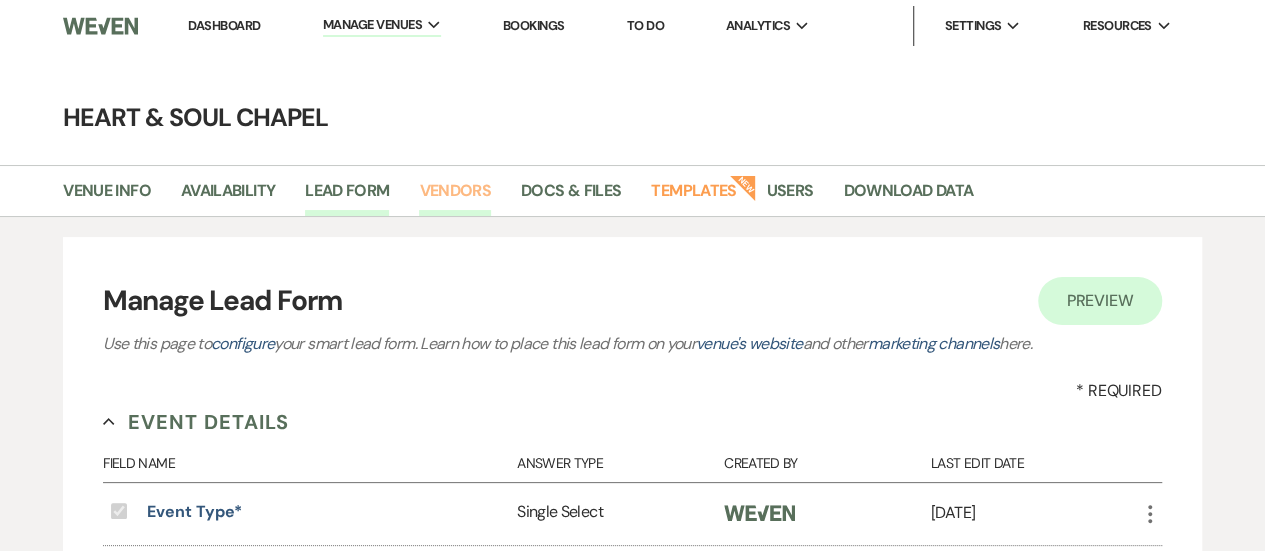 click on "Vendors" at bounding box center [455, 197] 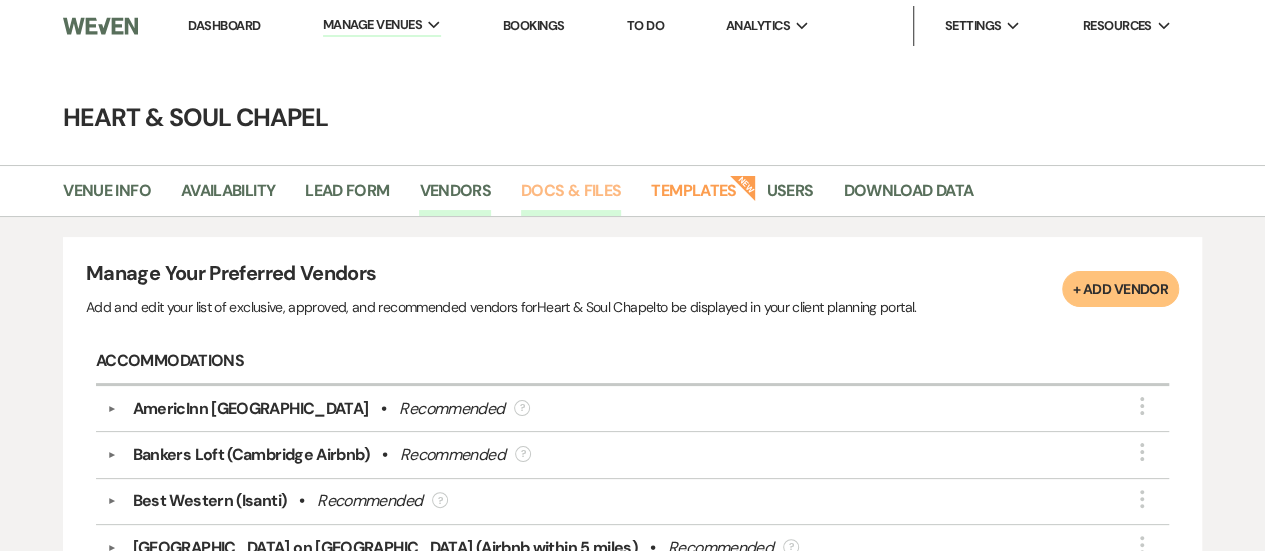 click on "Docs & Files" at bounding box center (571, 197) 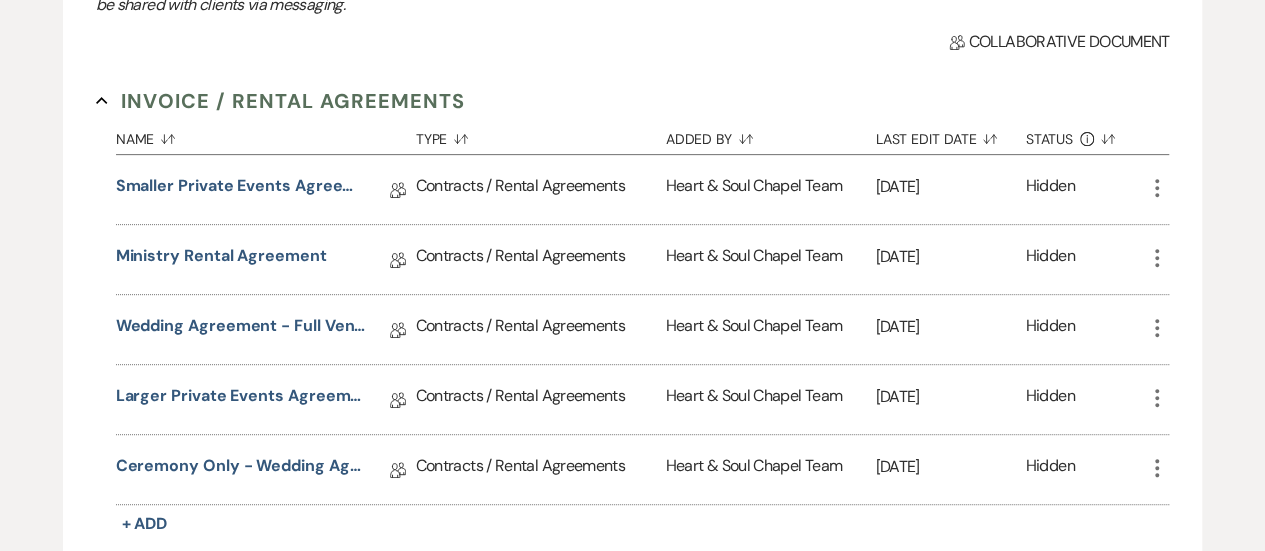 scroll, scrollTop: 358, scrollLeft: 0, axis: vertical 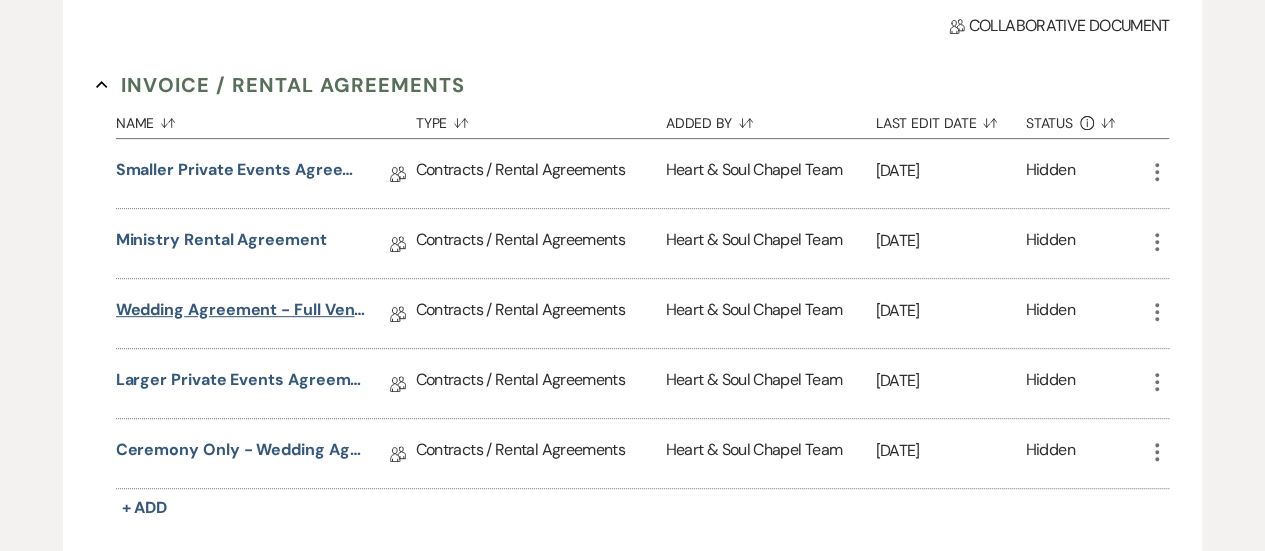 click on "Wedding Agreement - Full Venue" at bounding box center (241, 313) 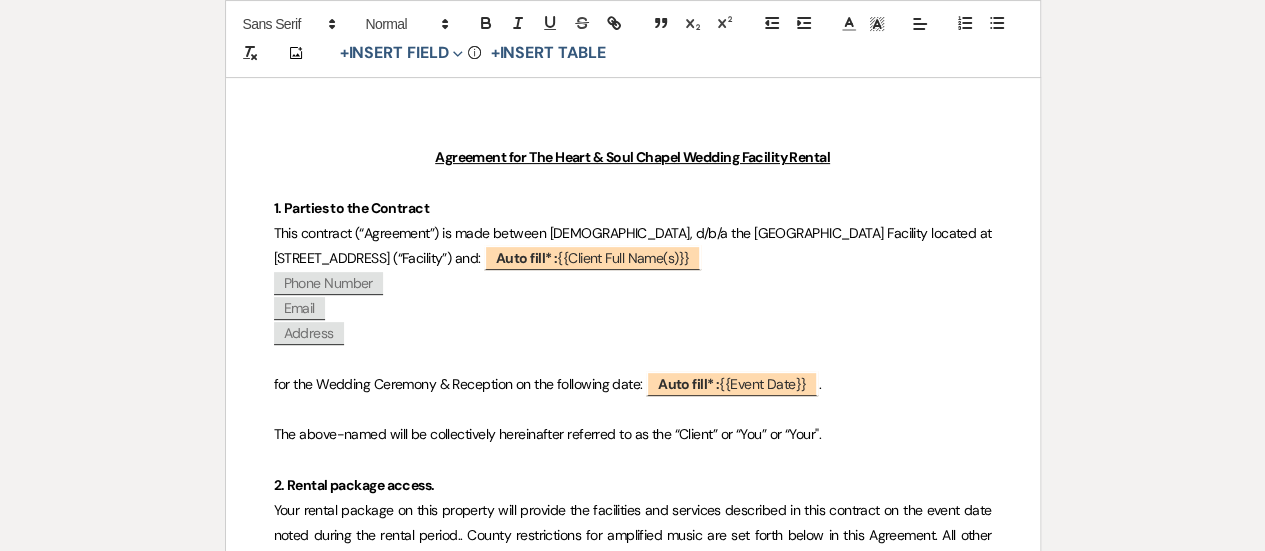 scroll, scrollTop: 0, scrollLeft: 0, axis: both 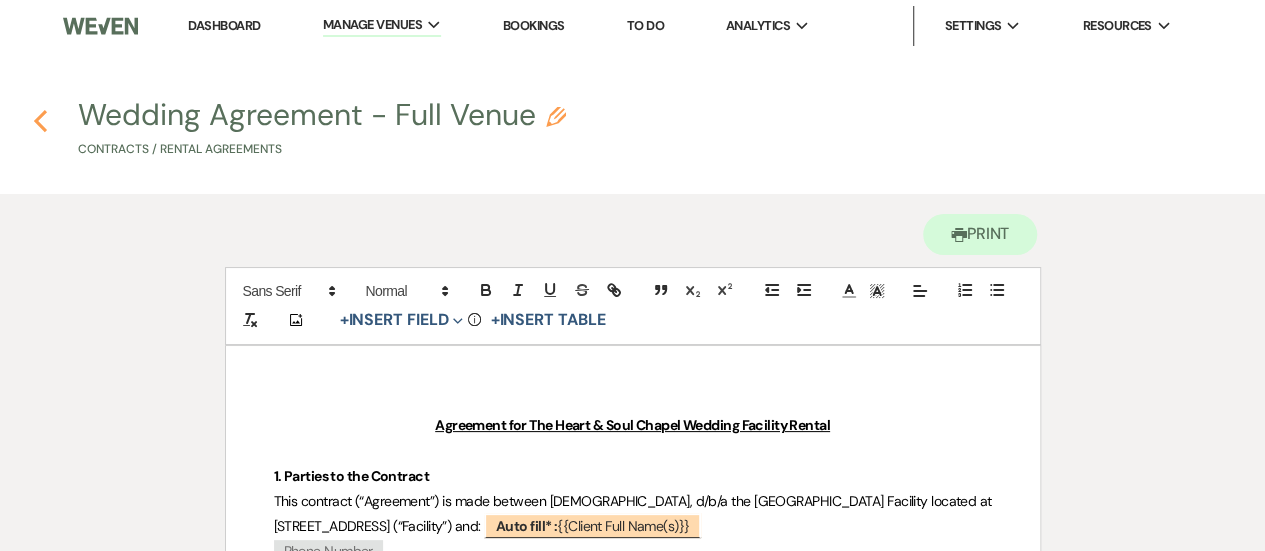 click on "Previous" 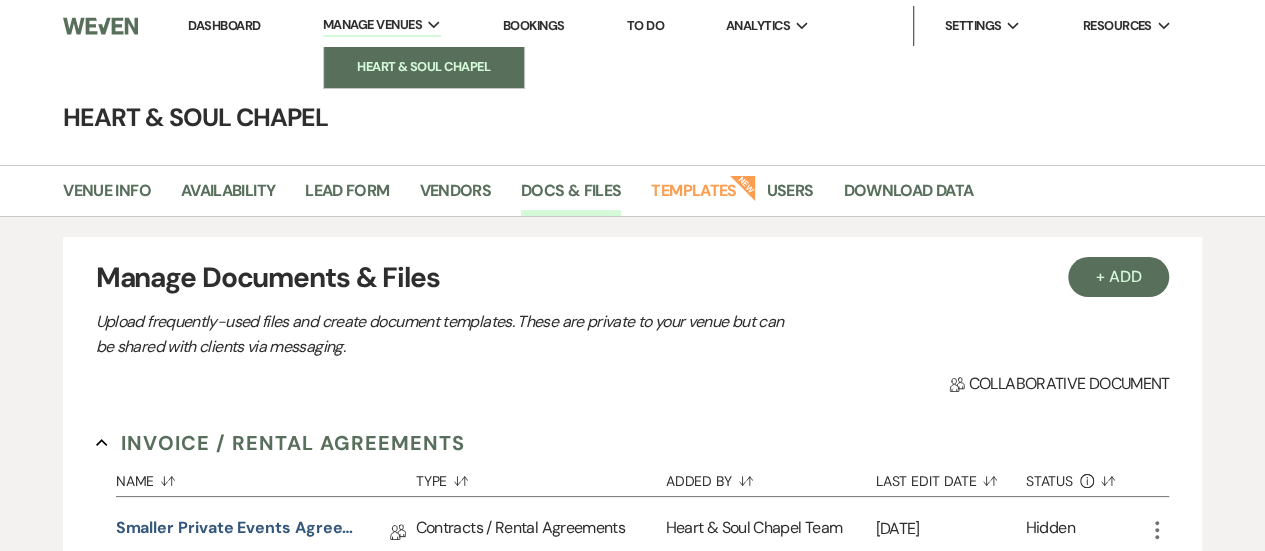 click on "Heart & Soul Chapel" at bounding box center [424, 67] 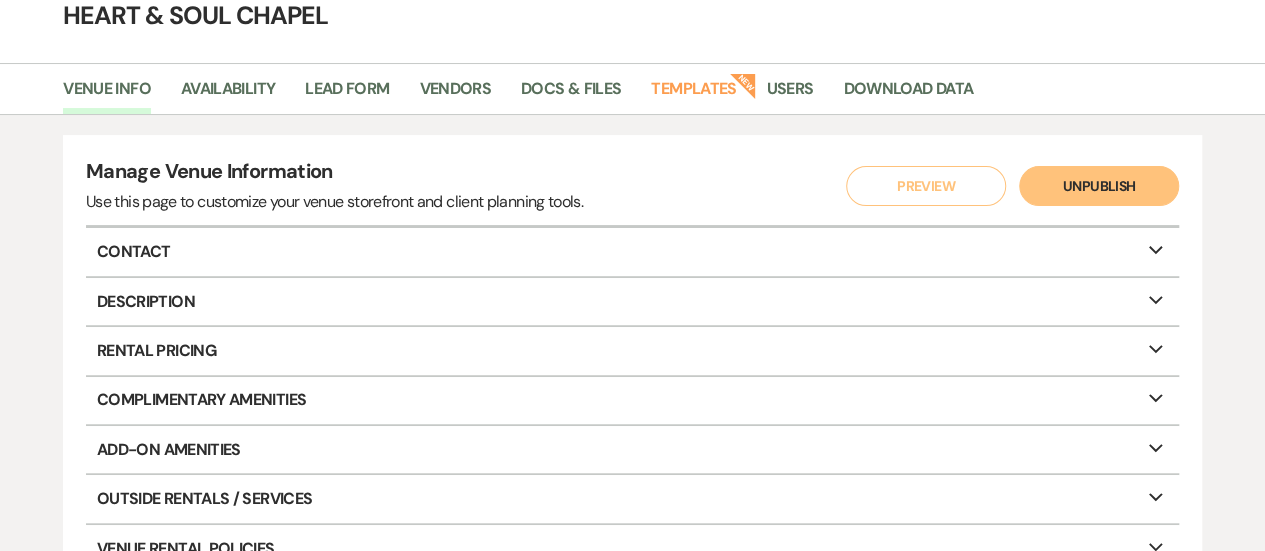 scroll, scrollTop: 0, scrollLeft: 0, axis: both 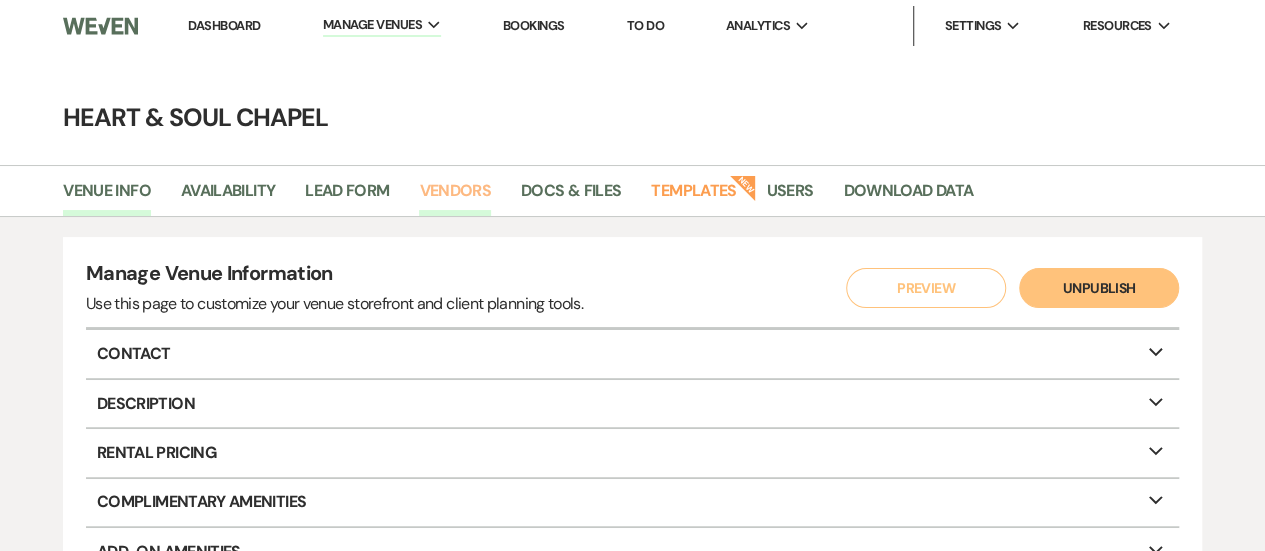 click on "Vendors" at bounding box center (455, 197) 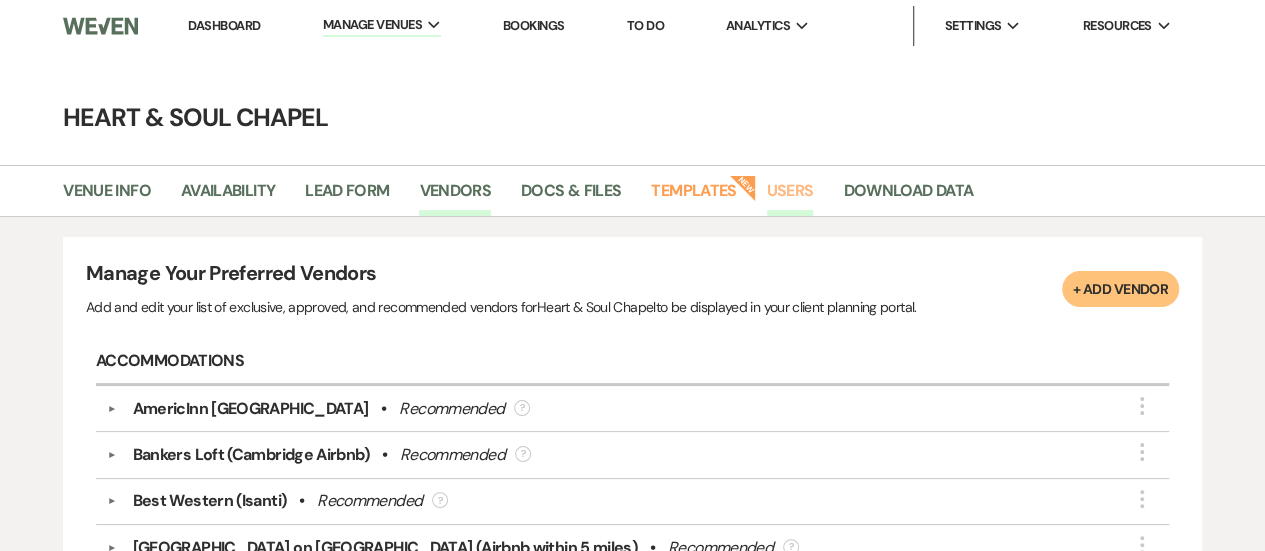 click on "Users" at bounding box center (790, 197) 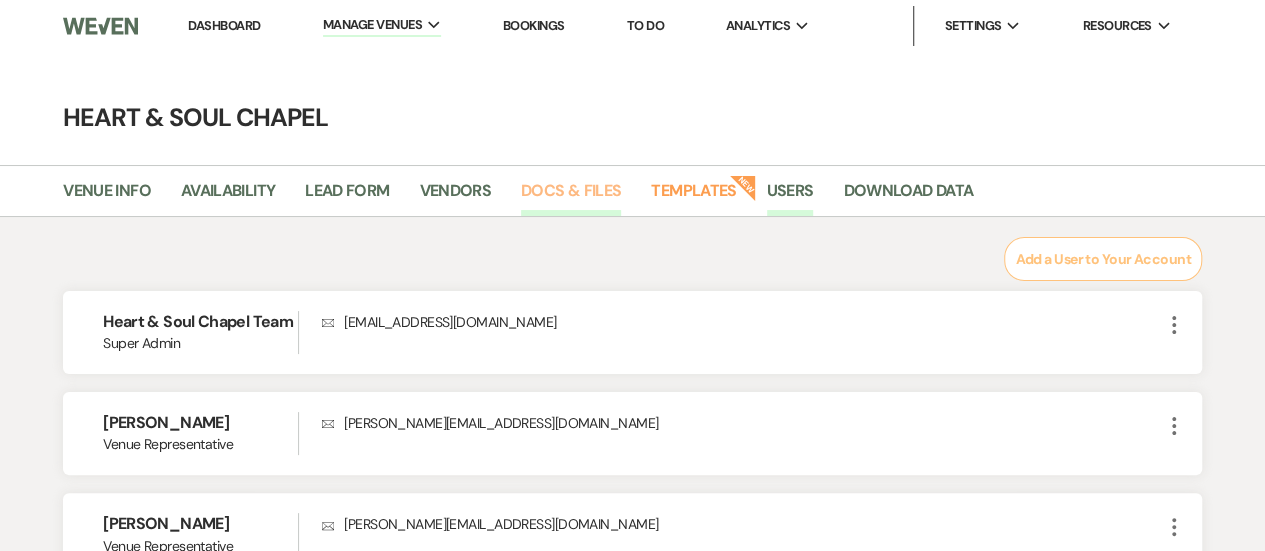 click on "Docs & Files" at bounding box center (571, 197) 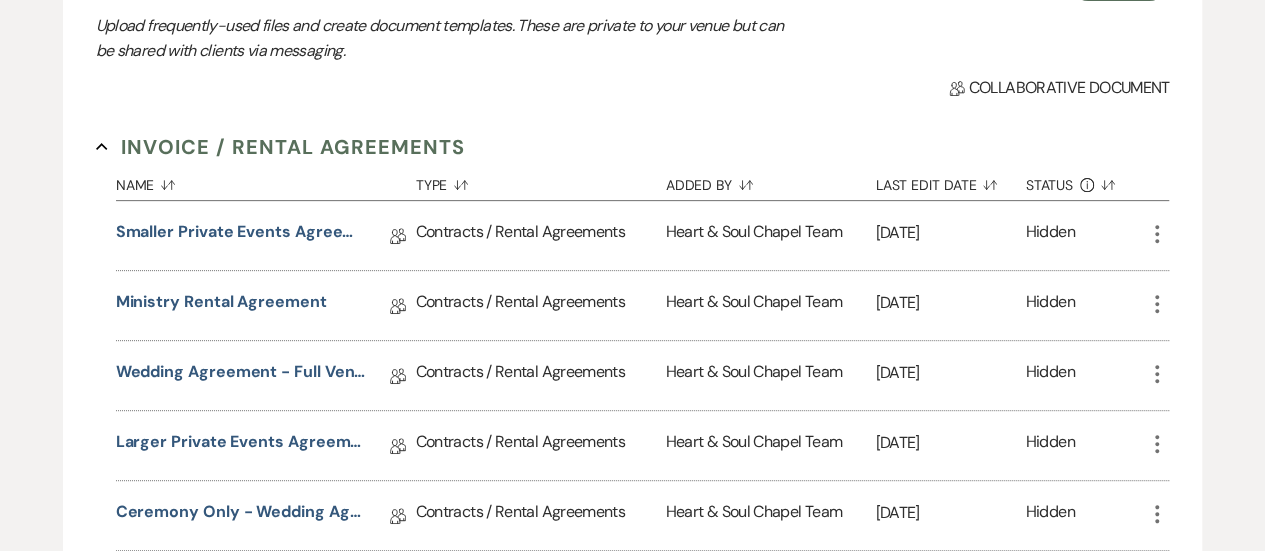 scroll, scrollTop: 0, scrollLeft: 0, axis: both 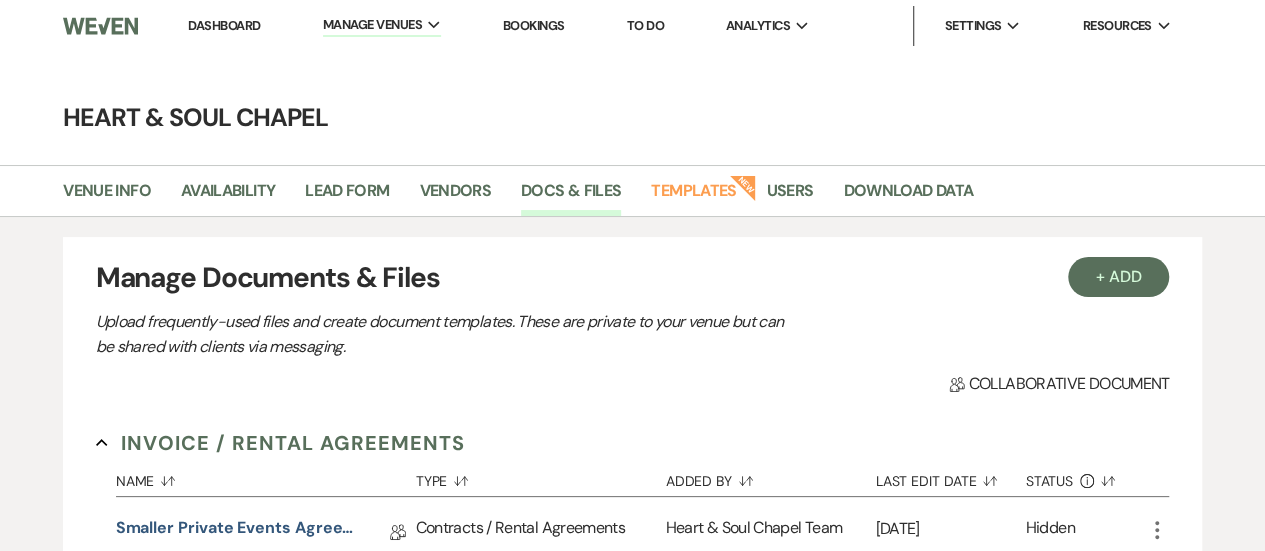 click on "Venue Info" at bounding box center [122, 195] 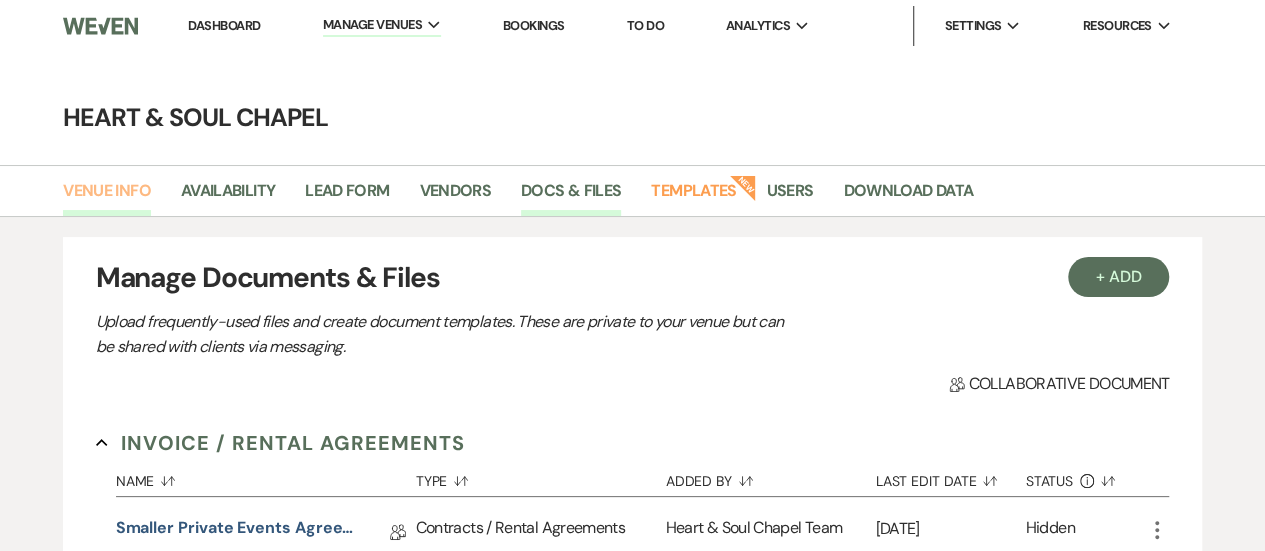 click on "Venue Info" at bounding box center [107, 197] 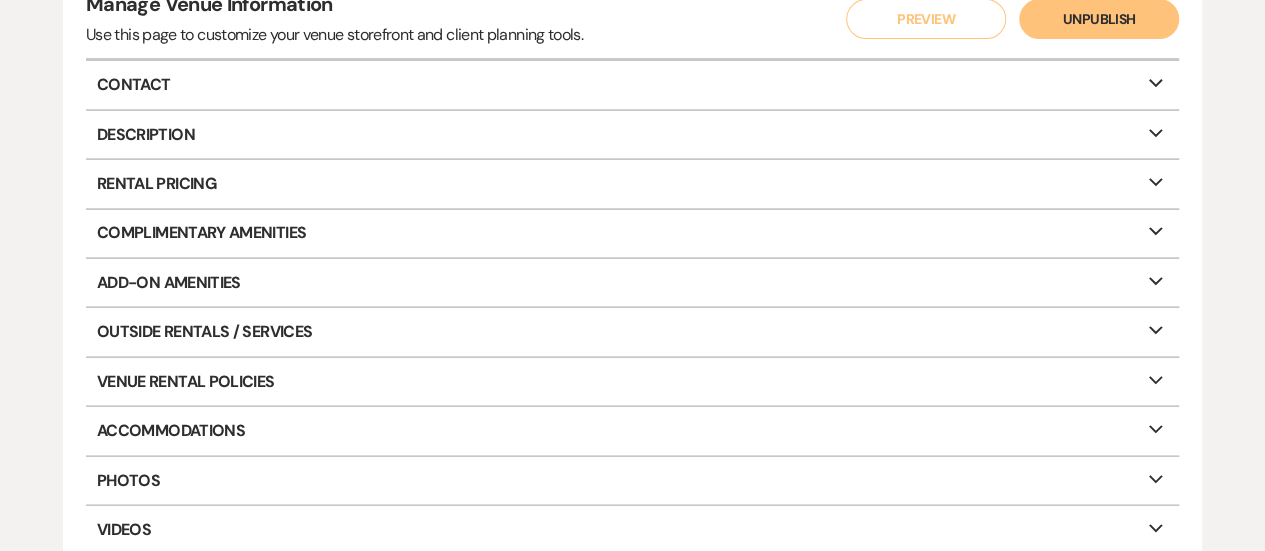 scroll, scrollTop: 272, scrollLeft: 0, axis: vertical 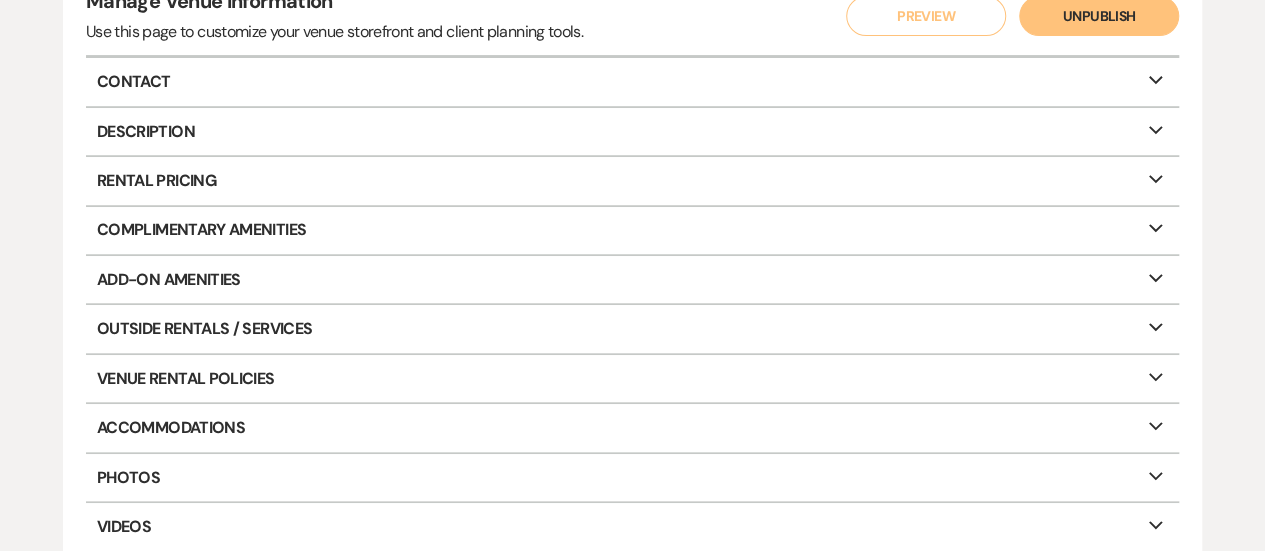 click on "Rental Pricing   Expand" at bounding box center (632, 180) 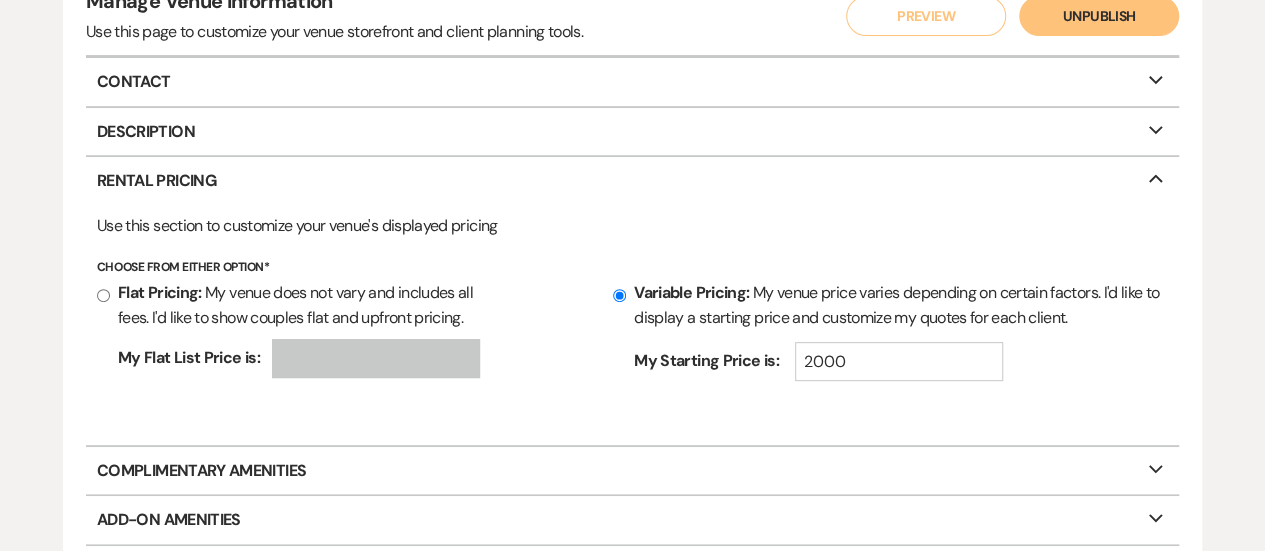 scroll, scrollTop: 0, scrollLeft: 0, axis: both 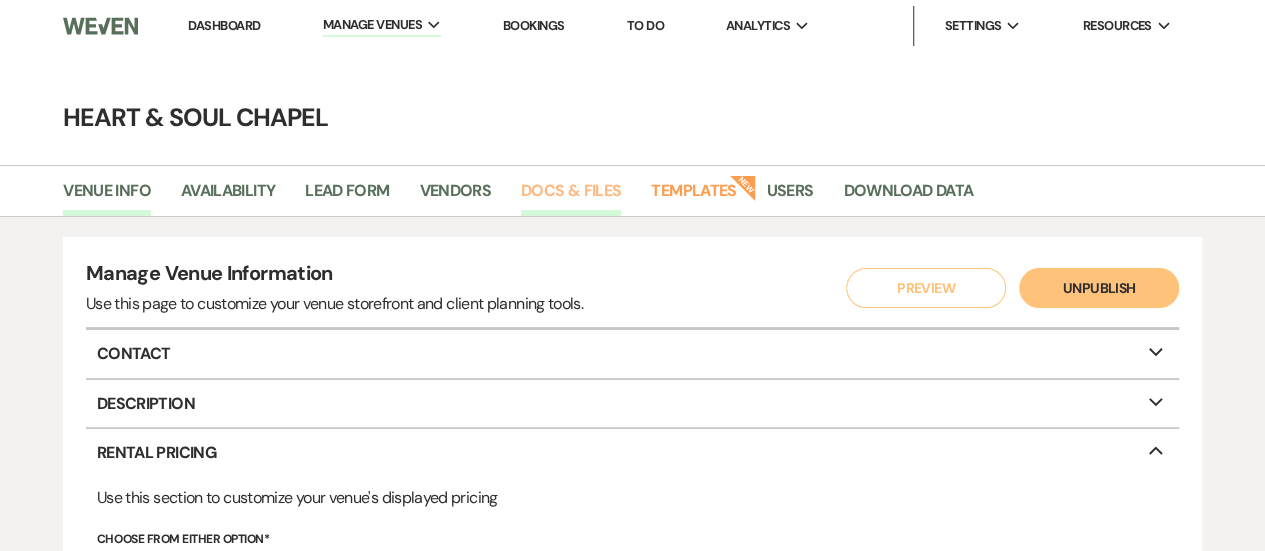 click on "Docs & Files" at bounding box center [571, 197] 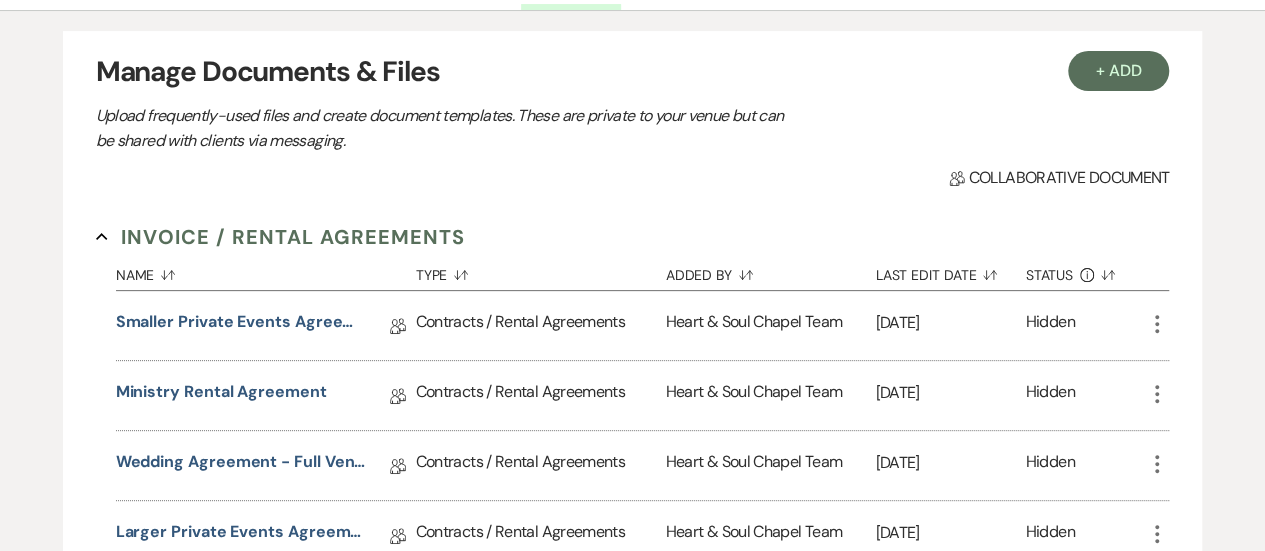 scroll, scrollTop: 0, scrollLeft: 0, axis: both 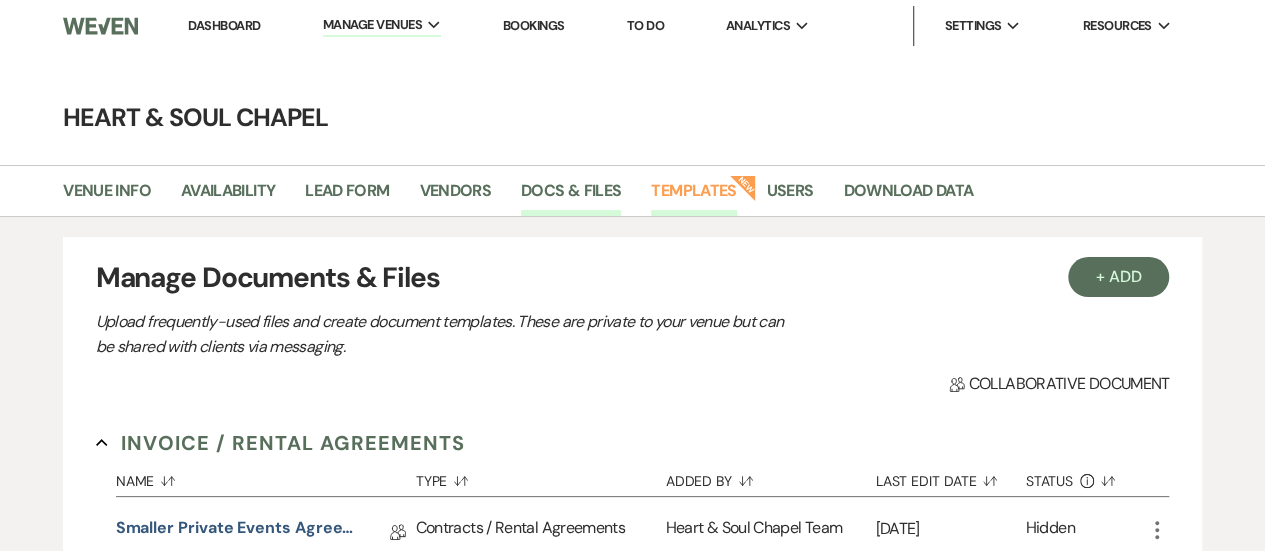 click on "Templates" at bounding box center (693, 197) 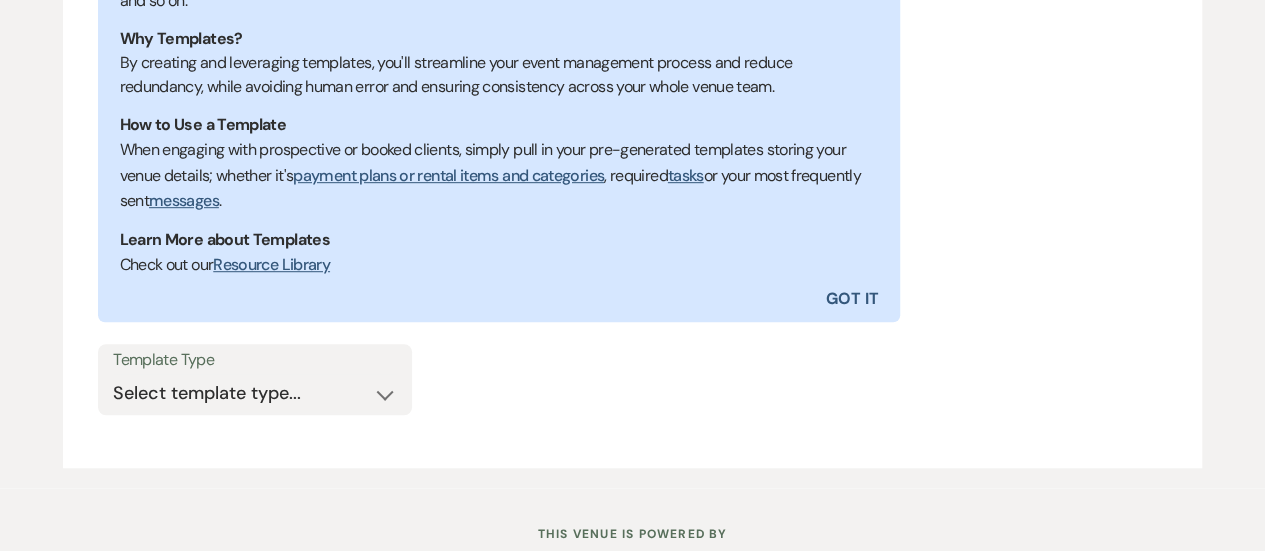 scroll, scrollTop: 510, scrollLeft: 0, axis: vertical 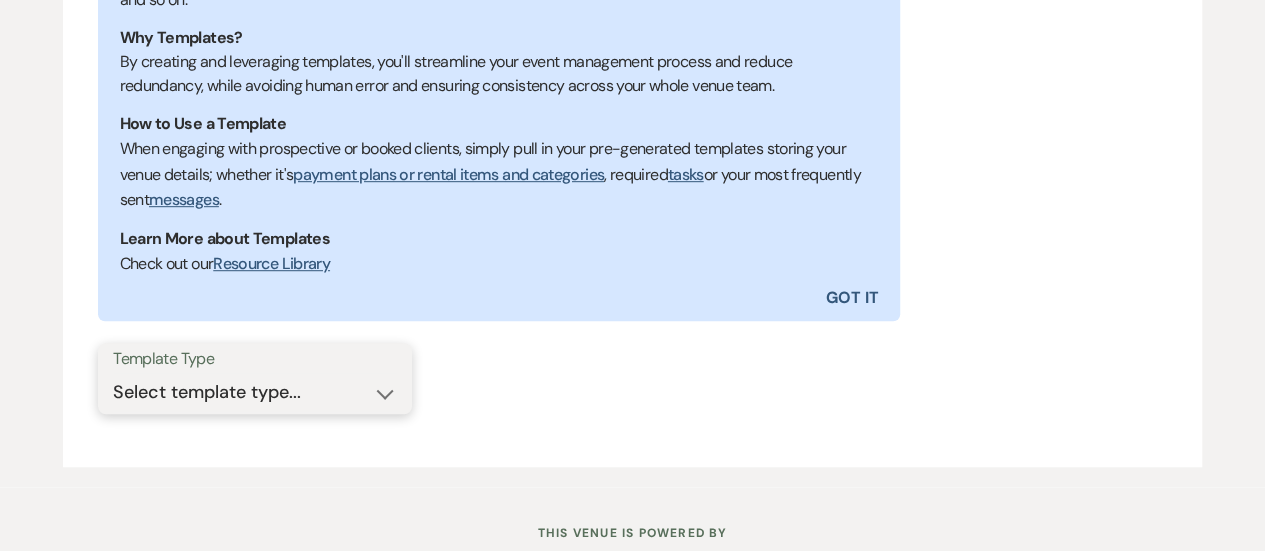 click on "Select template type... Task List Message Templates Payment Plan Inventory Items Categories" at bounding box center (255, 392) 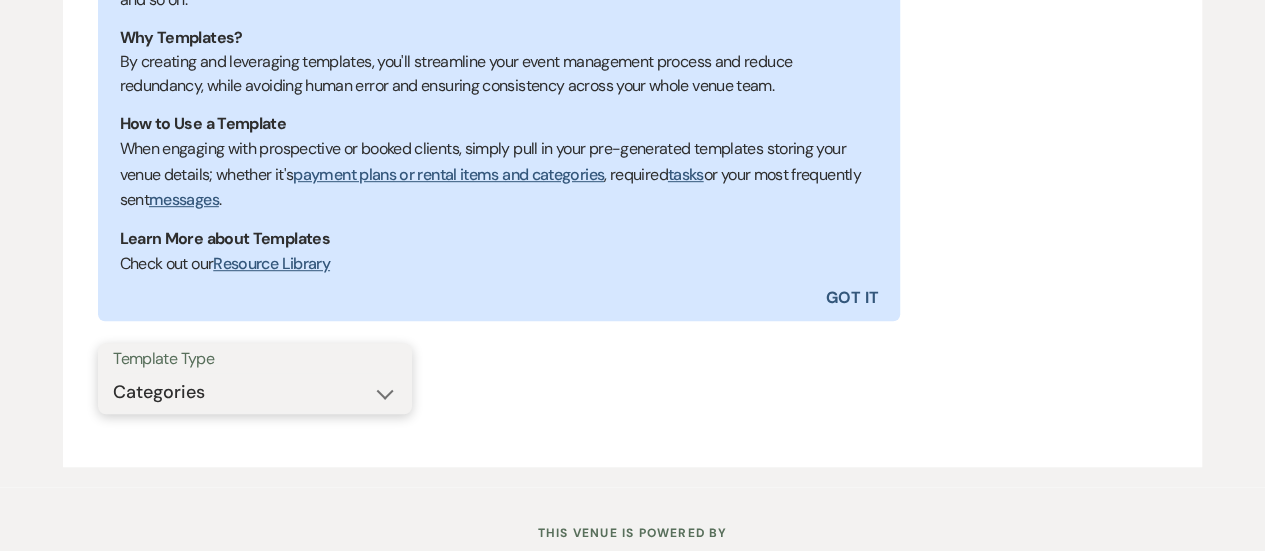click on "Select template type... Task List Message Templates Payment Plan Inventory Items Categories" at bounding box center (255, 392) 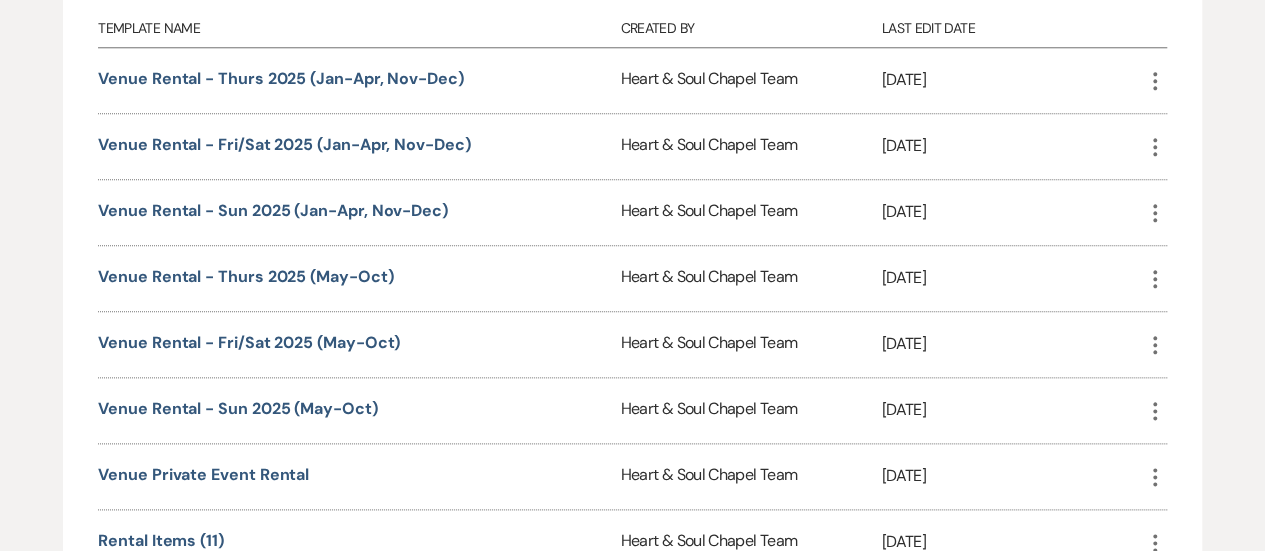 scroll, scrollTop: 988, scrollLeft: 0, axis: vertical 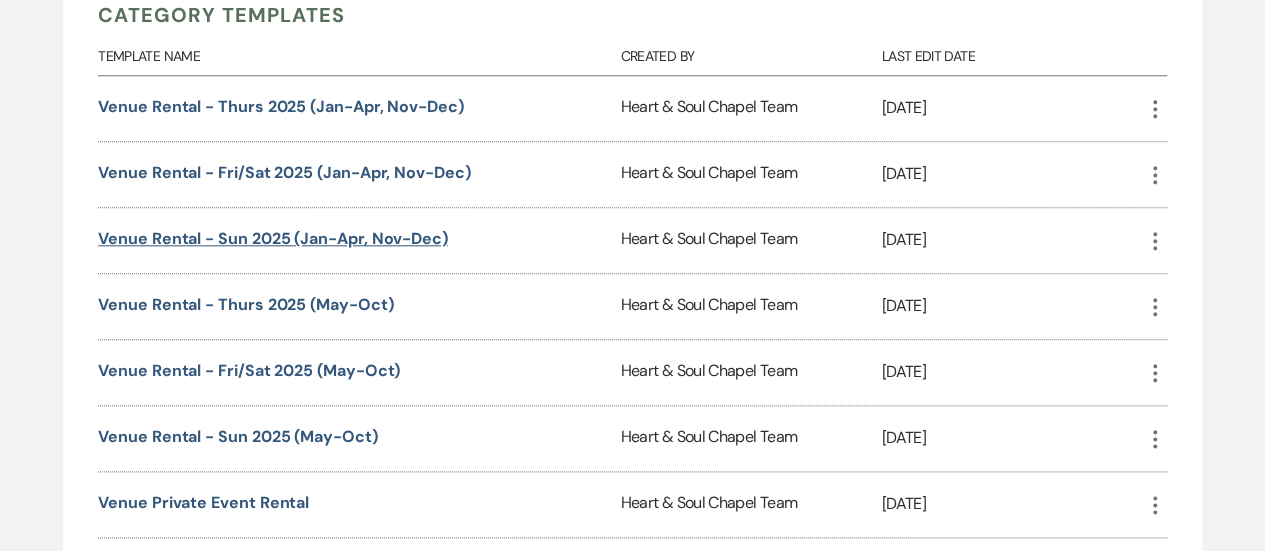 click on "Venue Rental - Sun 2025 (Jan-Apr, Nov-Dec)" at bounding box center [273, 238] 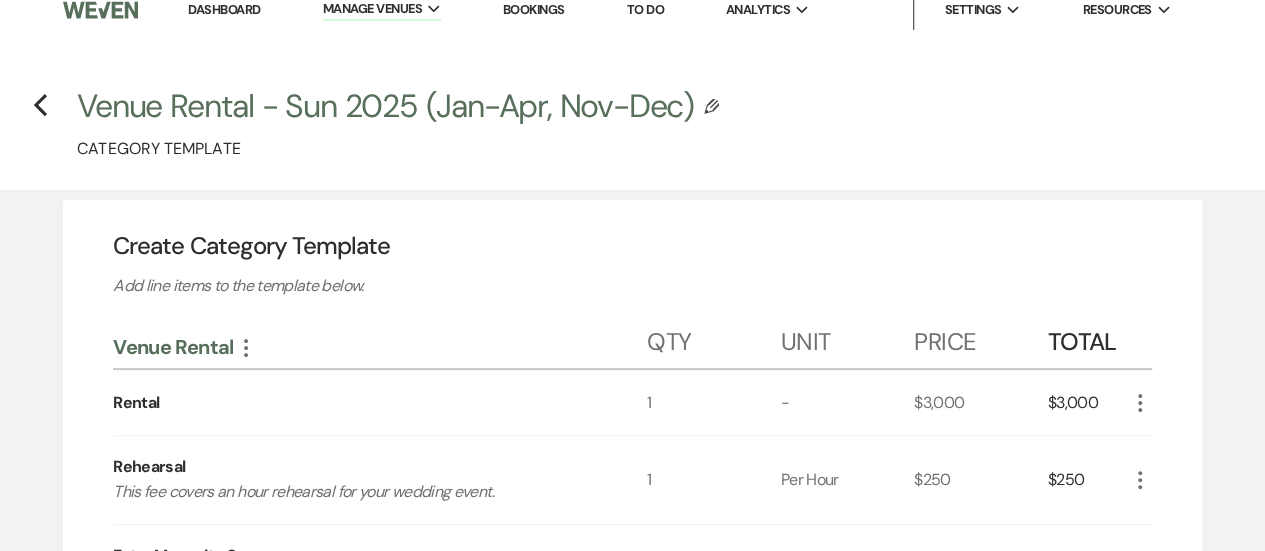 scroll, scrollTop: 35, scrollLeft: 0, axis: vertical 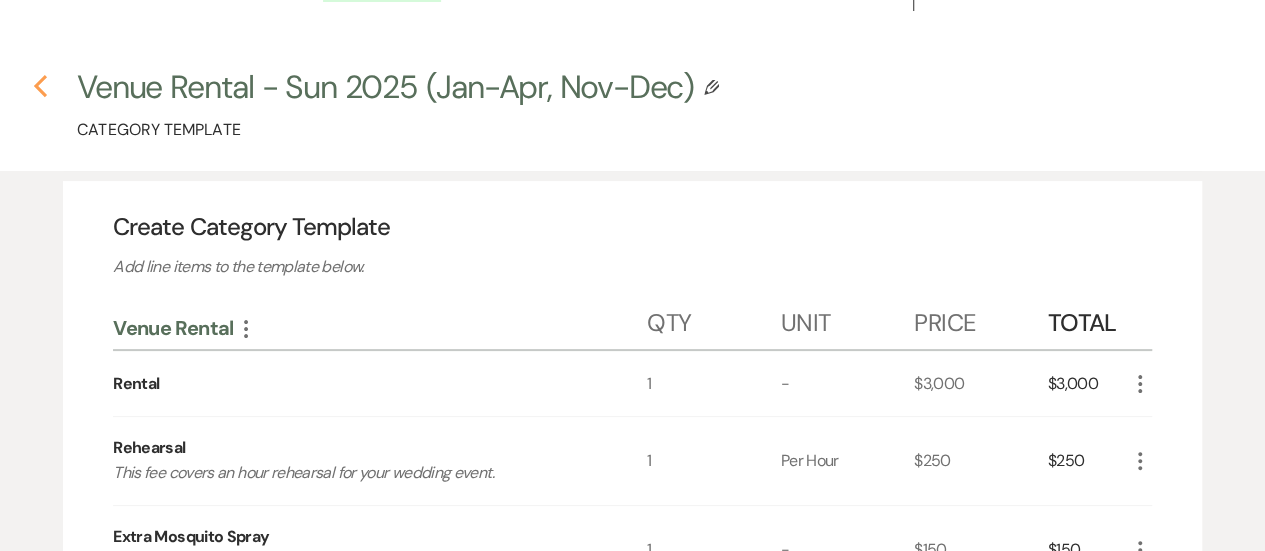 click 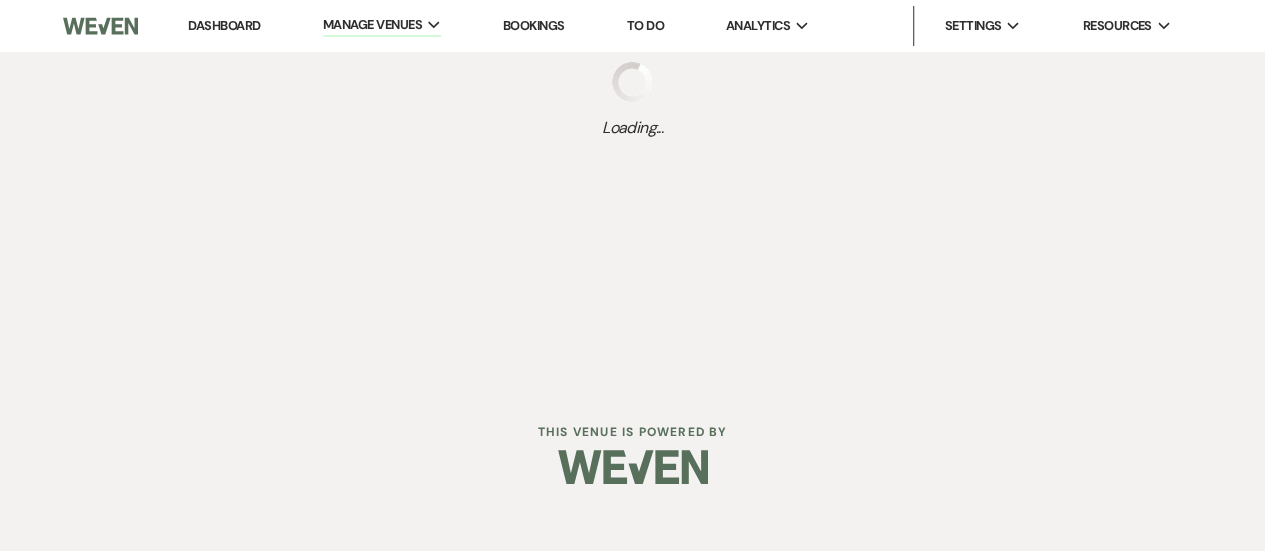 scroll, scrollTop: 0, scrollLeft: 0, axis: both 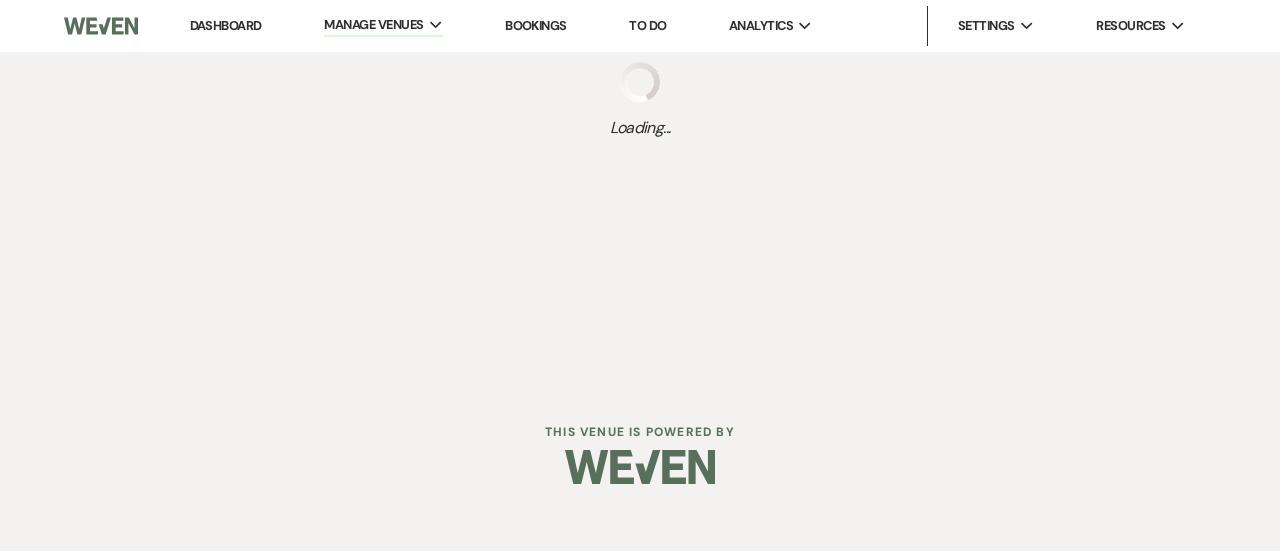 select on "Categories" 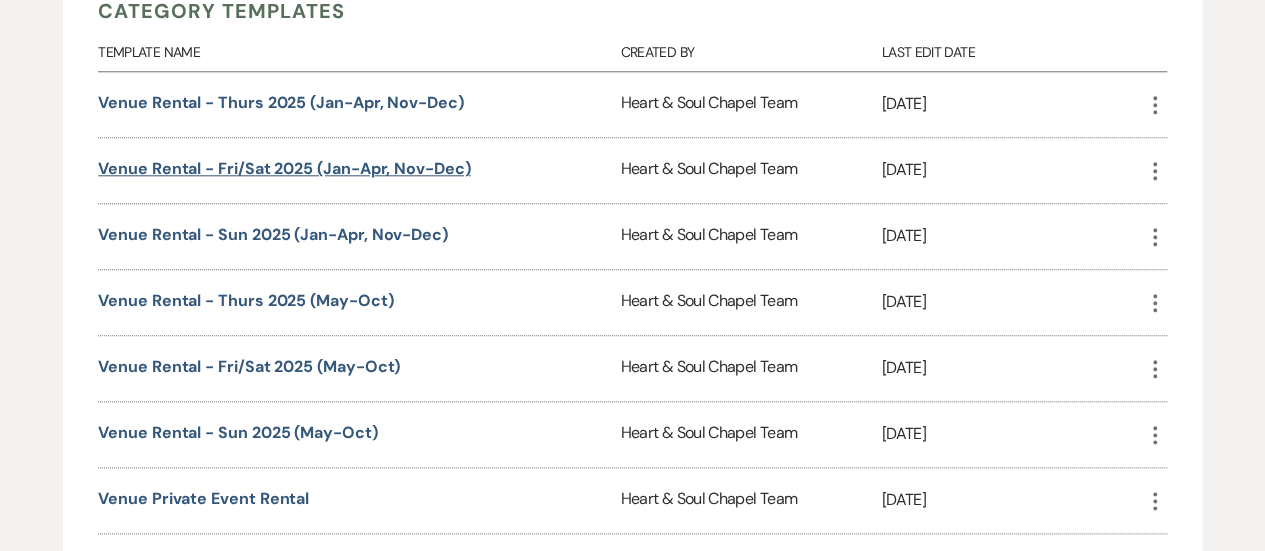 scroll, scrollTop: 993, scrollLeft: 0, axis: vertical 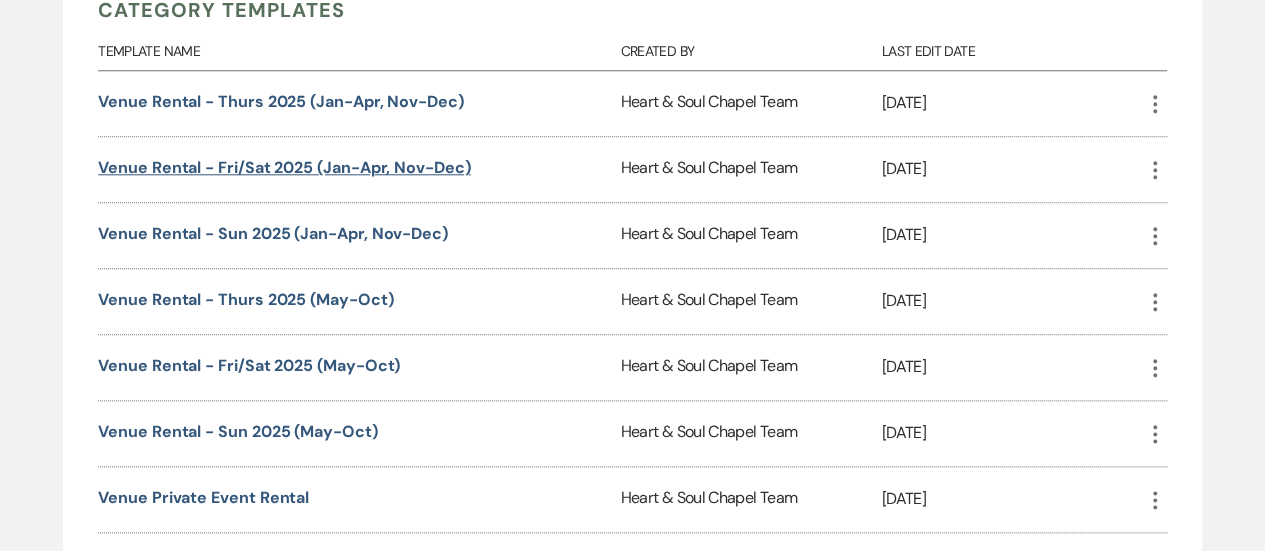 click on "Venue Rental - Fri/Sat 2025 (Jan-Apr, Nov-Dec)" at bounding box center [284, 167] 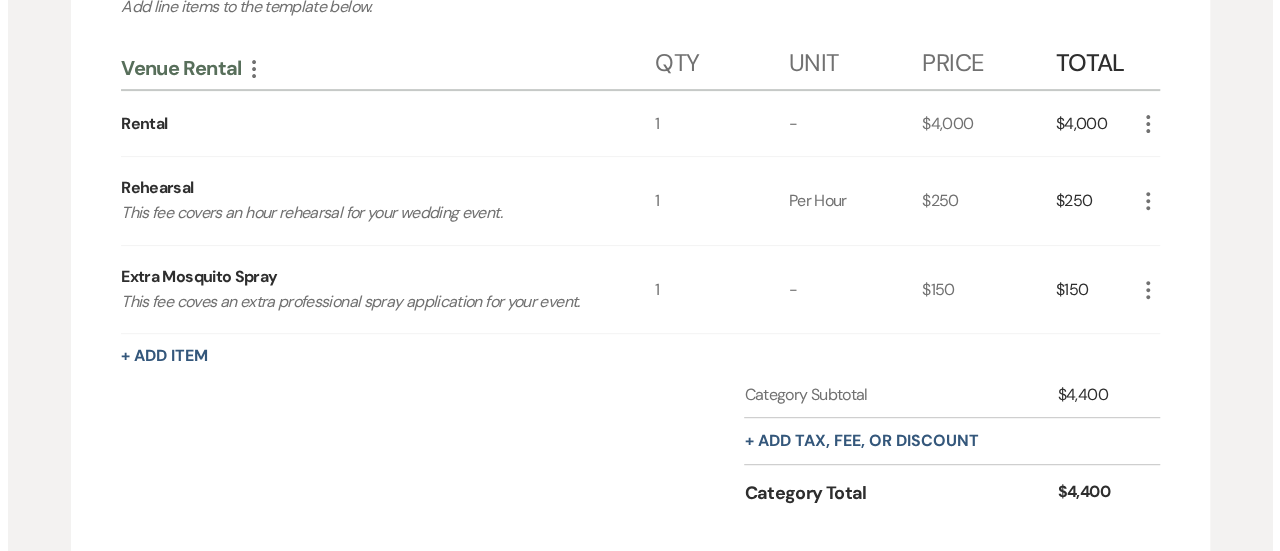 scroll, scrollTop: 299, scrollLeft: 0, axis: vertical 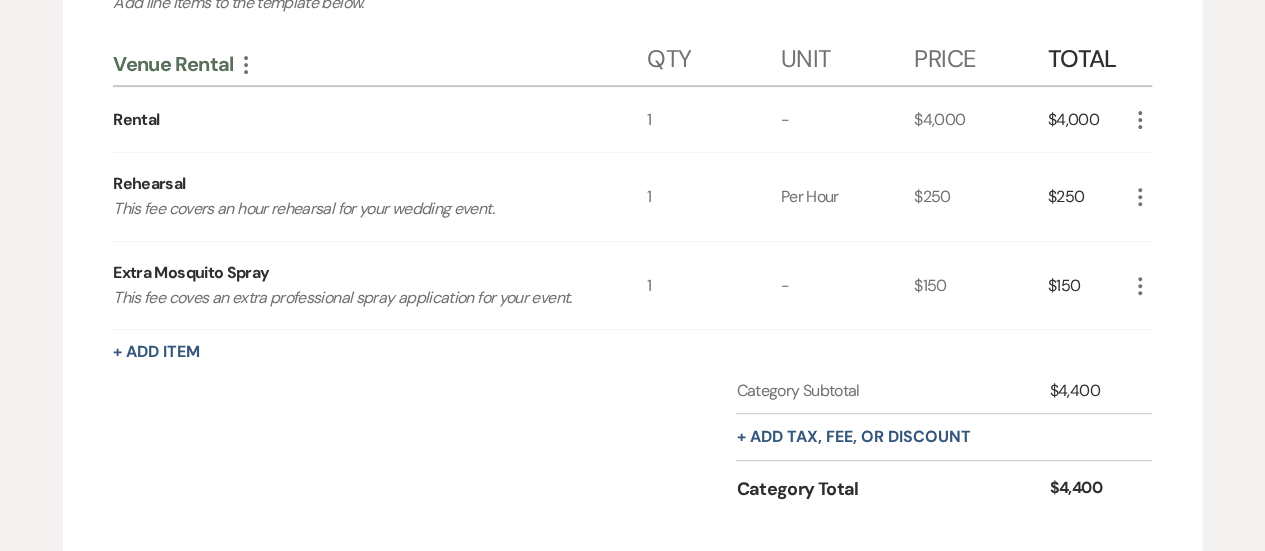 click on "More" 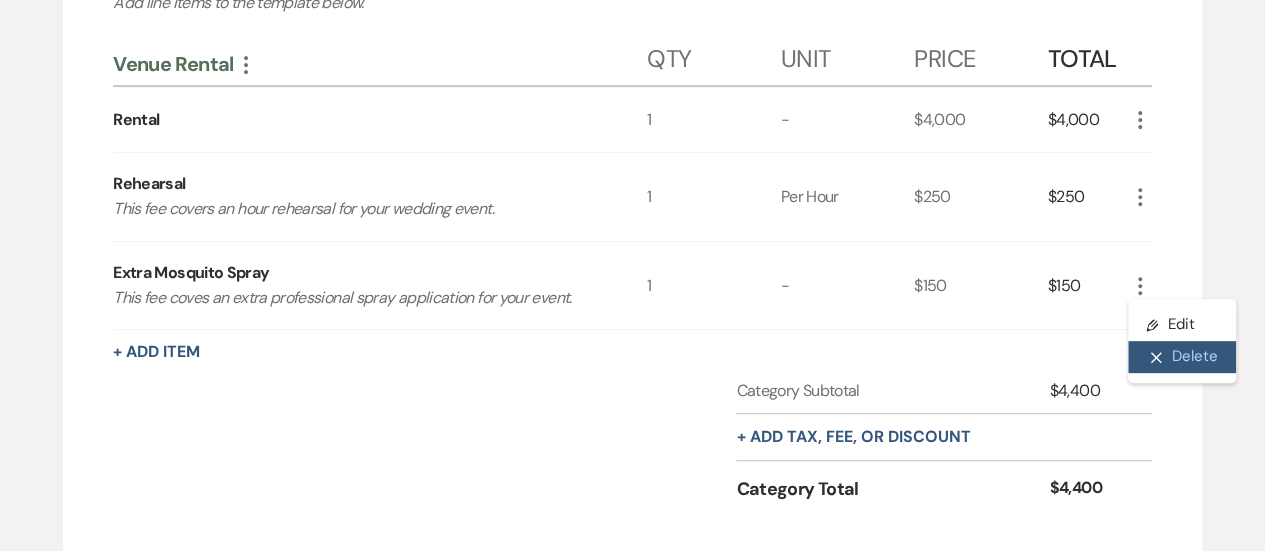 click on "X Delete" at bounding box center (1182, 357) 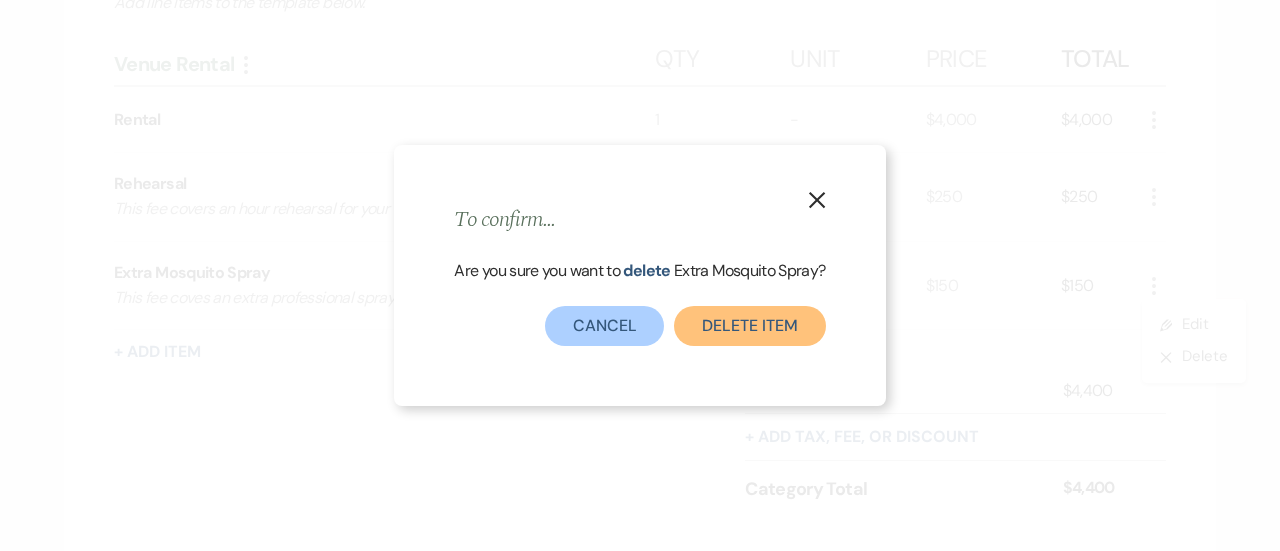 click on "Delete Item" at bounding box center (749, 326) 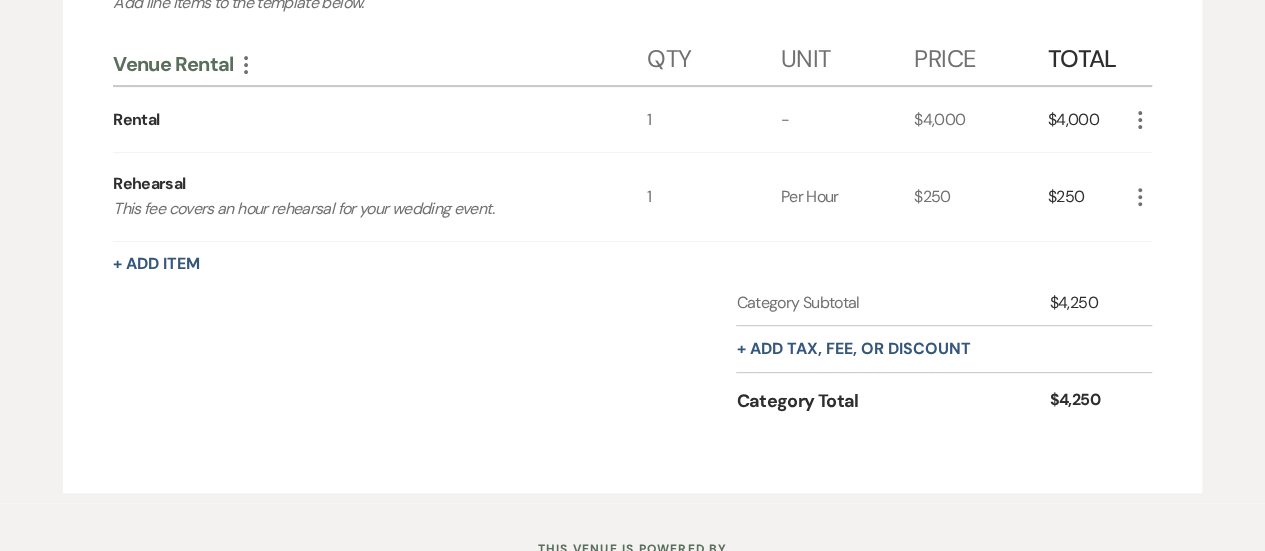 click on "More" 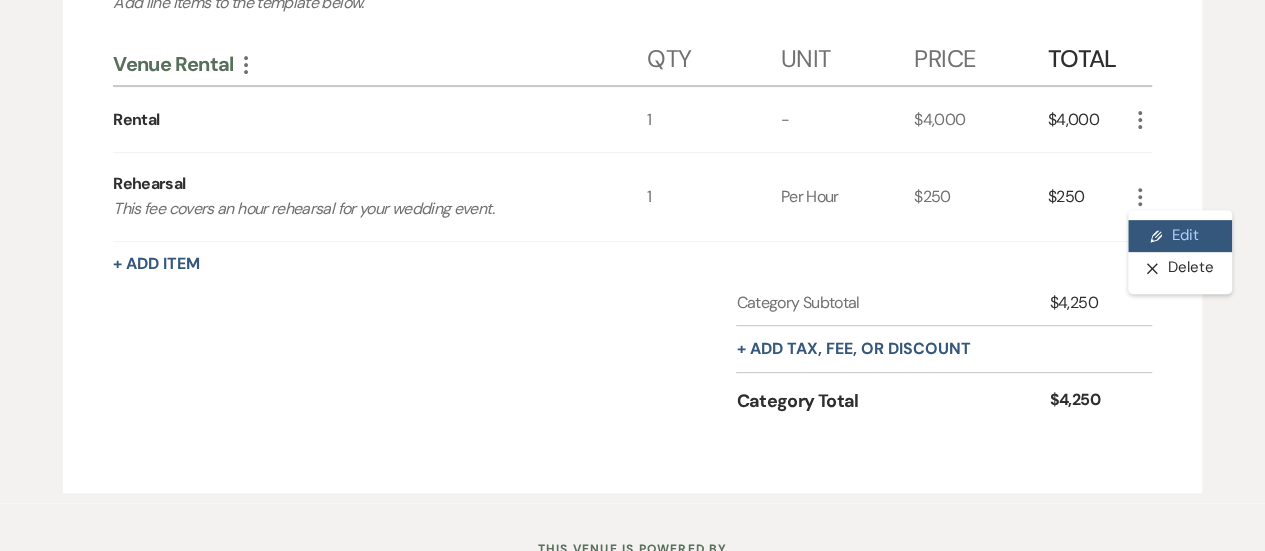 click on "Pencil Edit" at bounding box center [1180, 236] 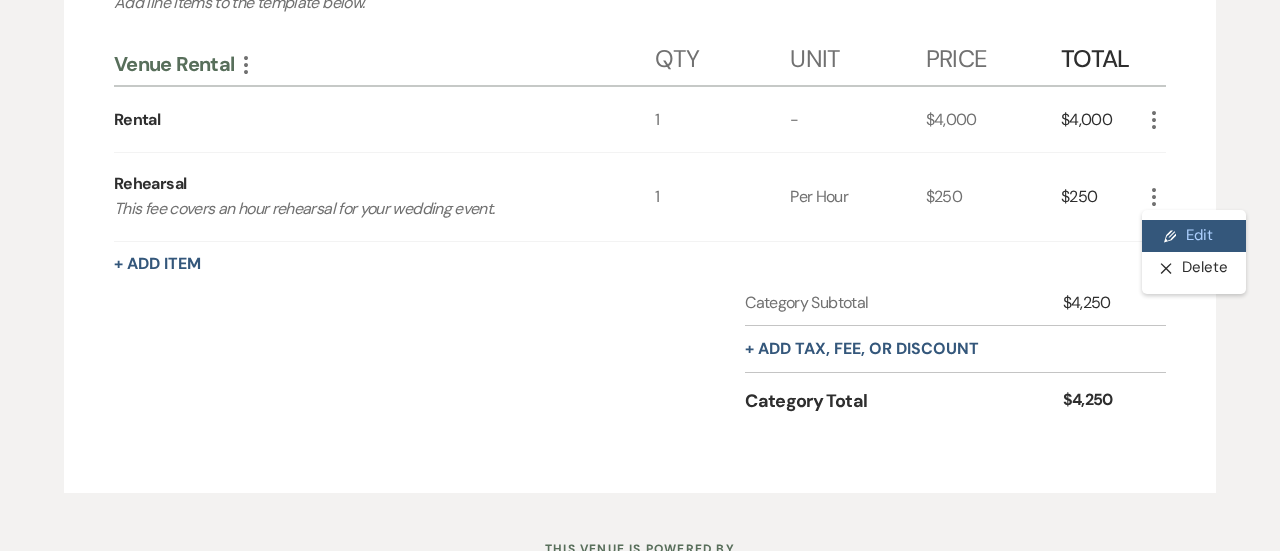 select on "21063" 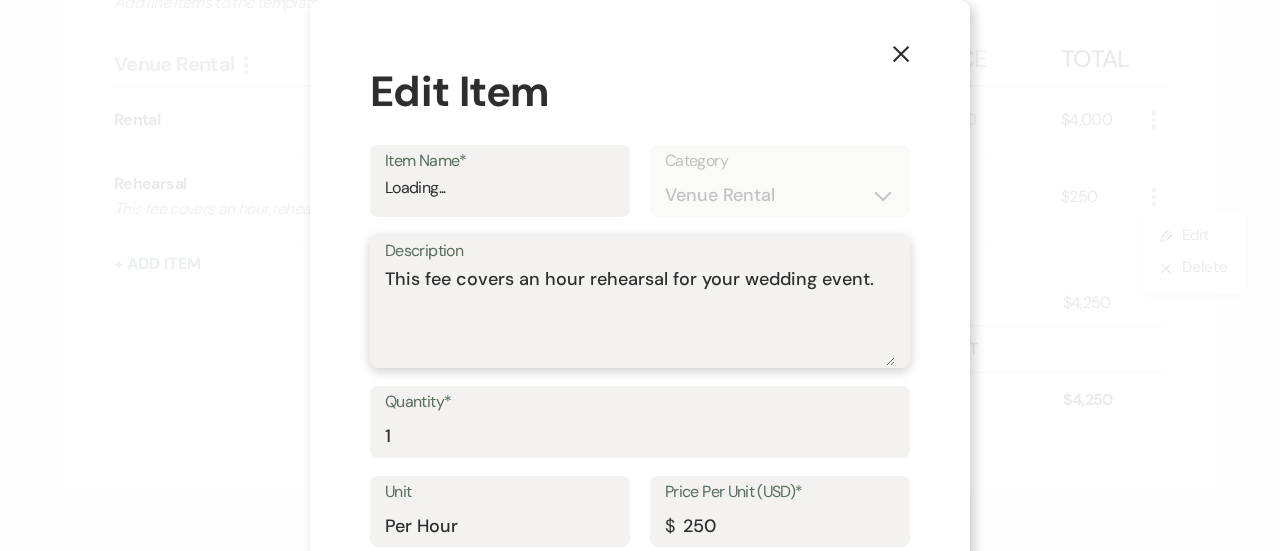 click on "This fee covers an hour rehearsal for your wedding event." at bounding box center (640, 316) 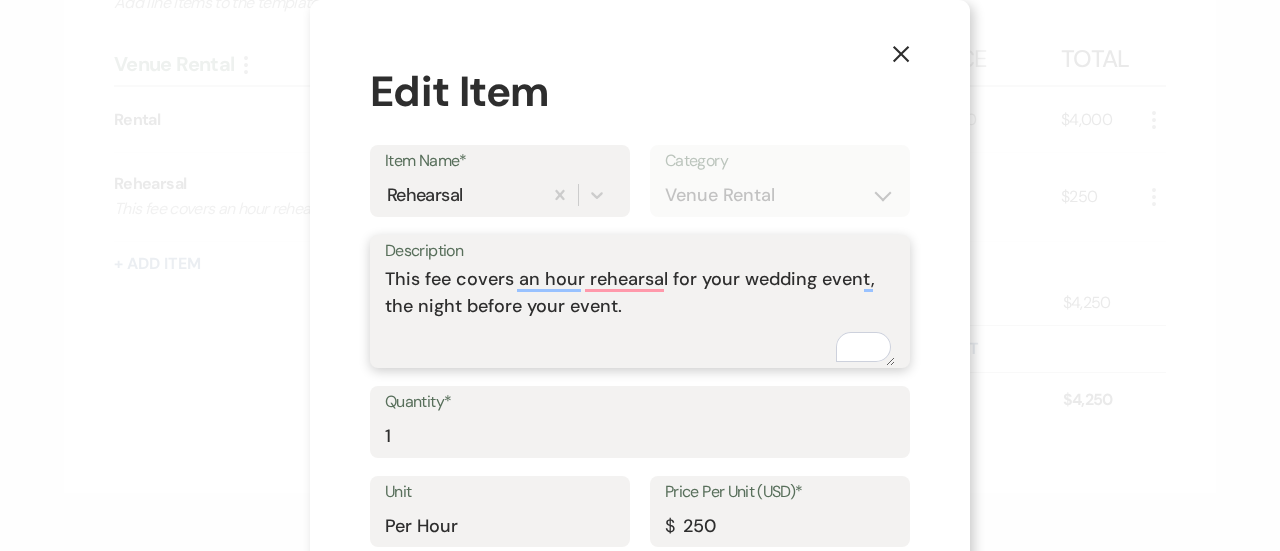 type on "This fee covers an hour rehearsal for your wedding event, the night before your event." 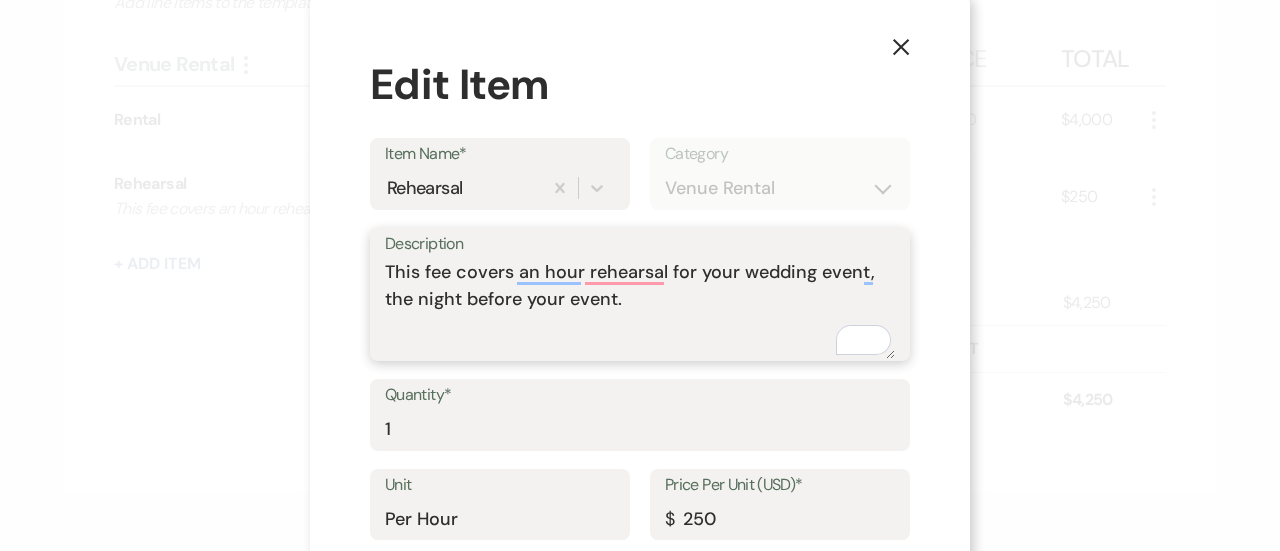 scroll, scrollTop: 8, scrollLeft: 0, axis: vertical 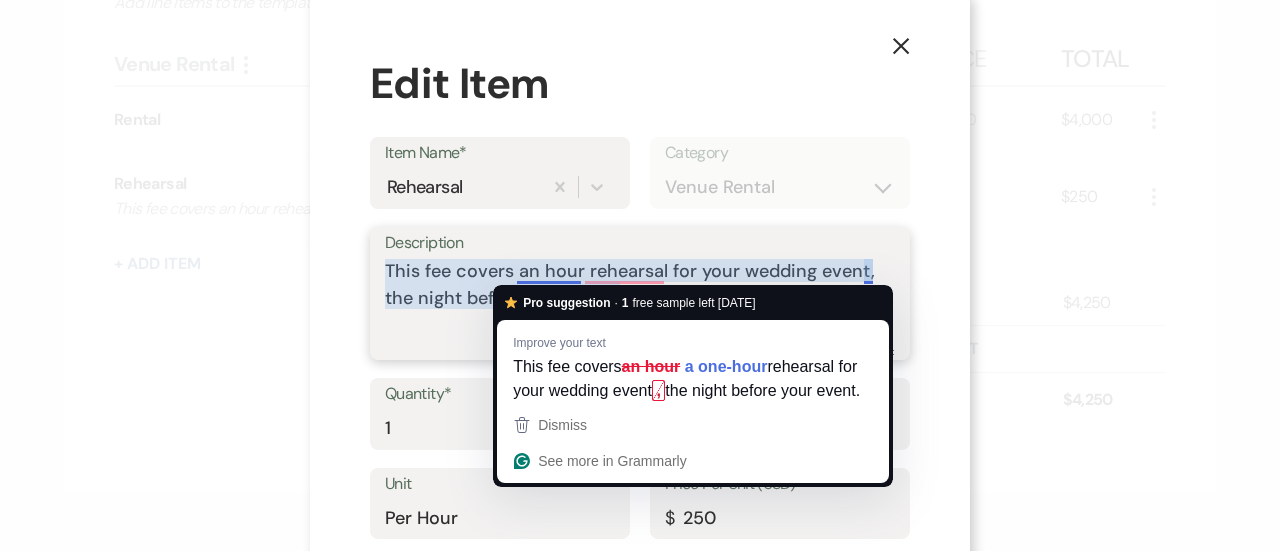 click on "This fee covers an hour rehearsal for your wedding event, the night before your event." at bounding box center (640, 308) 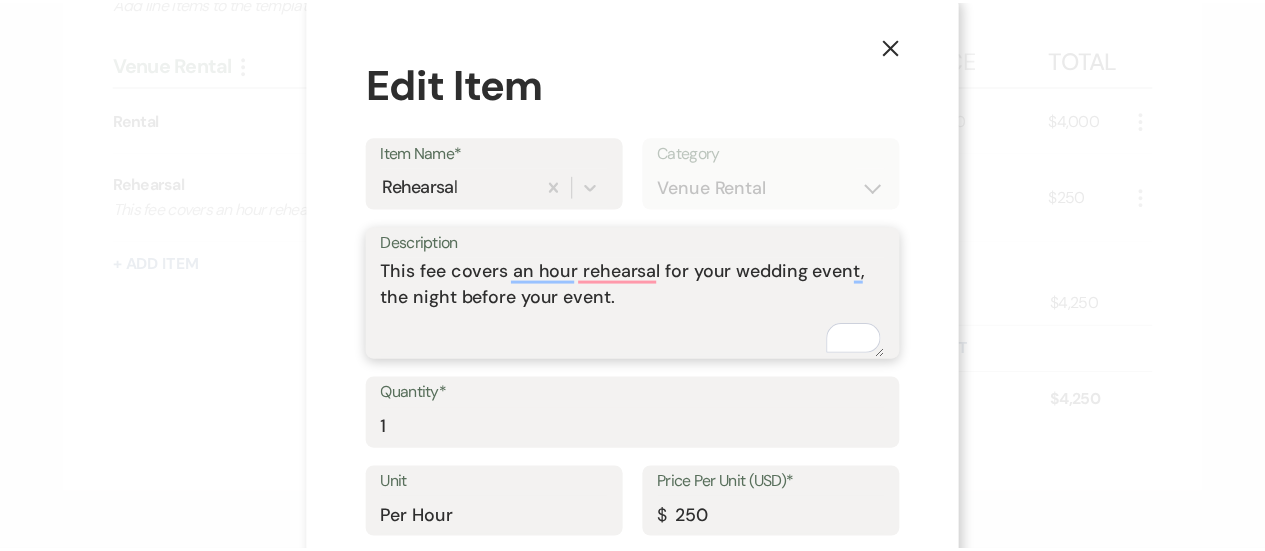 scroll, scrollTop: 114, scrollLeft: 0, axis: vertical 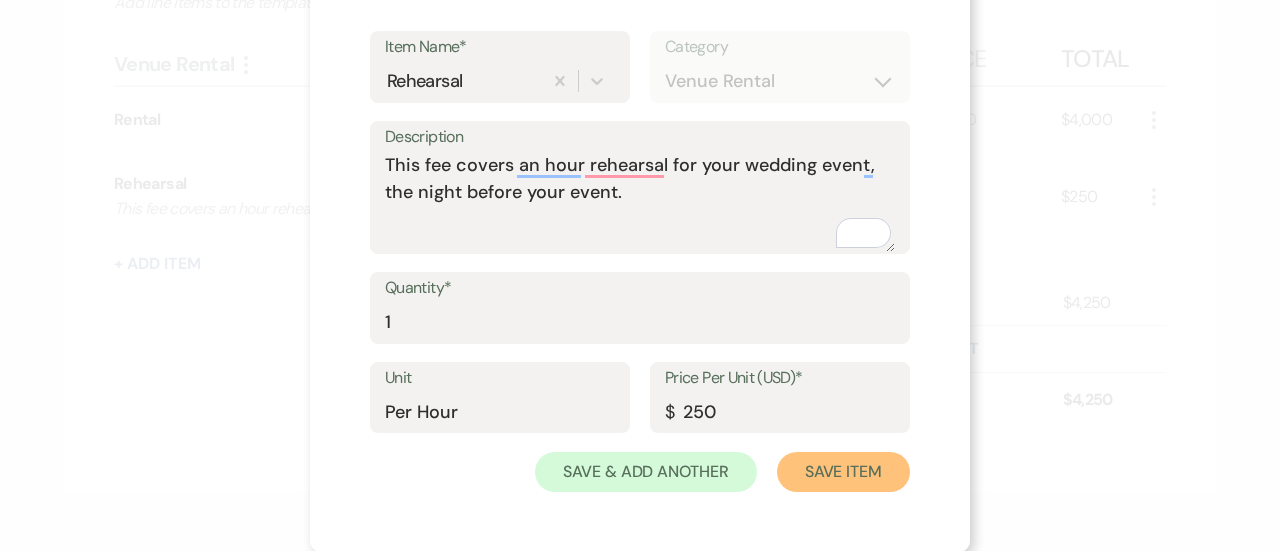click on "Save Item" at bounding box center (843, 472) 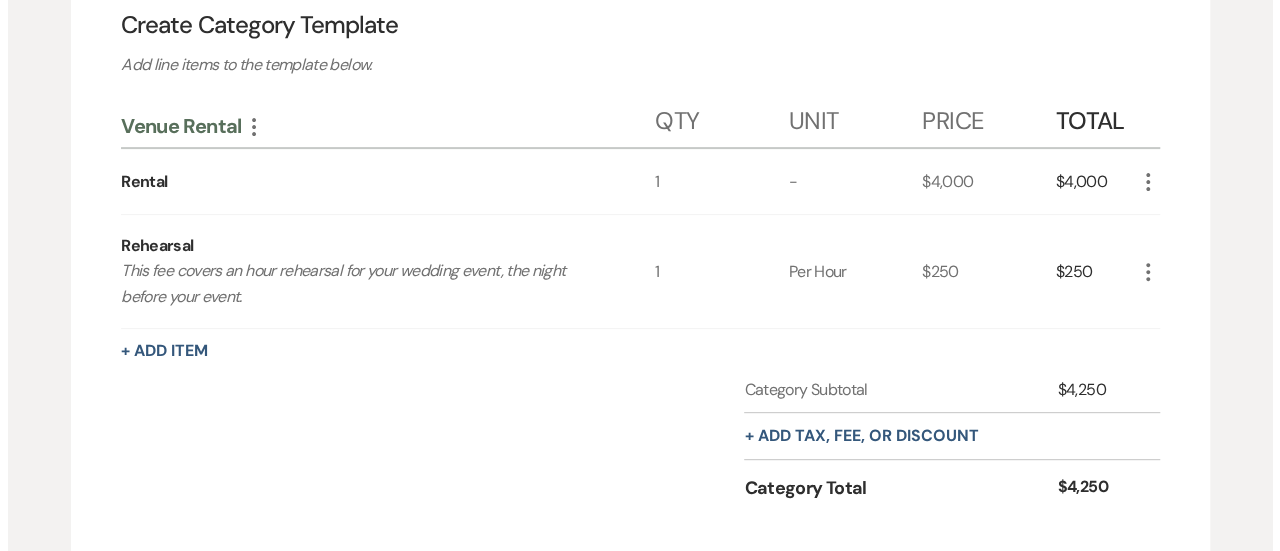 scroll, scrollTop: 234, scrollLeft: 0, axis: vertical 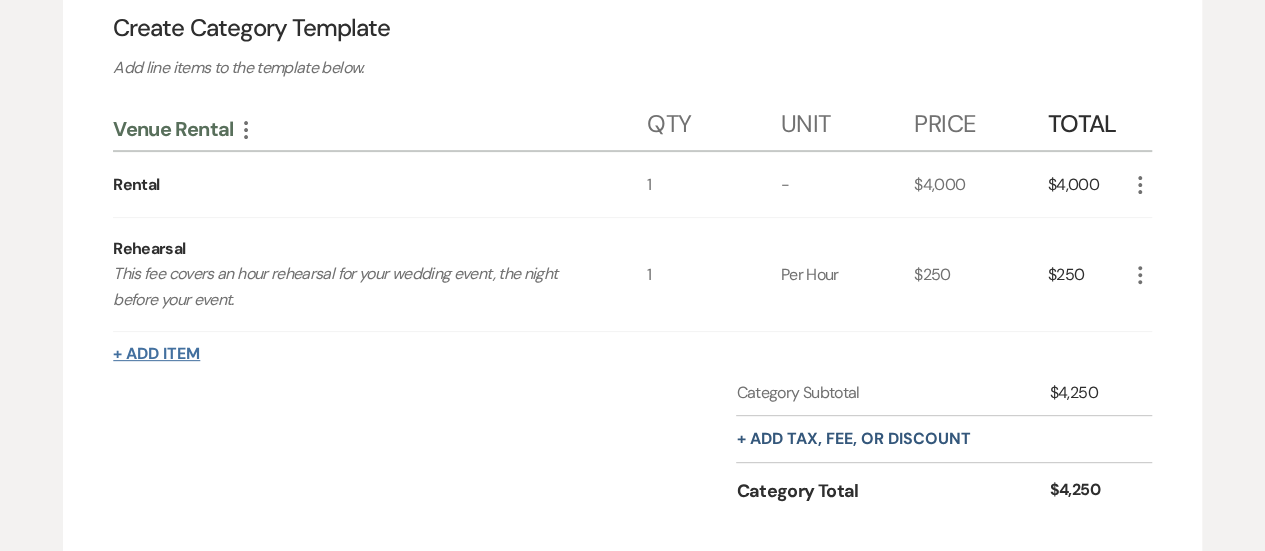 click on "+ Add Item" at bounding box center (156, 354) 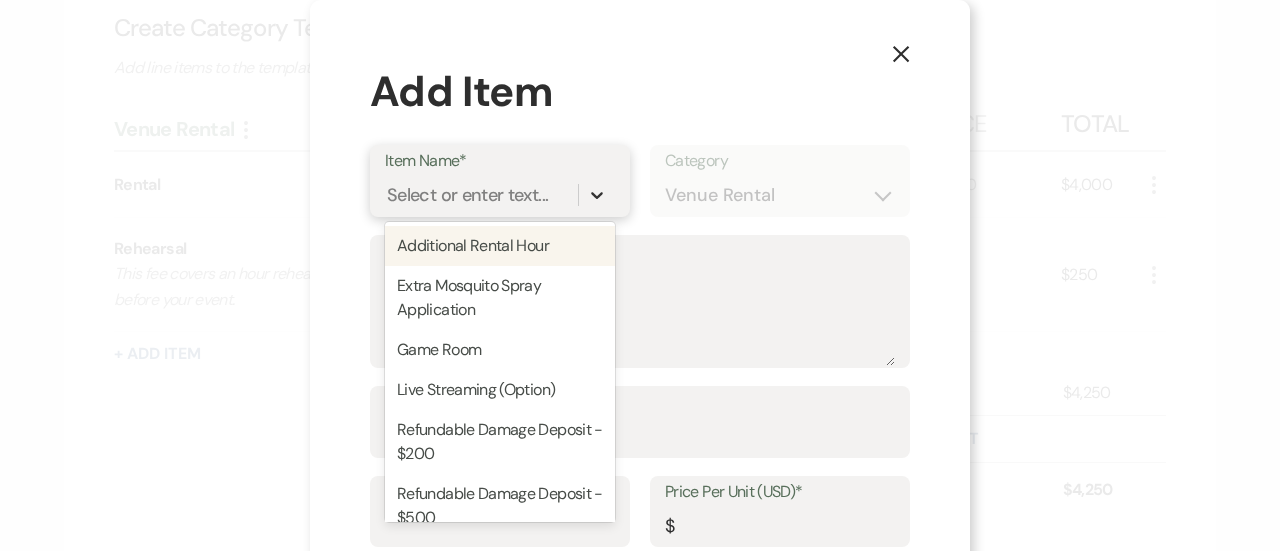 click 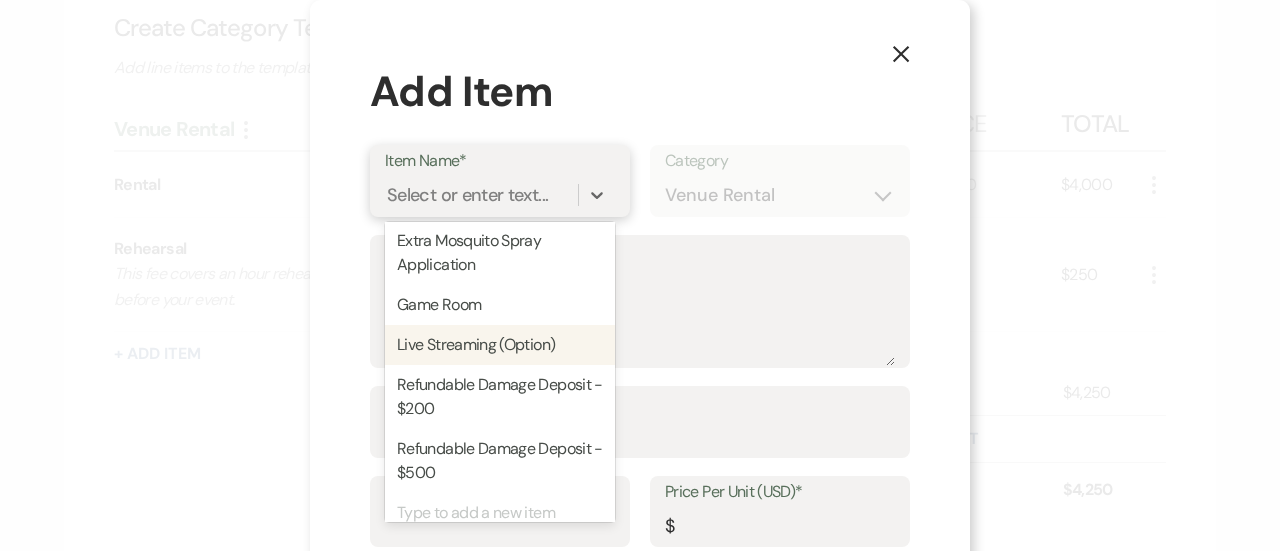 scroll, scrollTop: 47, scrollLeft: 0, axis: vertical 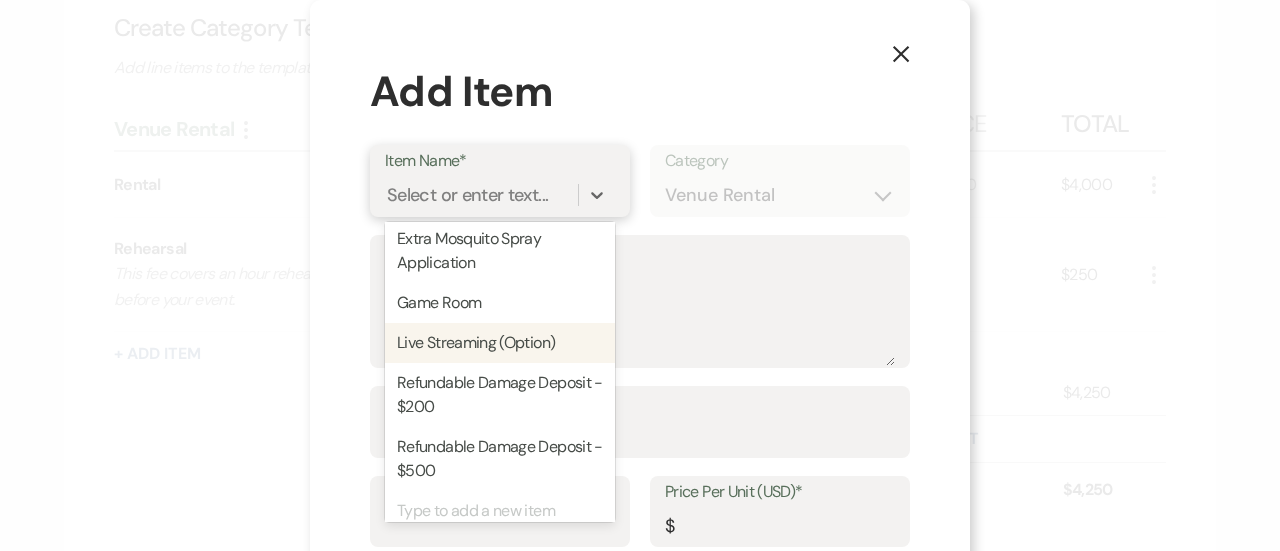 click on "Live Streaming (Option)" at bounding box center [500, 343] 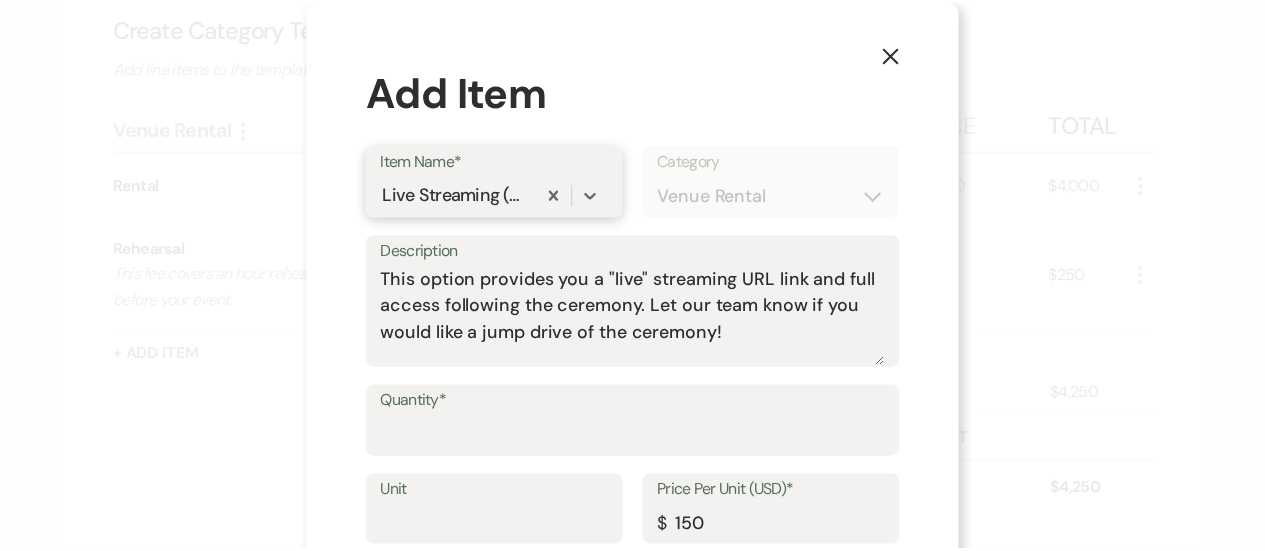 scroll, scrollTop: 114, scrollLeft: 0, axis: vertical 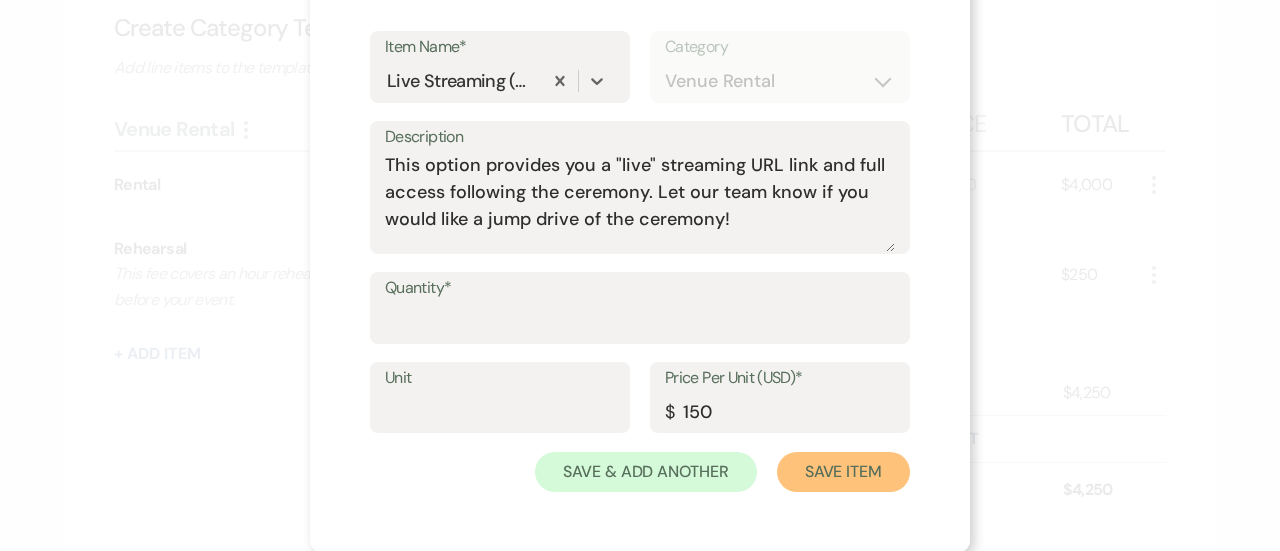 click on "Save Item" at bounding box center (843, 472) 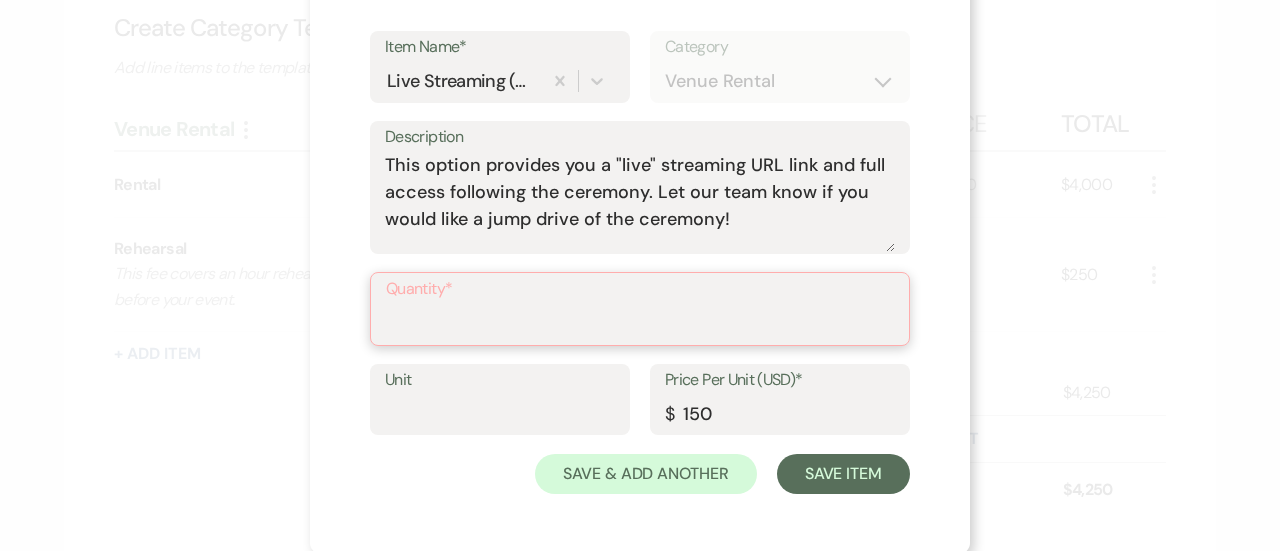 click on "Quantity*" at bounding box center [640, 323] 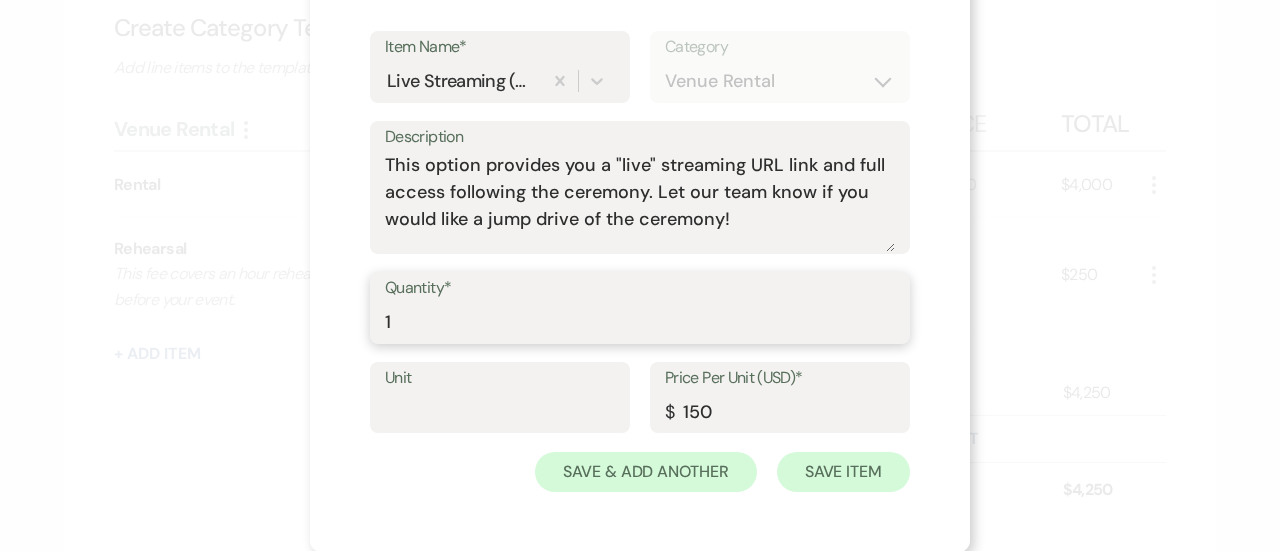 type on "1" 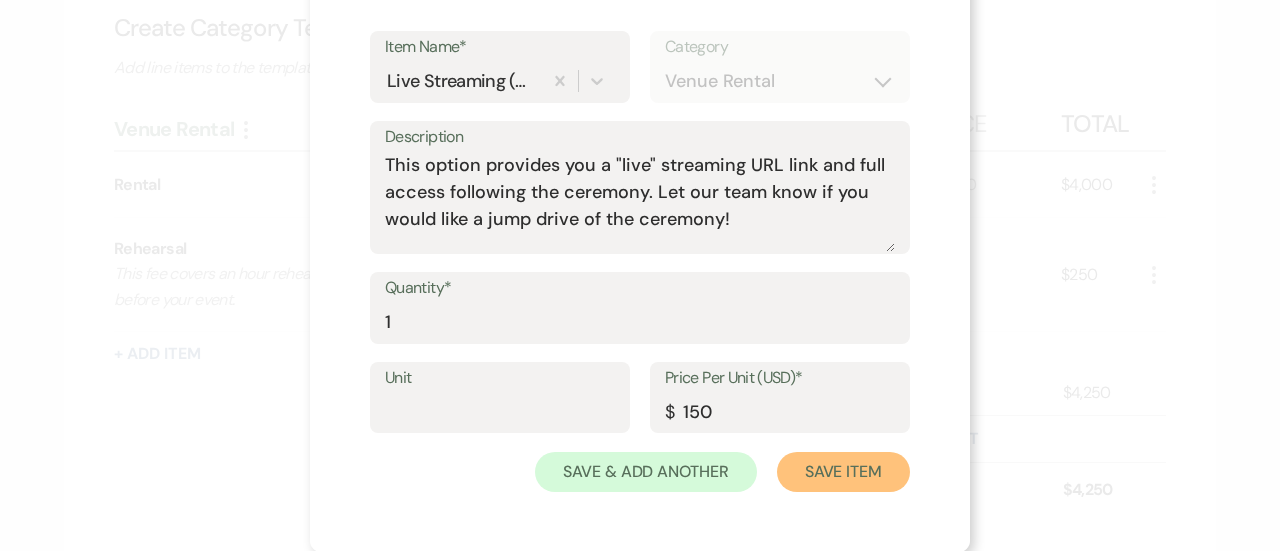 click on "Save Item" at bounding box center (843, 472) 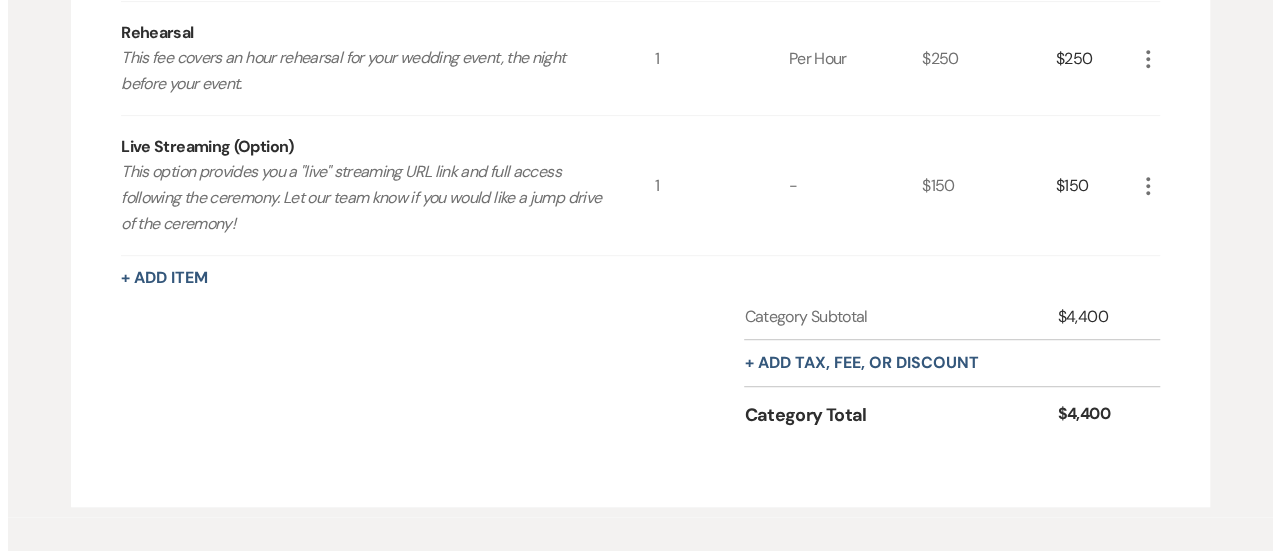 scroll, scrollTop: 438, scrollLeft: 0, axis: vertical 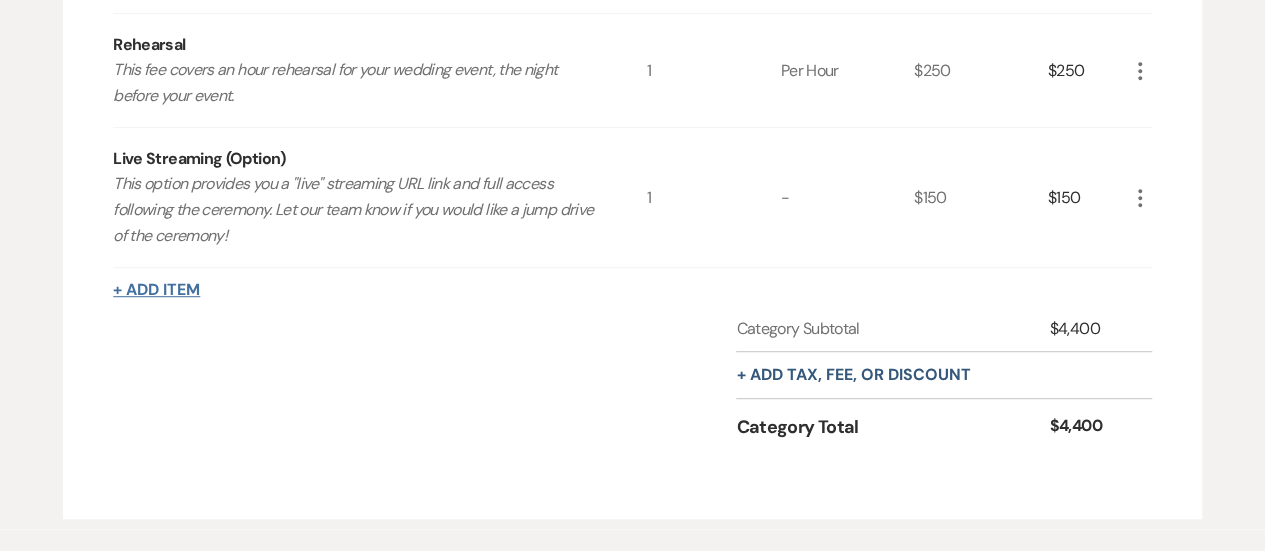 click on "+ Add Item" at bounding box center [156, 290] 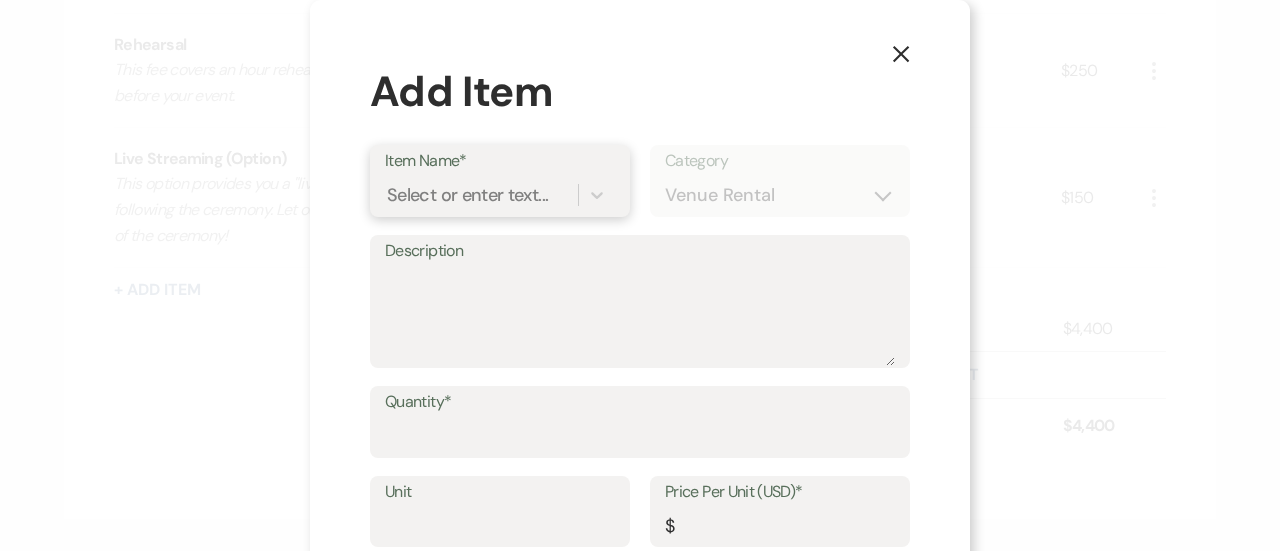 click on "Select or enter text..." at bounding box center [467, 194] 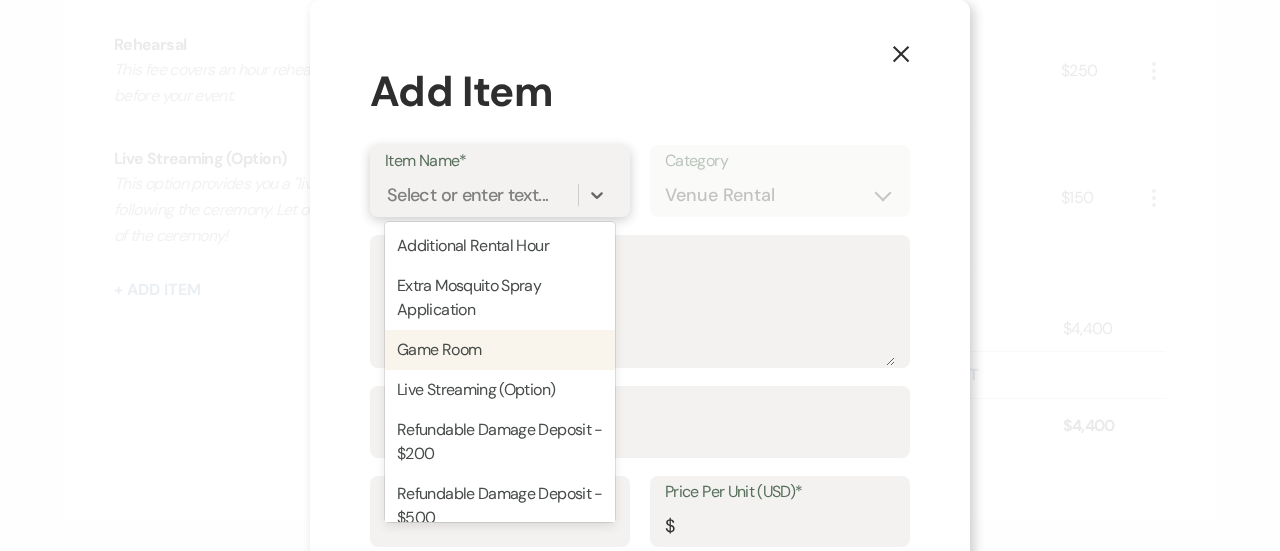 scroll, scrollTop: 60, scrollLeft: 0, axis: vertical 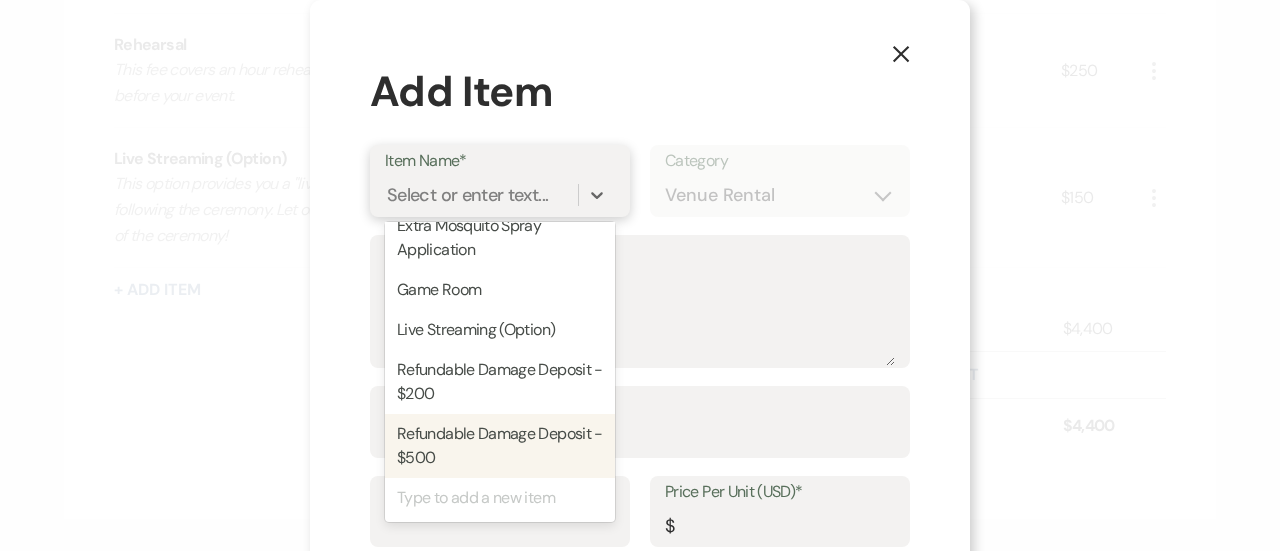 click on "Refundable Damage Deposit - $500" at bounding box center (500, 446) 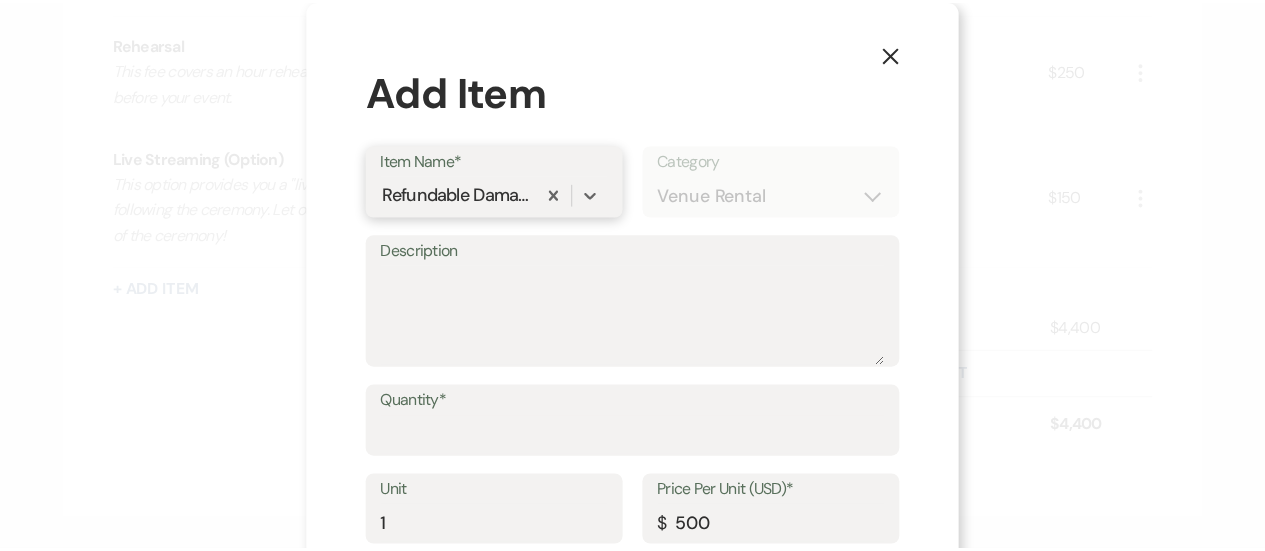 scroll, scrollTop: 114, scrollLeft: 0, axis: vertical 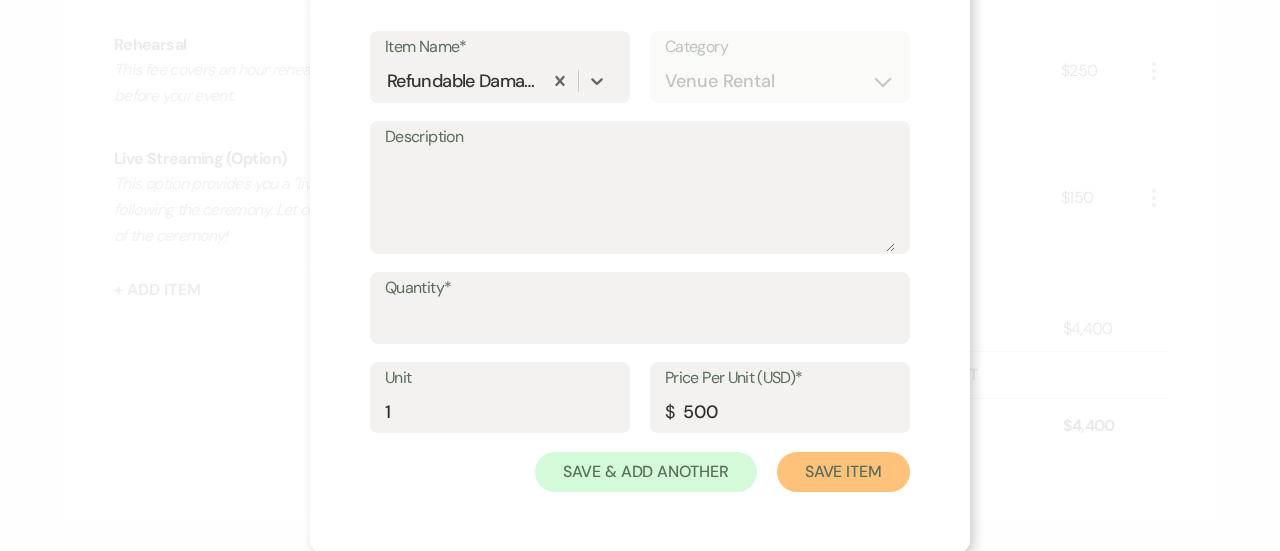 click on "Save Item" at bounding box center [843, 472] 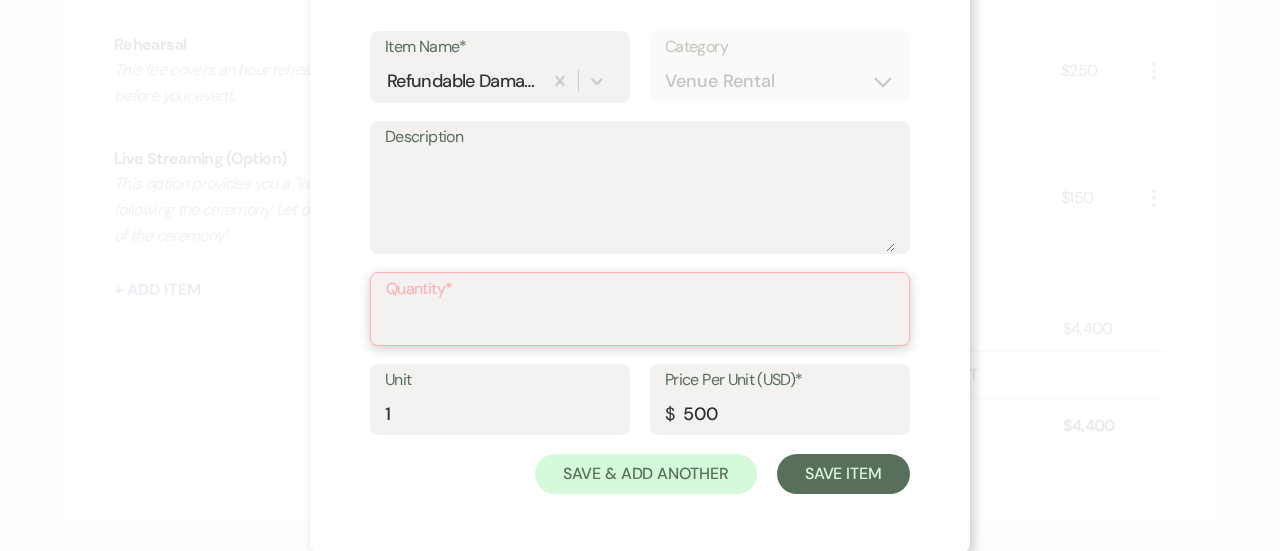 click on "Quantity*" at bounding box center (640, 323) 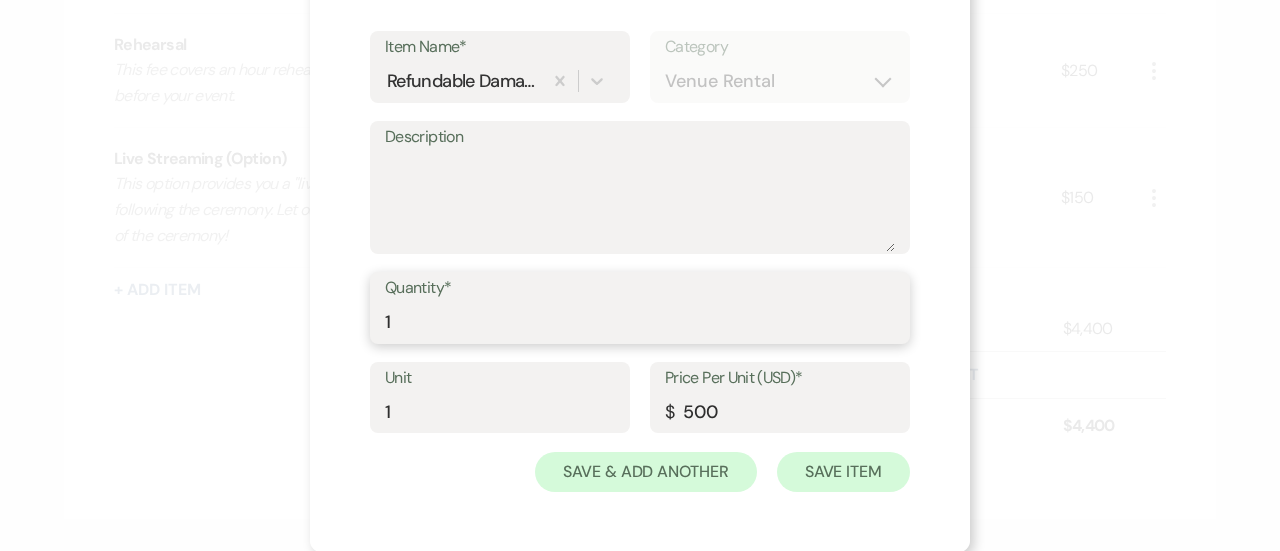 type on "1" 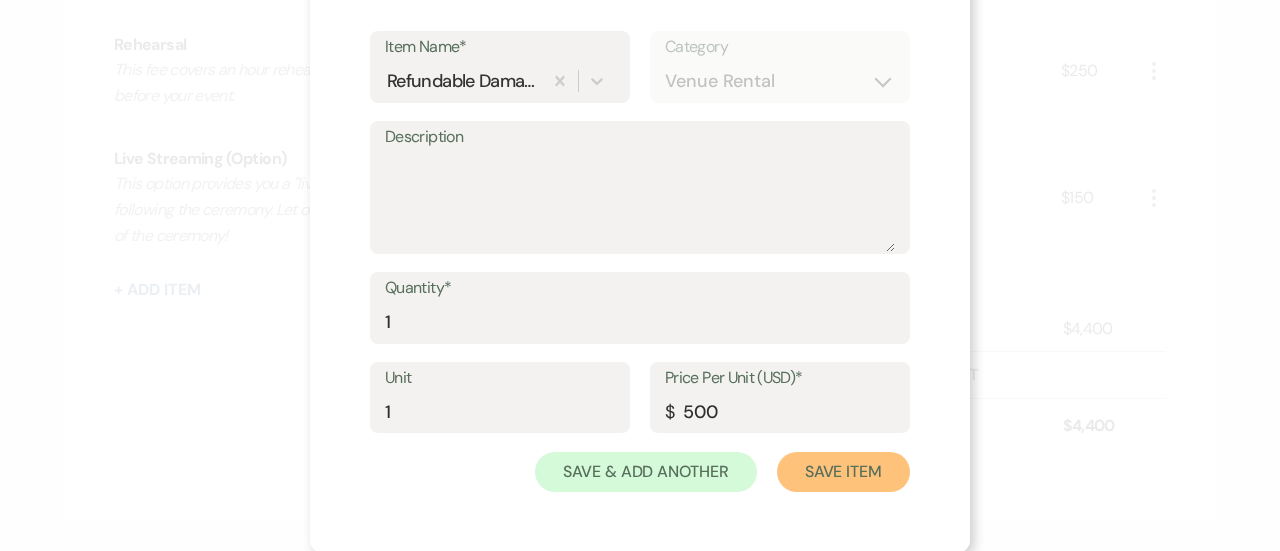 click on "Save Item" at bounding box center (843, 472) 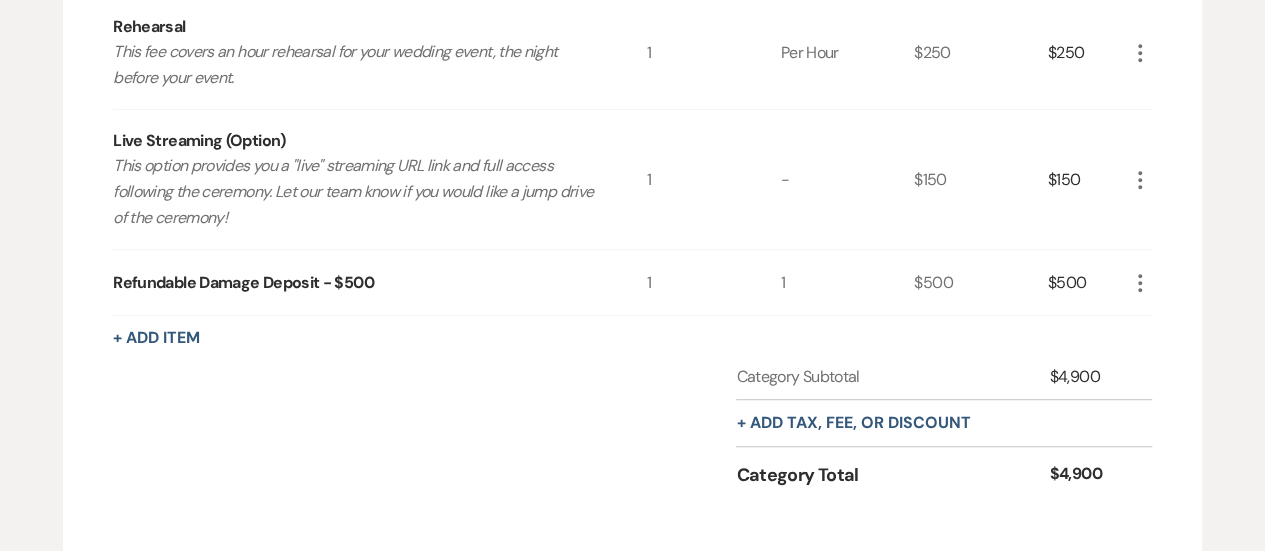 scroll, scrollTop: 456, scrollLeft: 0, axis: vertical 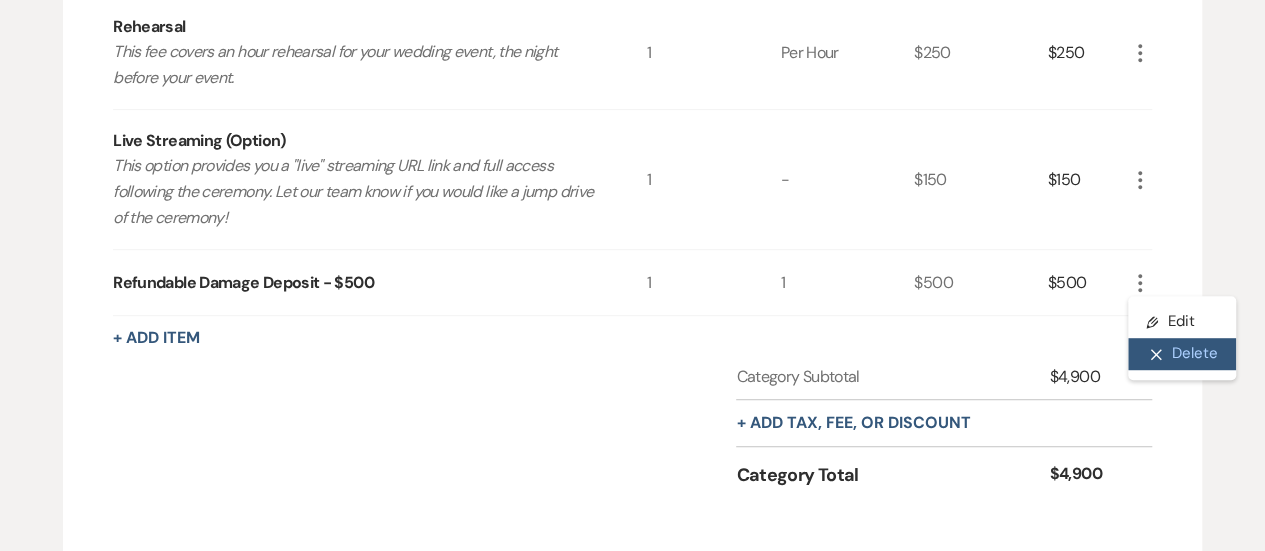 click on "X Delete" at bounding box center (1182, 354) 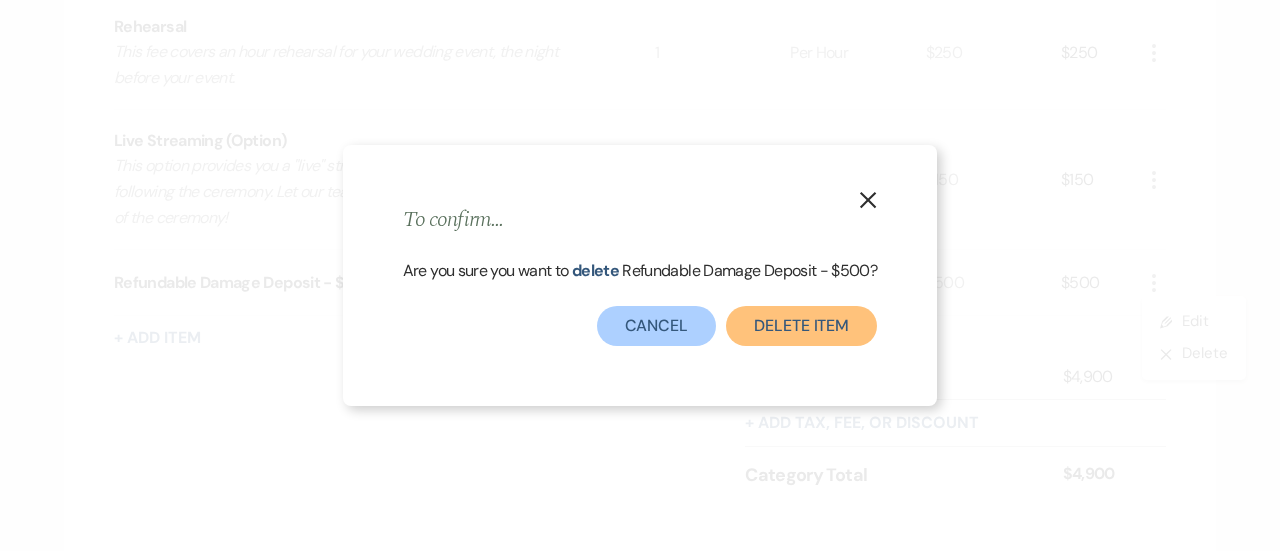 click on "Delete Item" at bounding box center [801, 326] 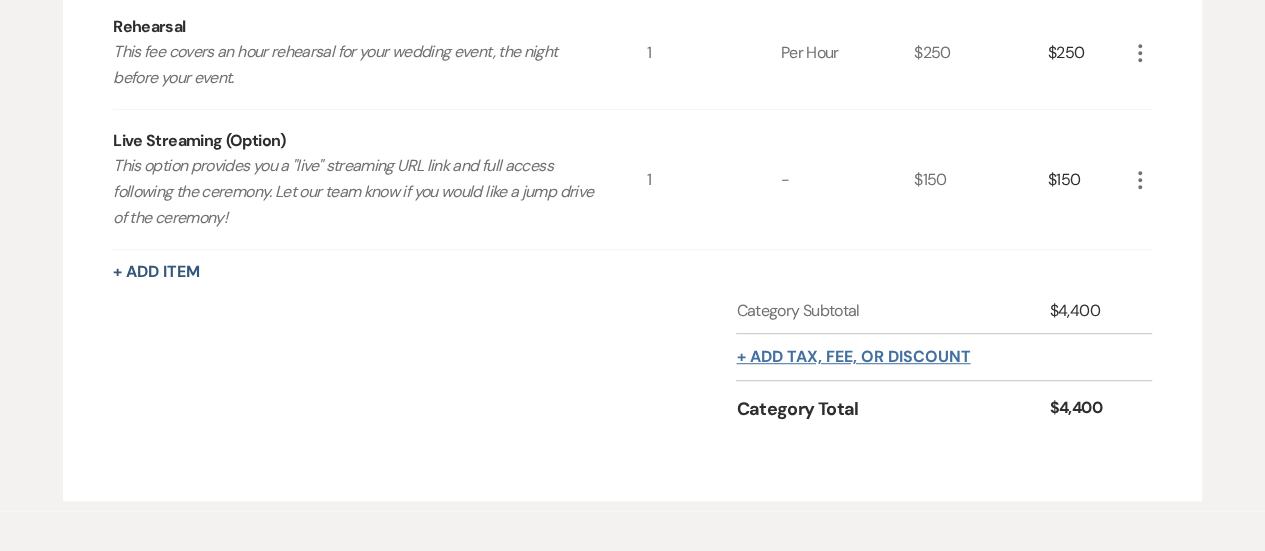 click on "+ Add tax, fee, or discount" at bounding box center (853, 357) 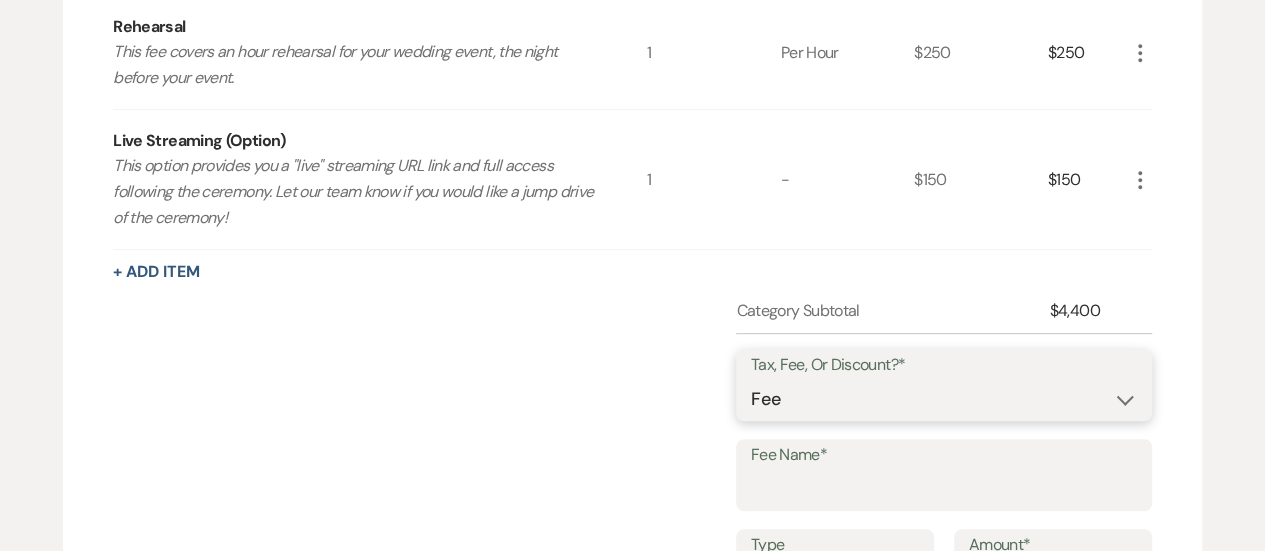 click on "Fee Discount Tax" at bounding box center [944, 399] 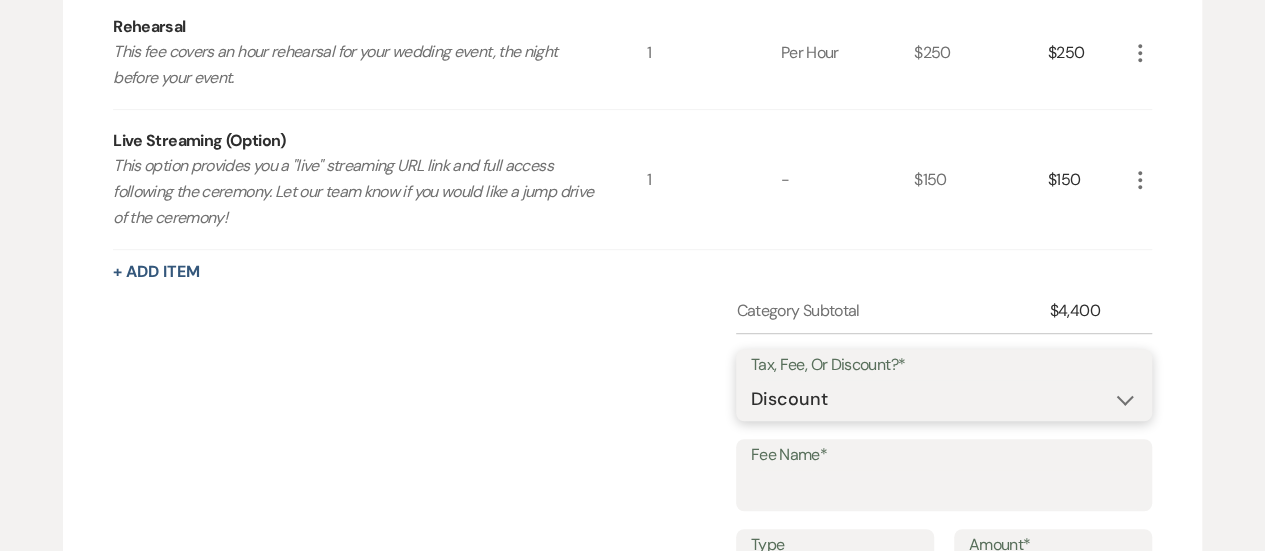 click on "Fee Discount Tax" at bounding box center [944, 399] 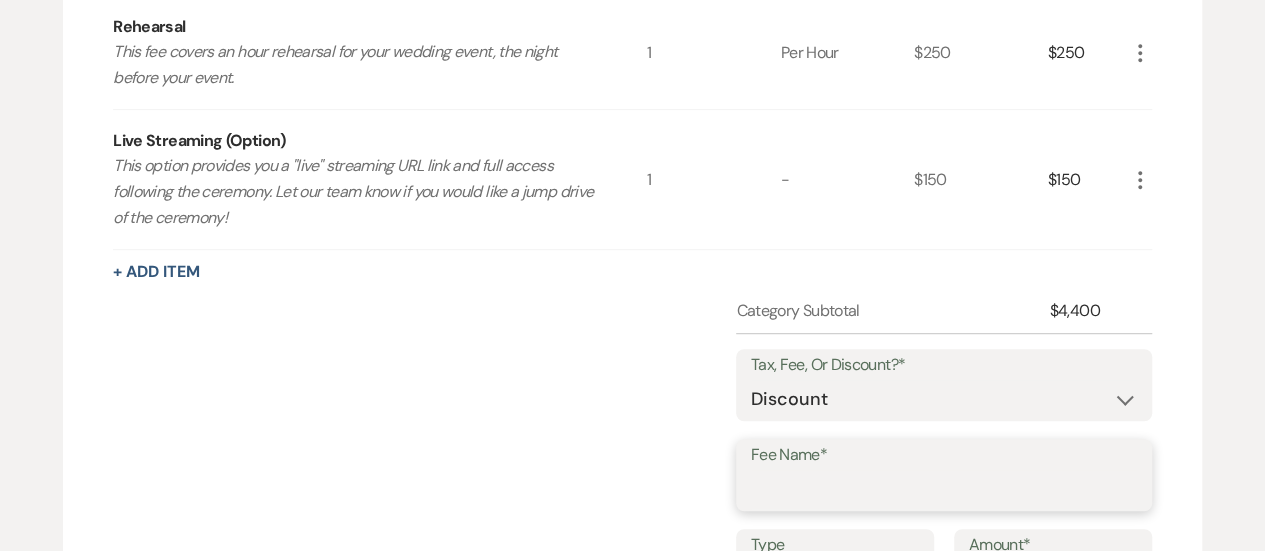 click on "Fee Name*" at bounding box center (944, 489) 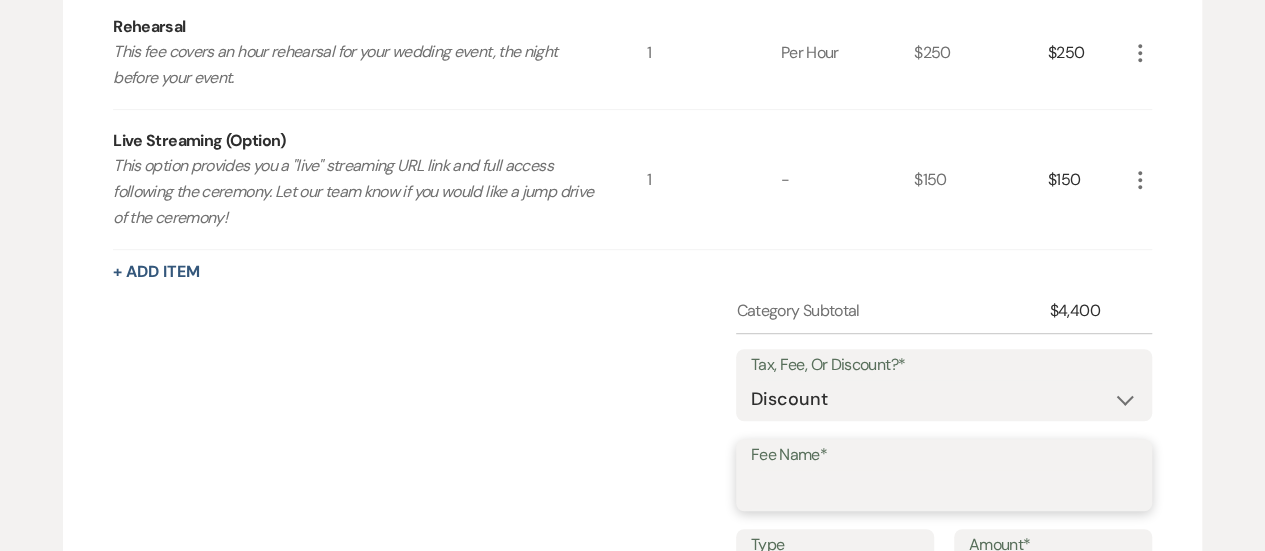 click on "Fee Name*" at bounding box center [944, 489] 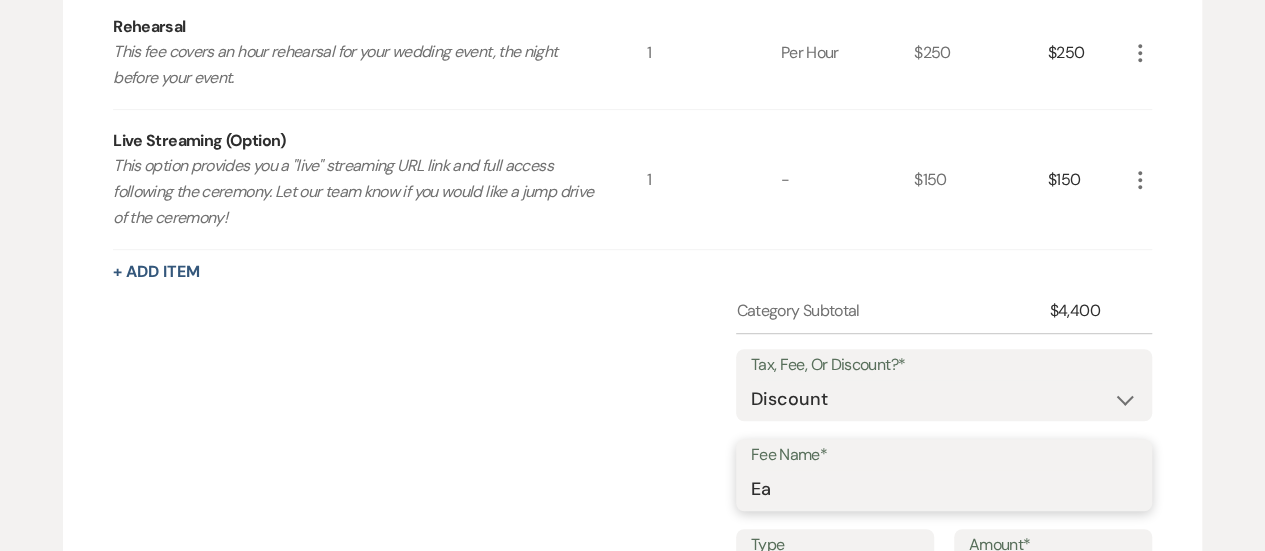 type on "E" 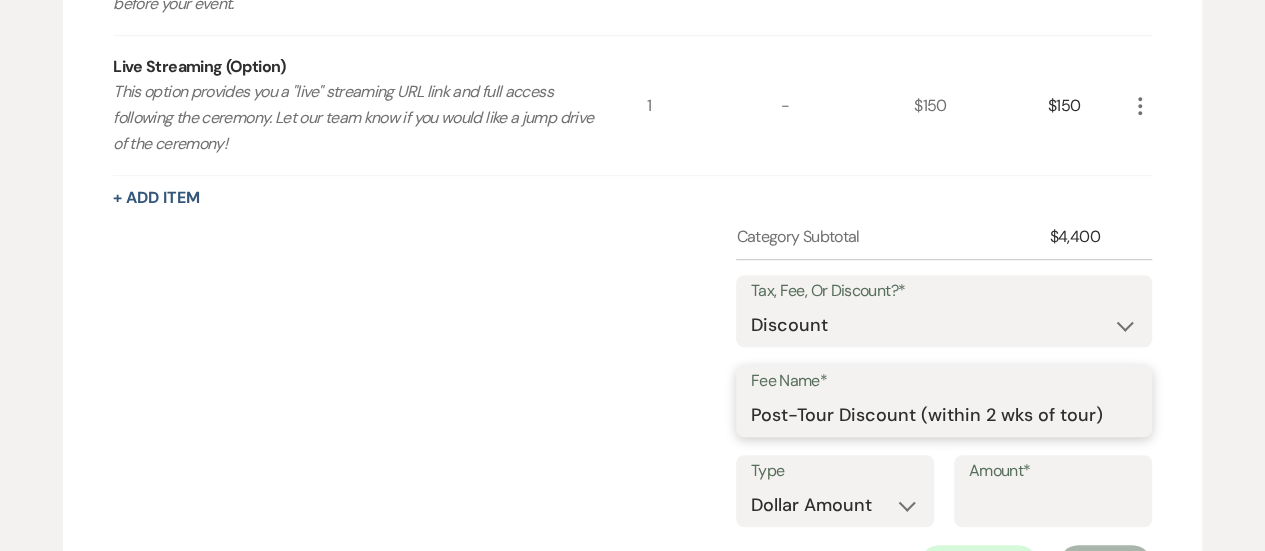 type on "Post-Tour Discount (within 2 wks of tour)" 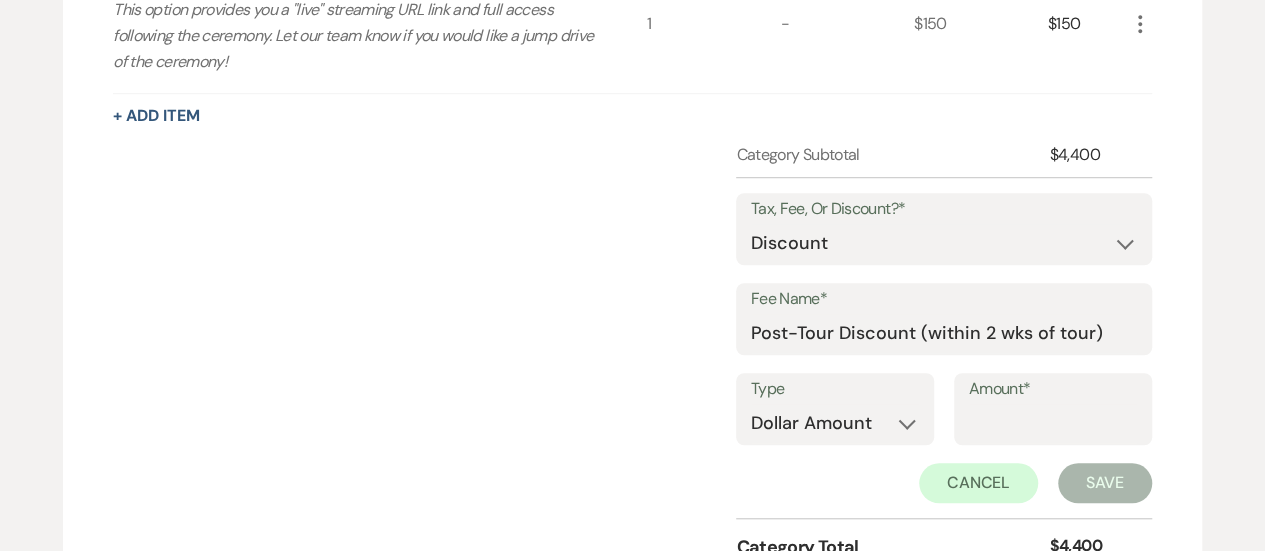 scroll, scrollTop: 612, scrollLeft: 0, axis: vertical 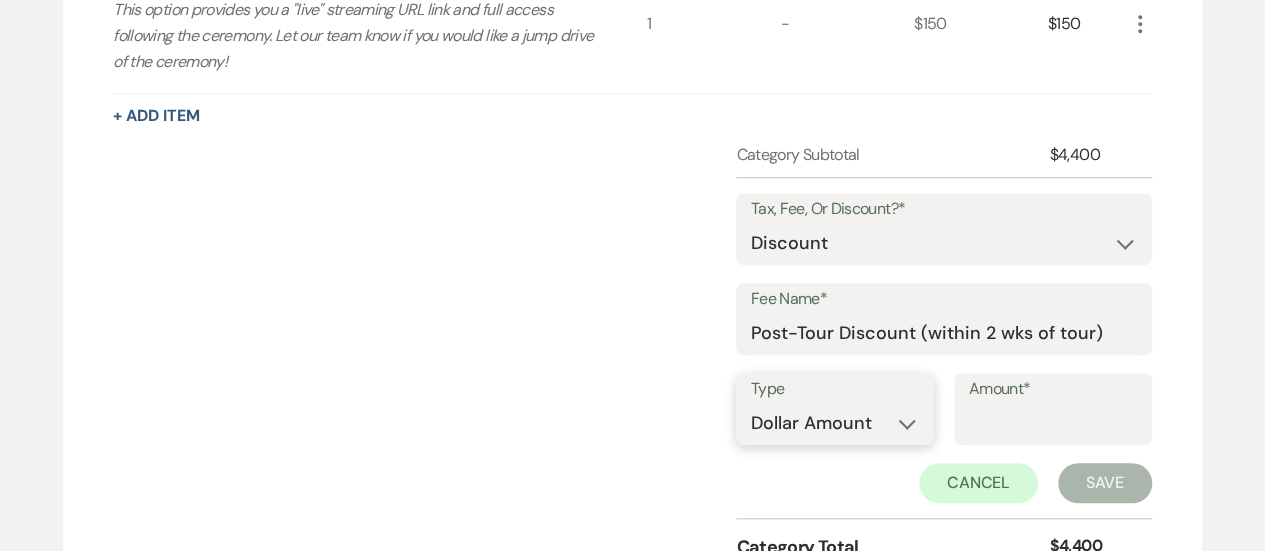 click on "Dollar Amount Percentage" at bounding box center [835, 423] 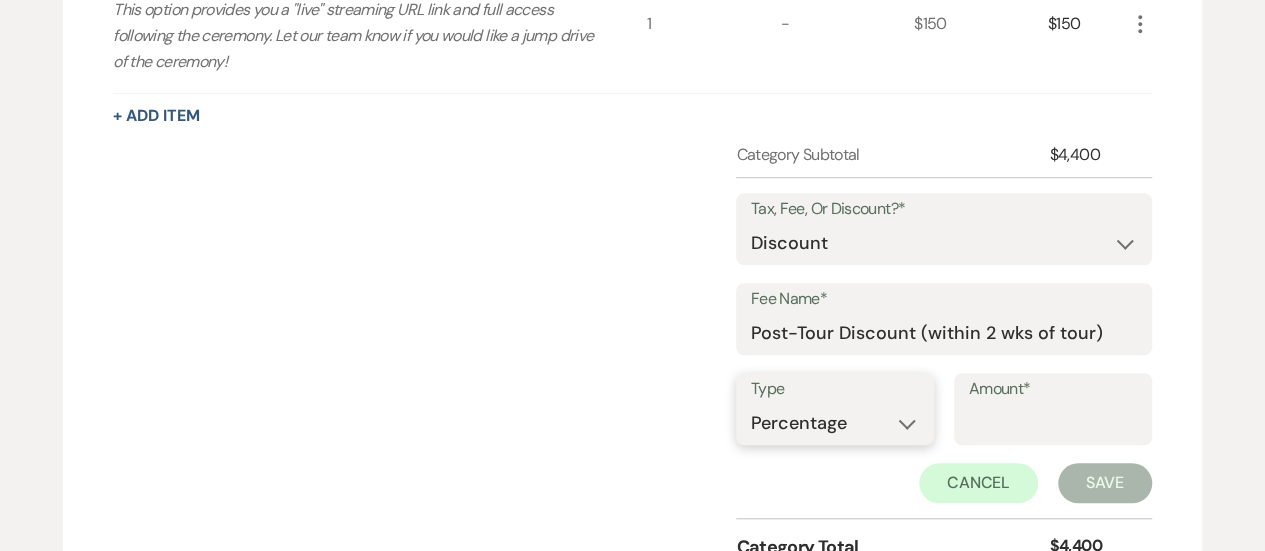 click on "Dollar Amount Percentage" at bounding box center [835, 423] 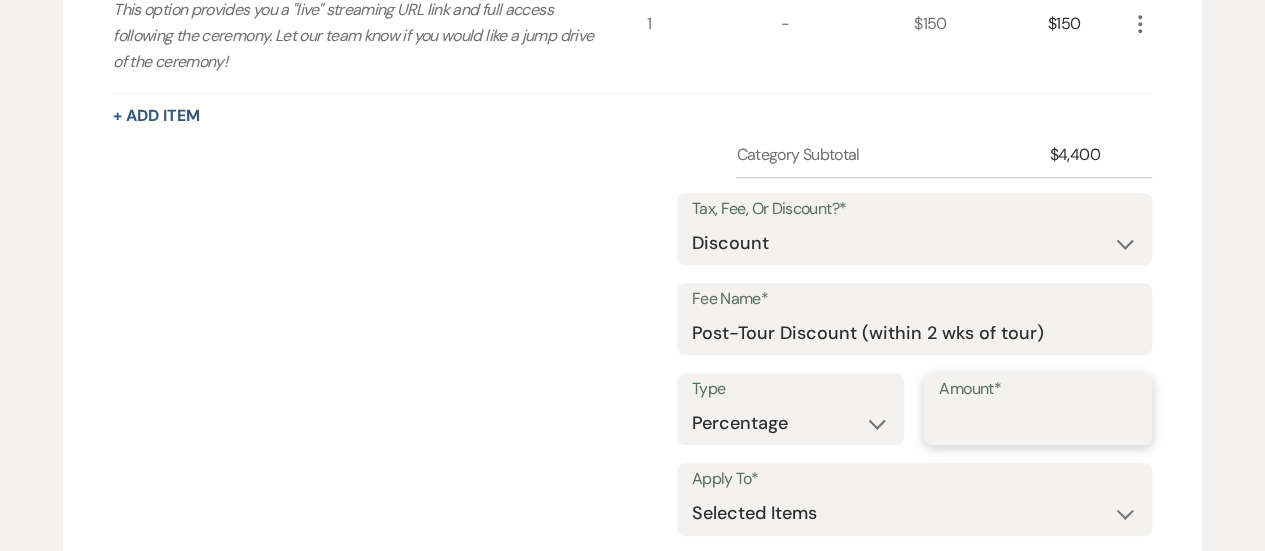 click on "Amount*" at bounding box center [1038, 423] 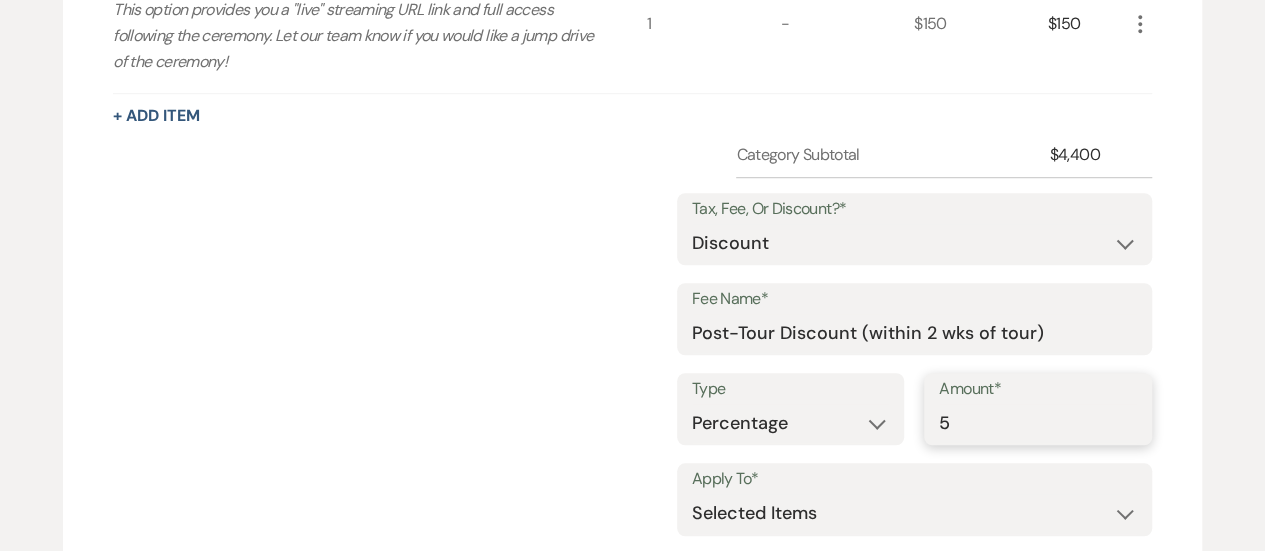 type on "5" 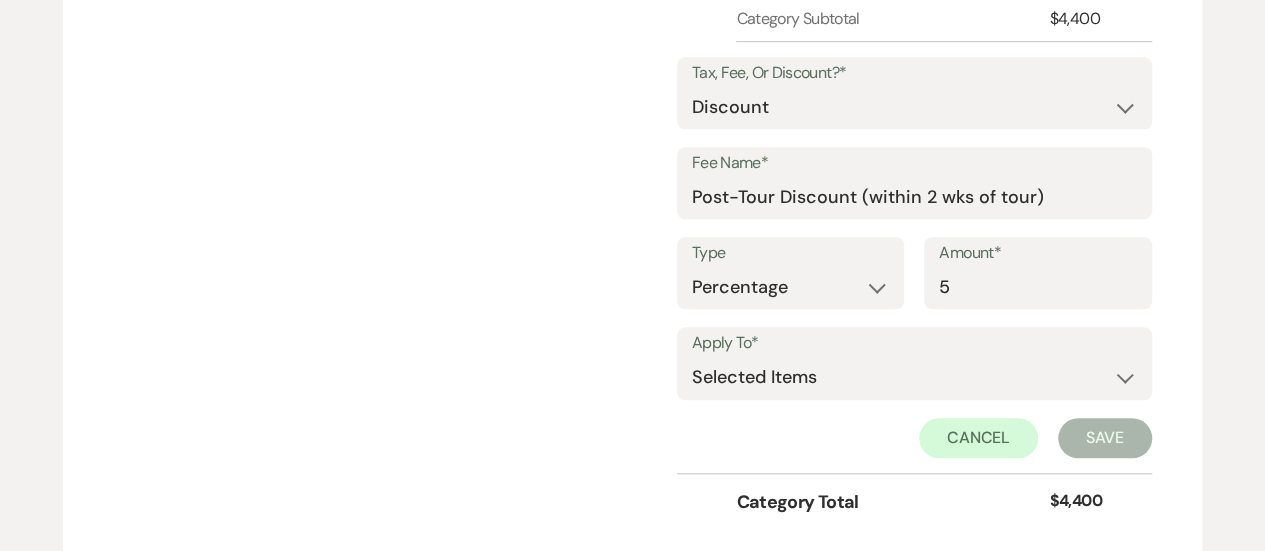 scroll, scrollTop: 756, scrollLeft: 0, axis: vertical 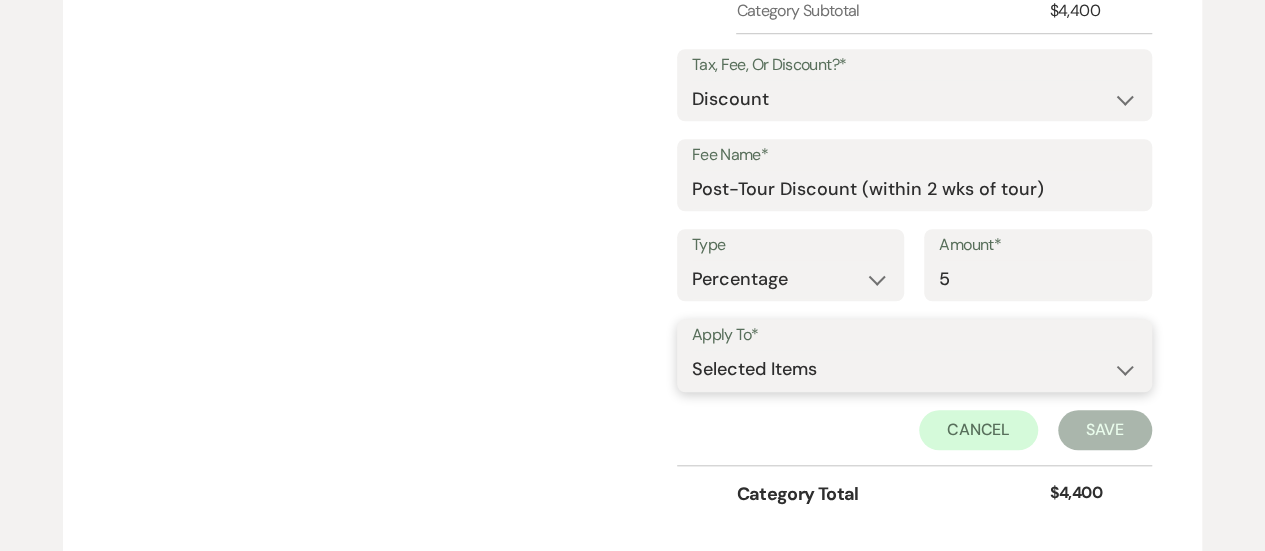 click on "Selected Items Category Subtotal (before all Taxes/Fees/Discounts) Category Total (after all Taxes/Fees/Discounts)" at bounding box center [914, 370] 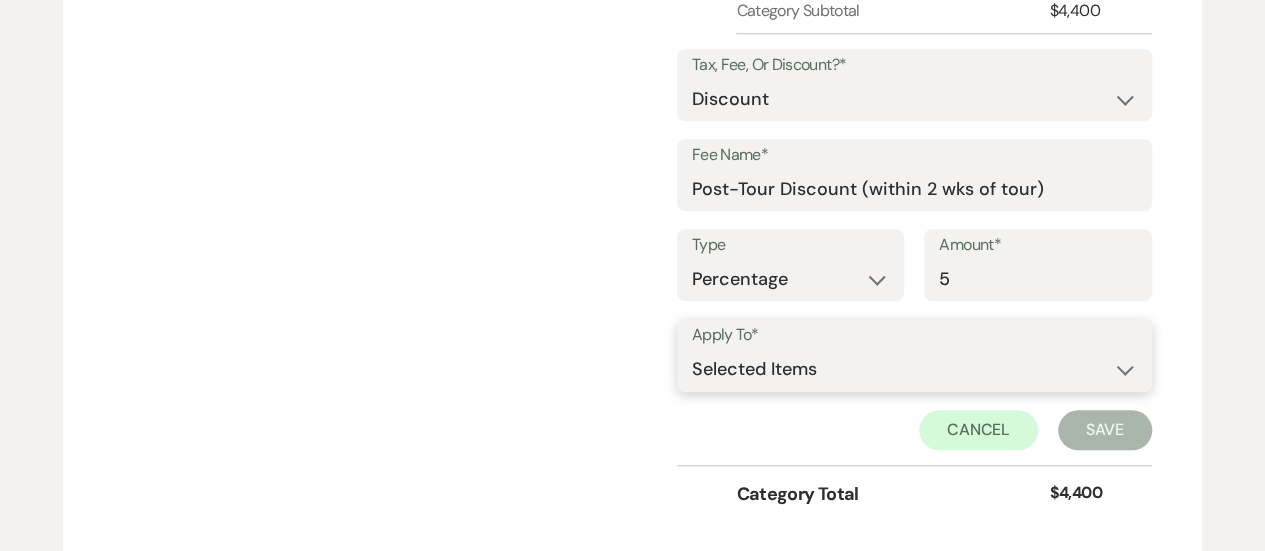 click on "Selected Items Category Subtotal (before all Taxes/Fees/Discounts) Category Total (after all Taxes/Fees/Discounts)" at bounding box center [914, 370] 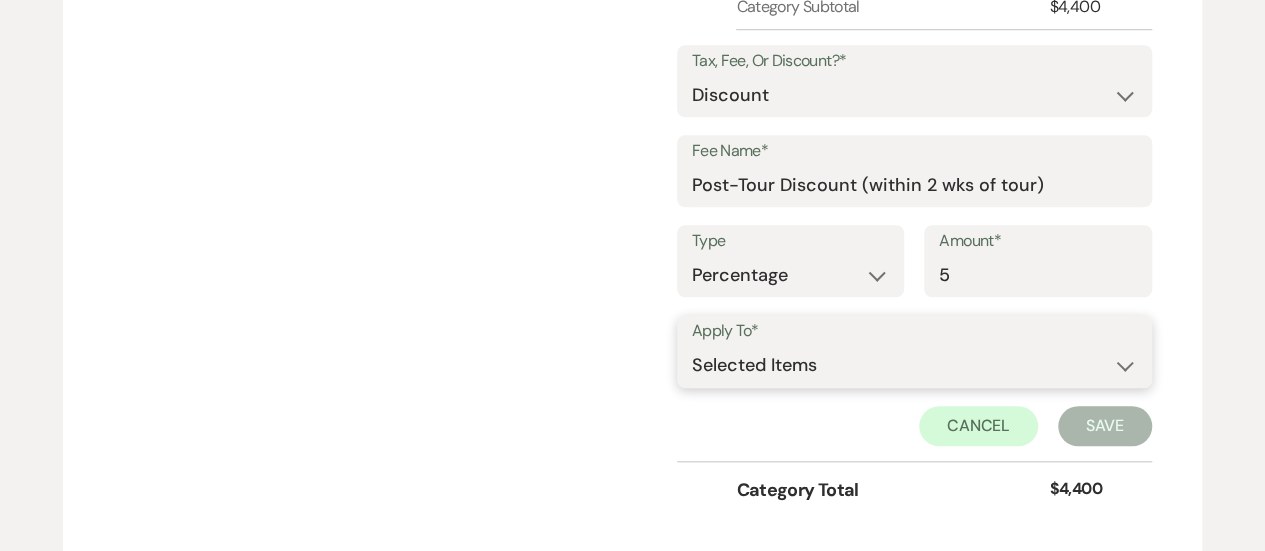 scroll, scrollTop: 764, scrollLeft: 0, axis: vertical 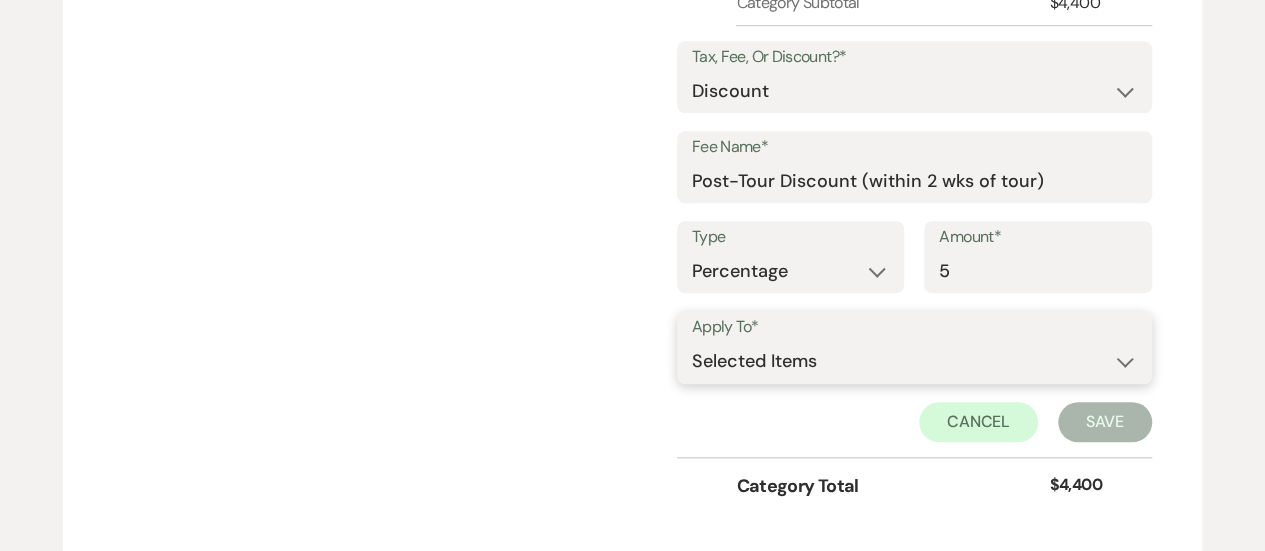 click on "Selected Items Category Subtotal (before all Taxes/Fees/Discounts) Category Total (after all Taxes/Fees/Discounts)" at bounding box center [914, 362] 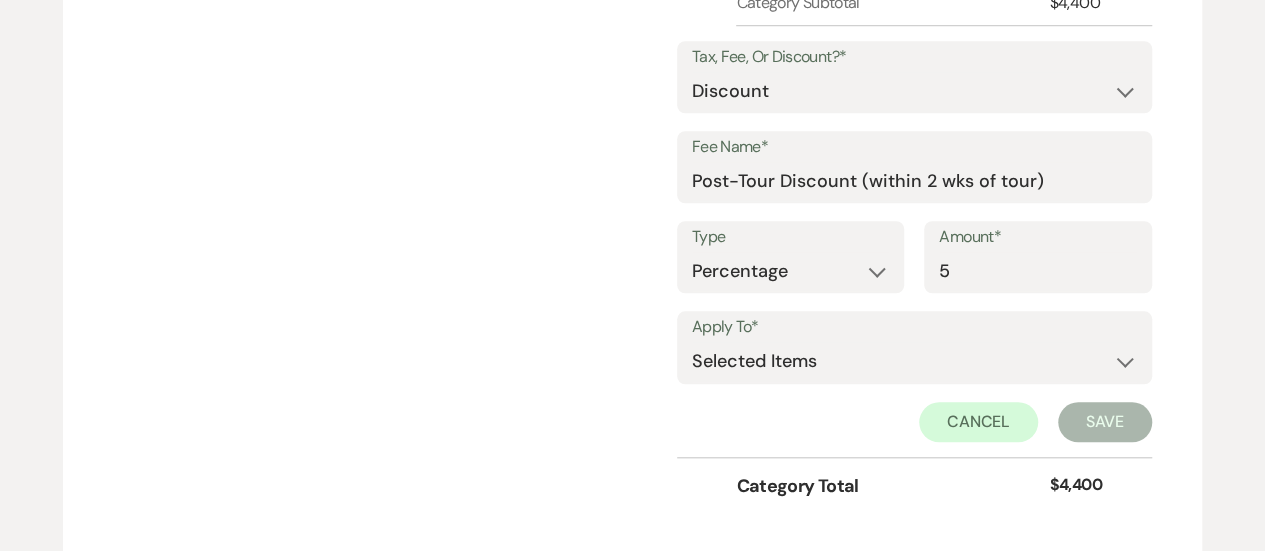 click on "Category Subtotal $4,400 Tax, Fee, Or Discount?* Fee Discount Tax Fee Name* Post-Tour Discount (within 2 wks of tour) Type Dollar Amount Percentage Amount* 5 Apply To* Selected Items Category Subtotal (before all Taxes/Fees/Discounts) Category Total (after all Taxes/Fees/Discounts) Cancel Save Category Total $4,400" at bounding box center [632, 263] 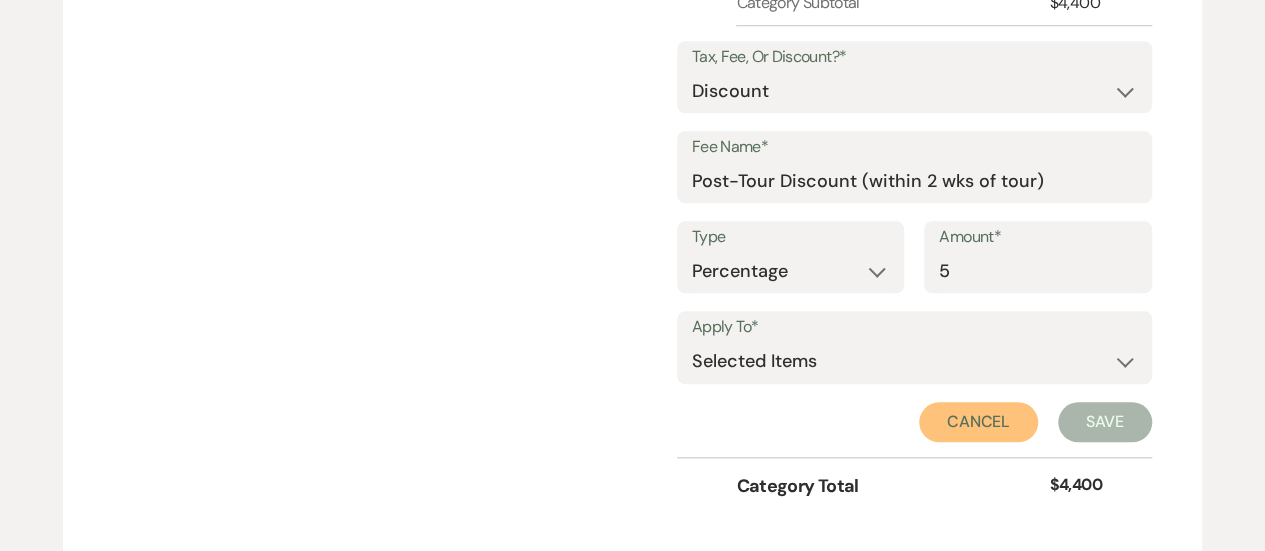 click on "Cancel" at bounding box center [979, 422] 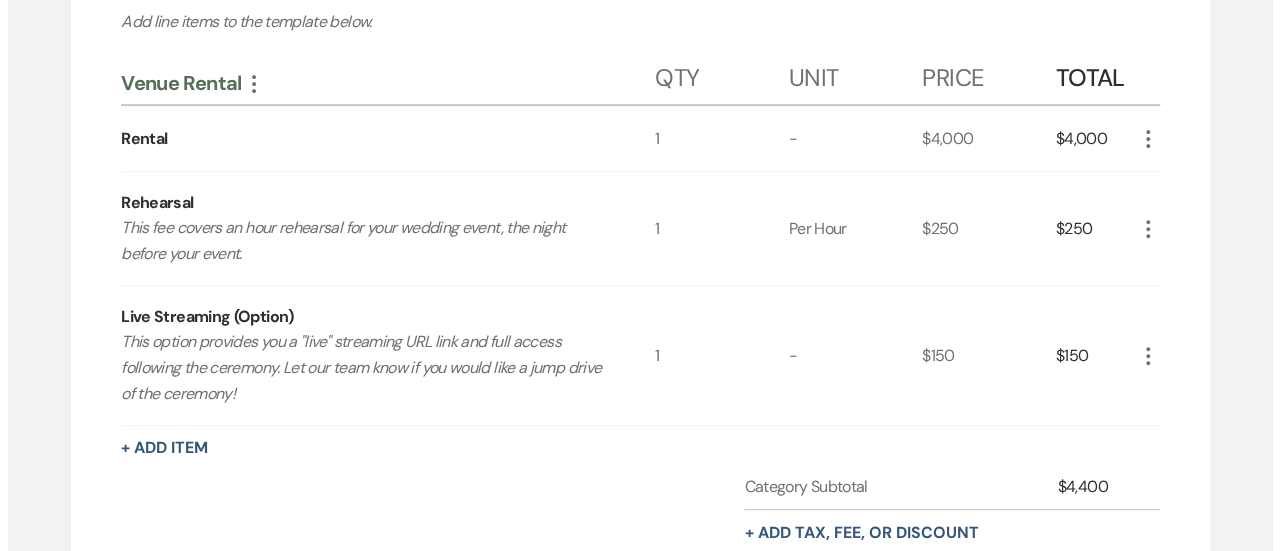scroll, scrollTop: 278, scrollLeft: 0, axis: vertical 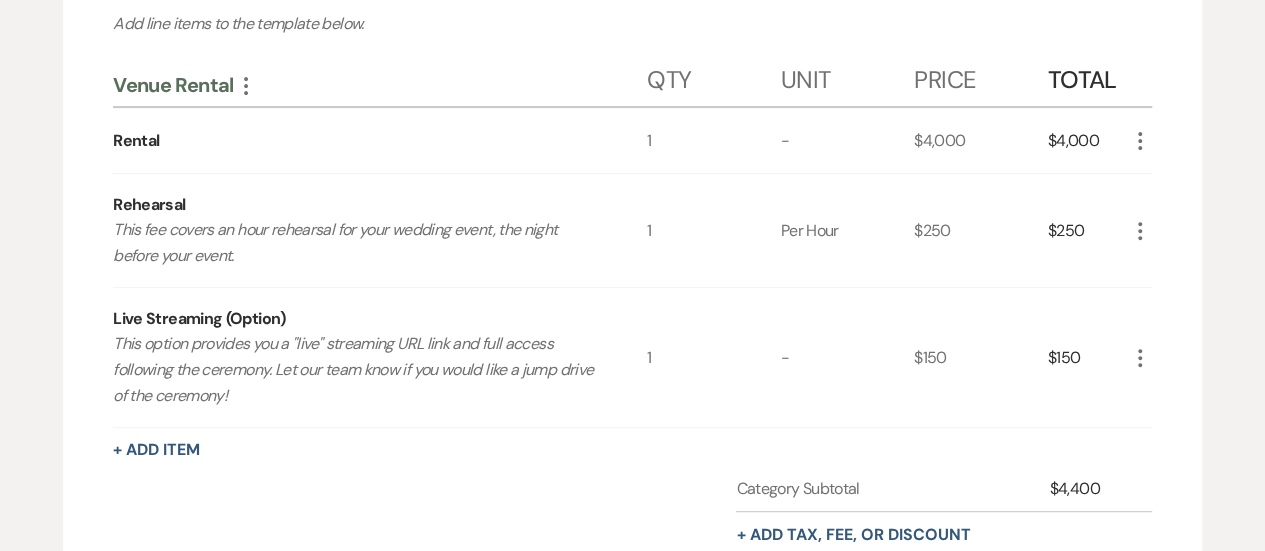 click on "More" 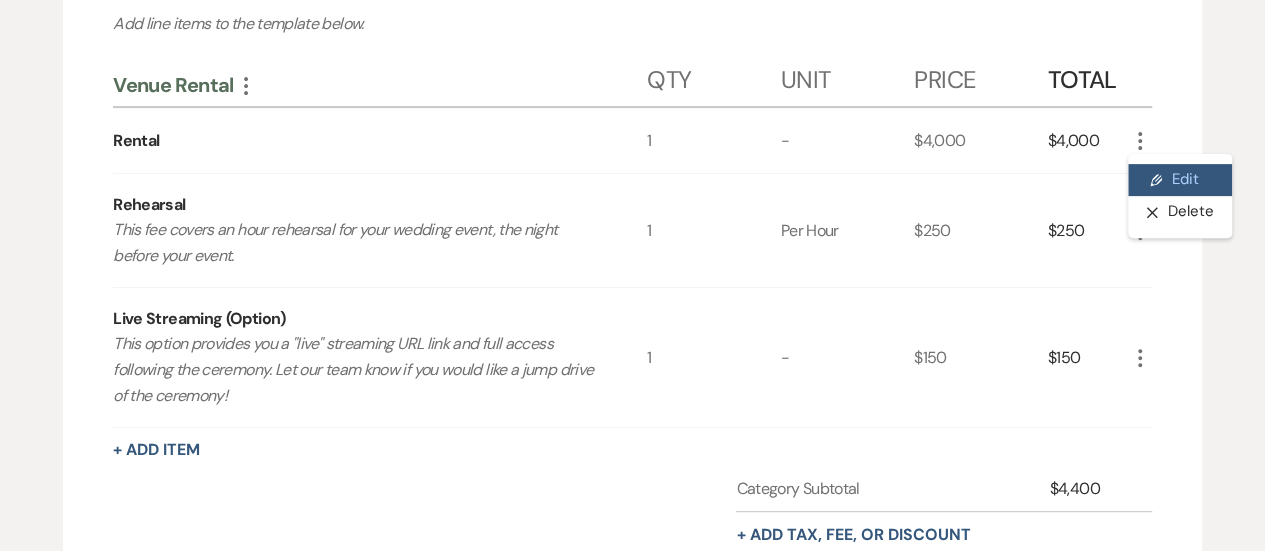click on "Pencil Edit" at bounding box center [1180, 180] 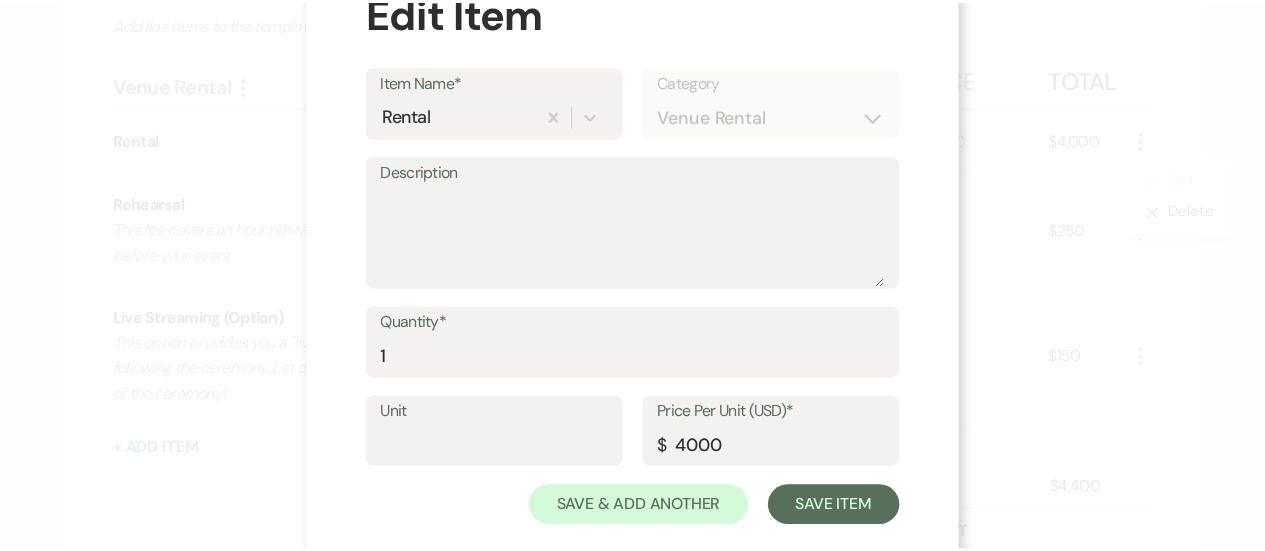 scroll, scrollTop: 82, scrollLeft: 0, axis: vertical 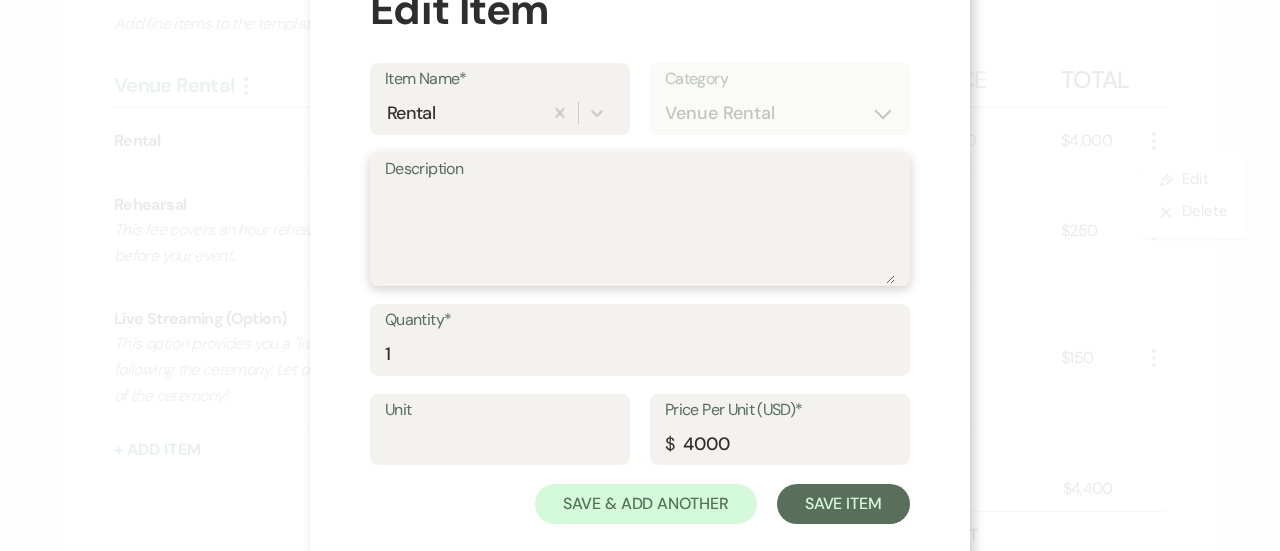 click on "Description" at bounding box center [640, 234] 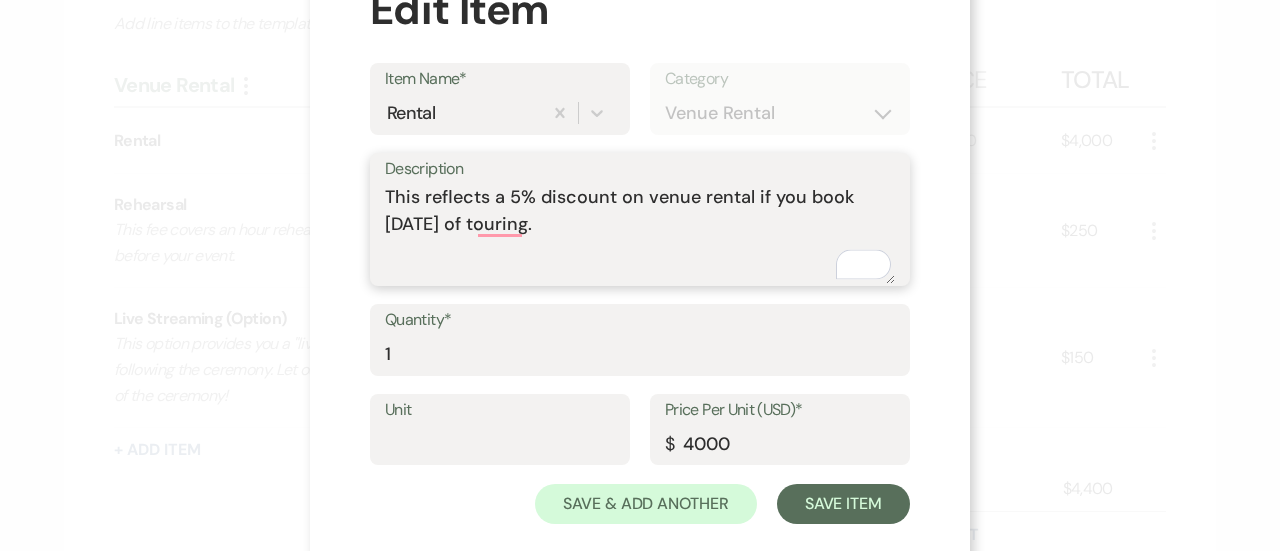 click on "This reflects a 5% discount on venue rental if you book [DATE] of touring." at bounding box center (640, 234) 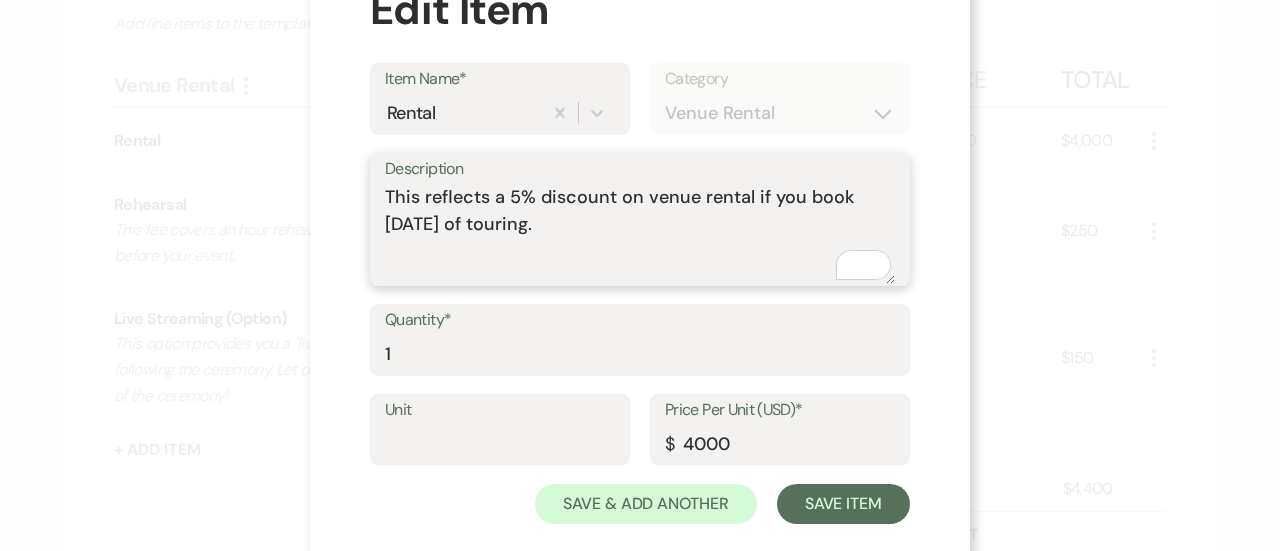 click on "This reflects a 5% discount on venue rental if you book [DATE] of touring." at bounding box center (640, 234) 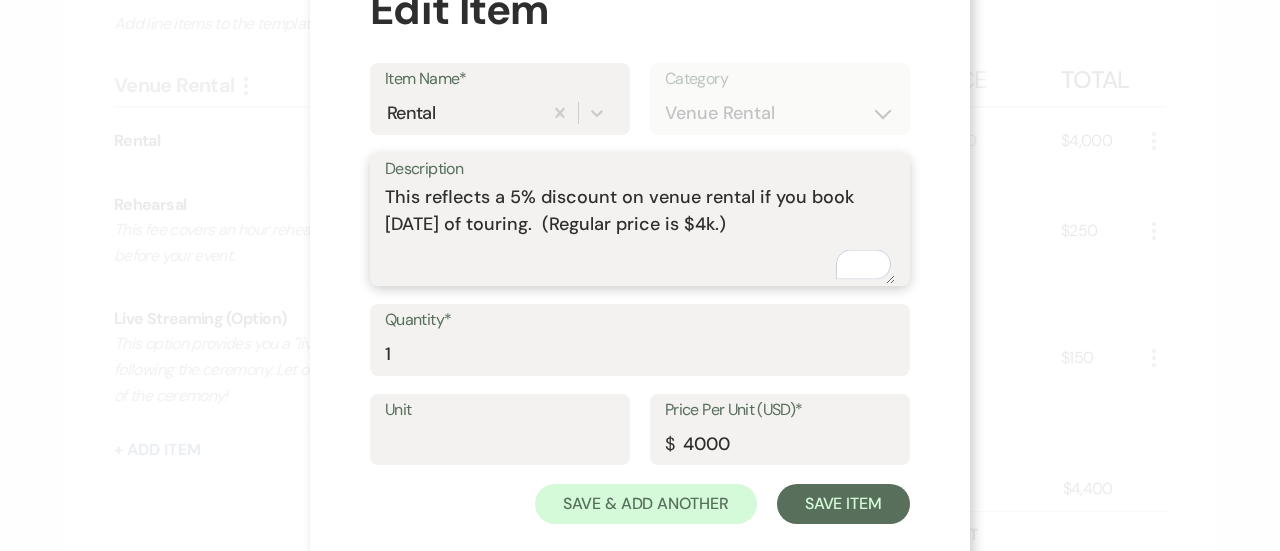 type on "This reflects a 5% discount on venue rental if you book [DATE] of touring.  (Regular price is $4k.)" 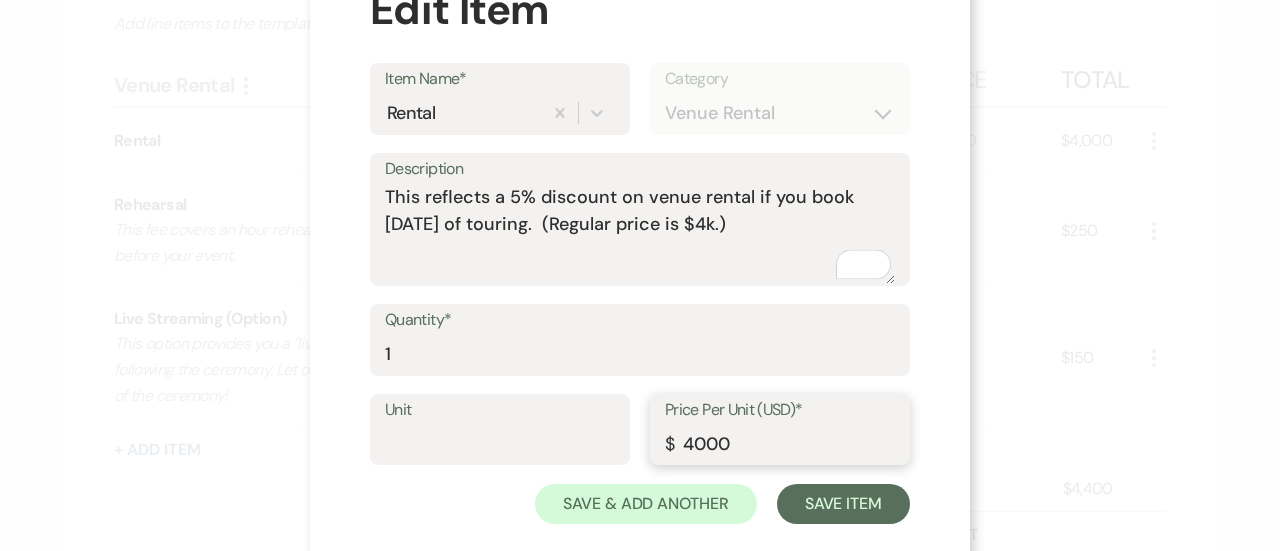 drag, startPoint x: 734, startPoint y: 445, endPoint x: 667, endPoint y: 447, distance: 67.02985 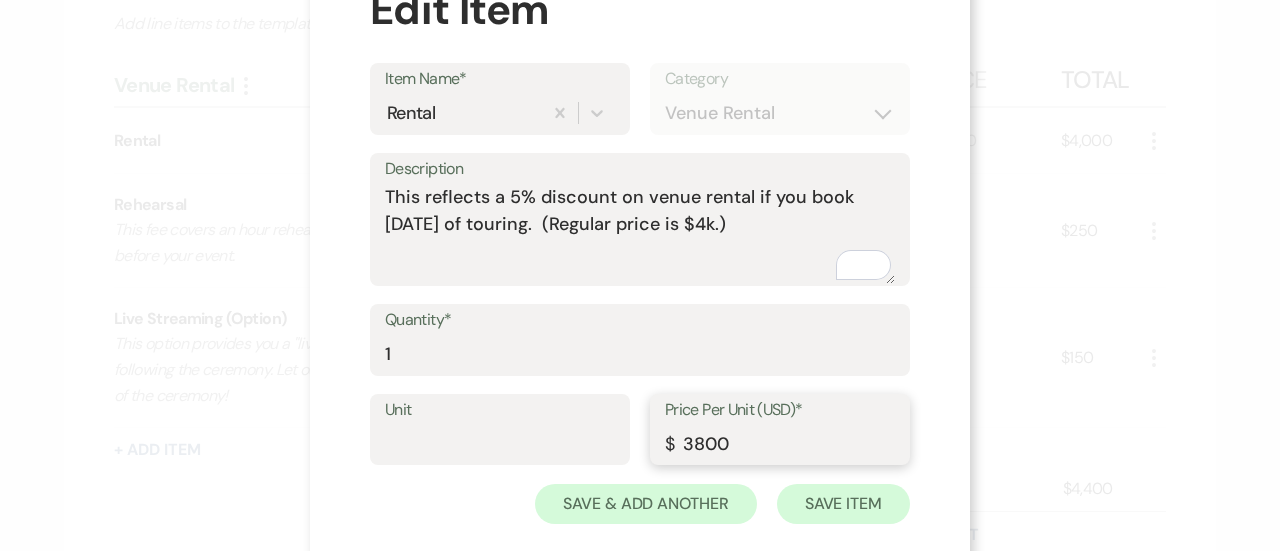 type on "3800" 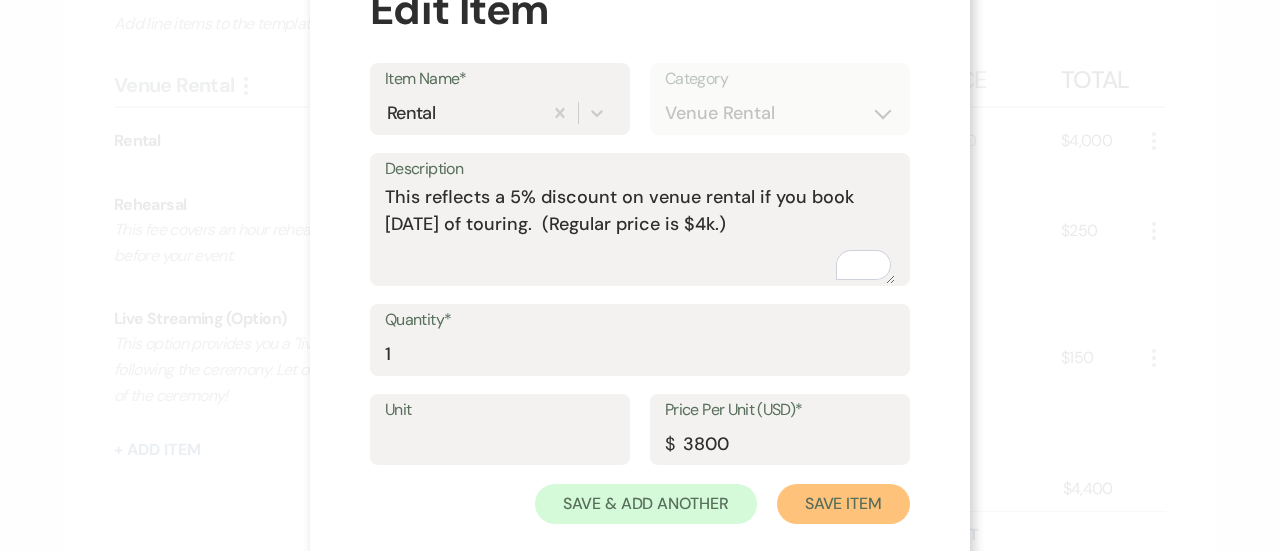 click on "Save Item" at bounding box center [843, 504] 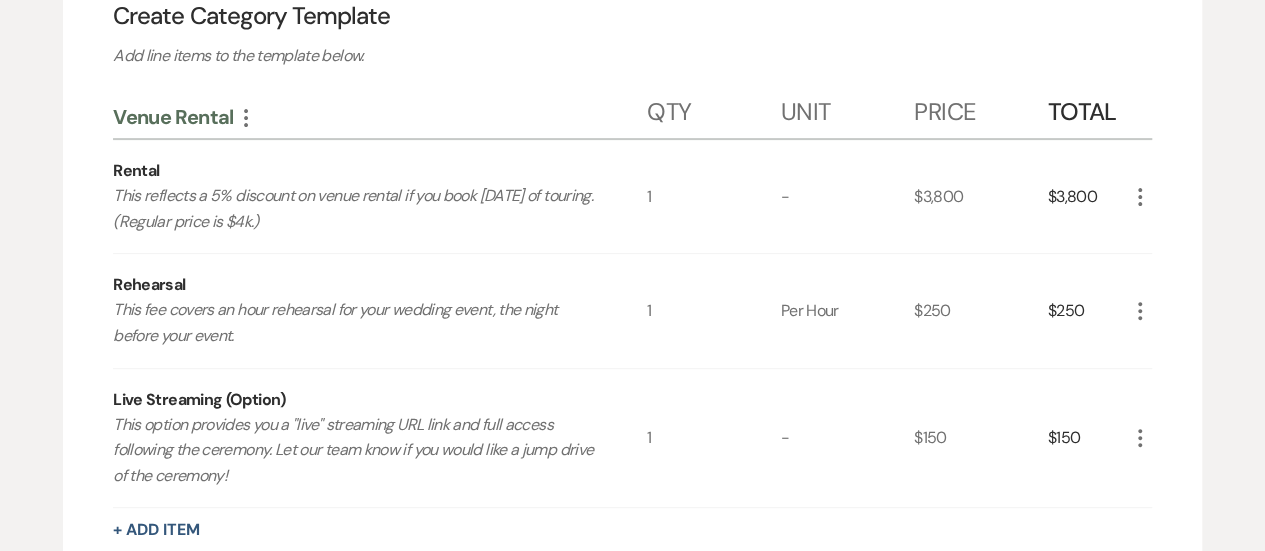scroll, scrollTop: 0, scrollLeft: 0, axis: both 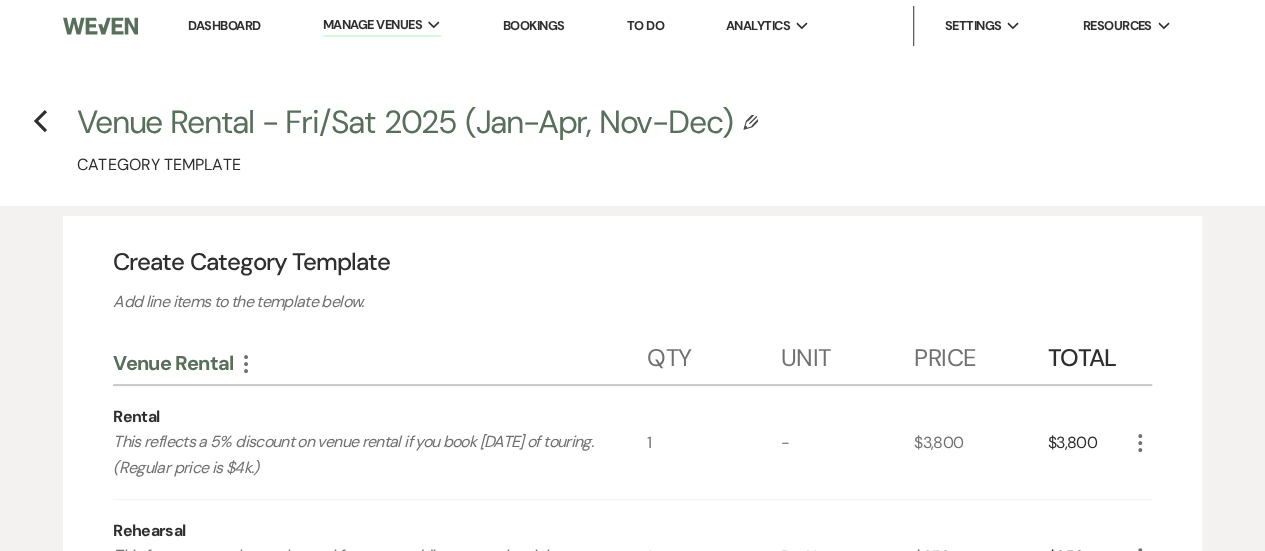 click on "Edit Category Template" at bounding box center (745, 115) 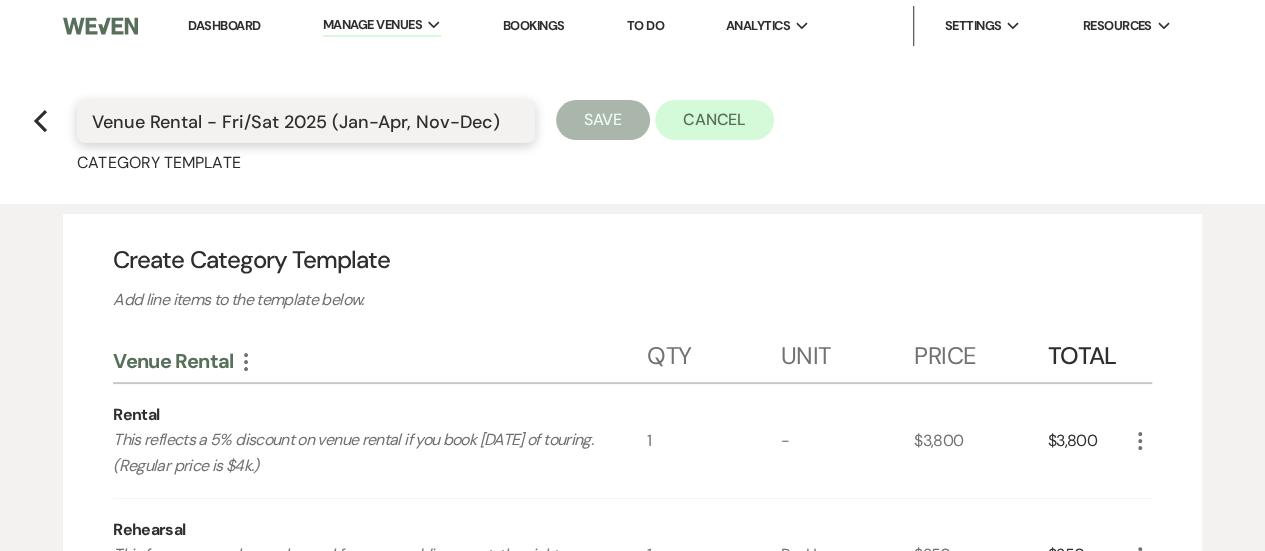 click on "Venue Rental - Fri/Sat 2025 (Jan-Apr, Nov-Dec)" at bounding box center (306, 121) 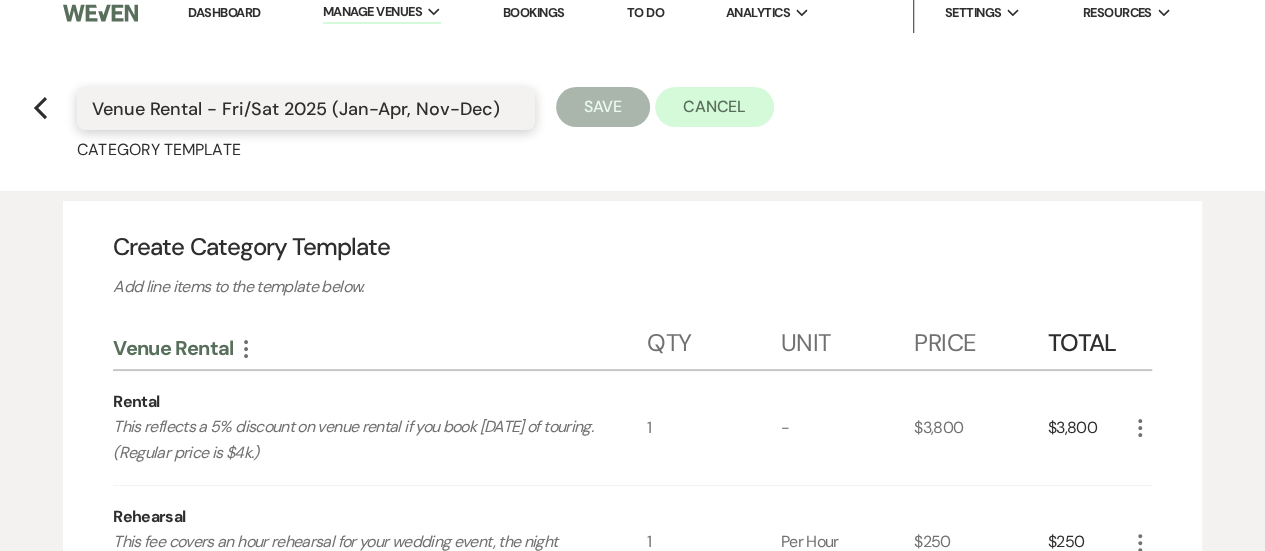 scroll, scrollTop: 0, scrollLeft: 0, axis: both 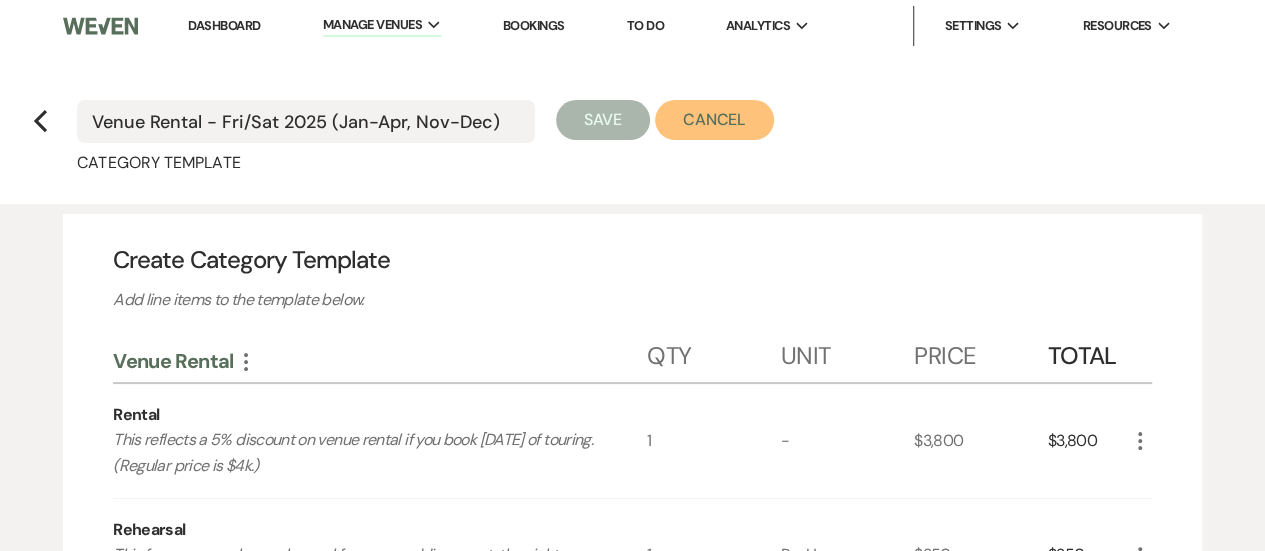 click on "Cancel" at bounding box center [715, 120] 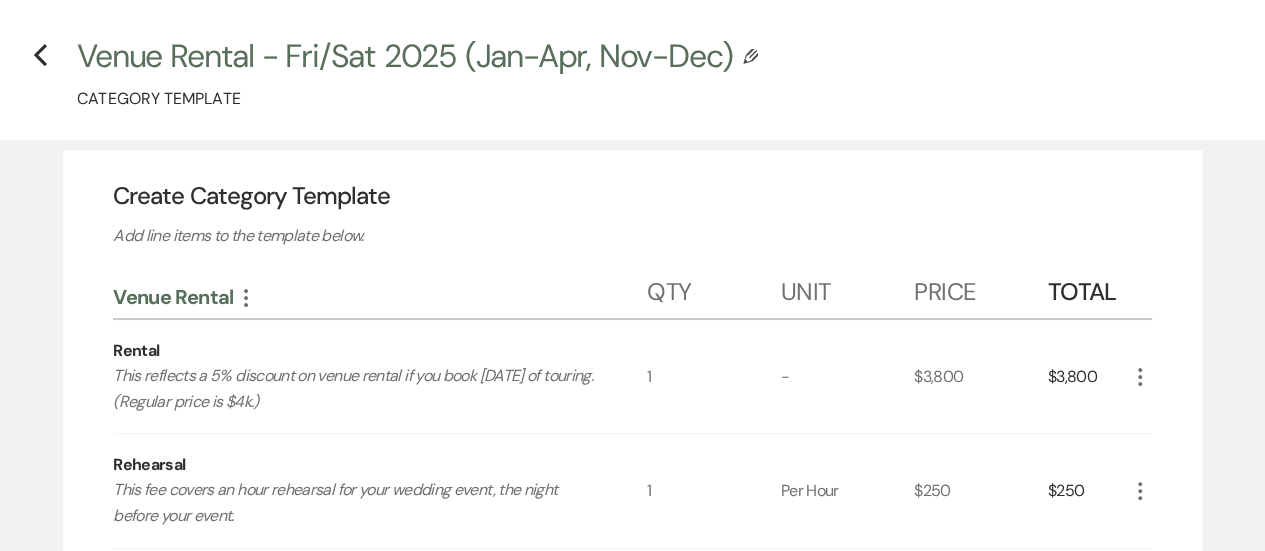 scroll, scrollTop: 73, scrollLeft: 0, axis: vertical 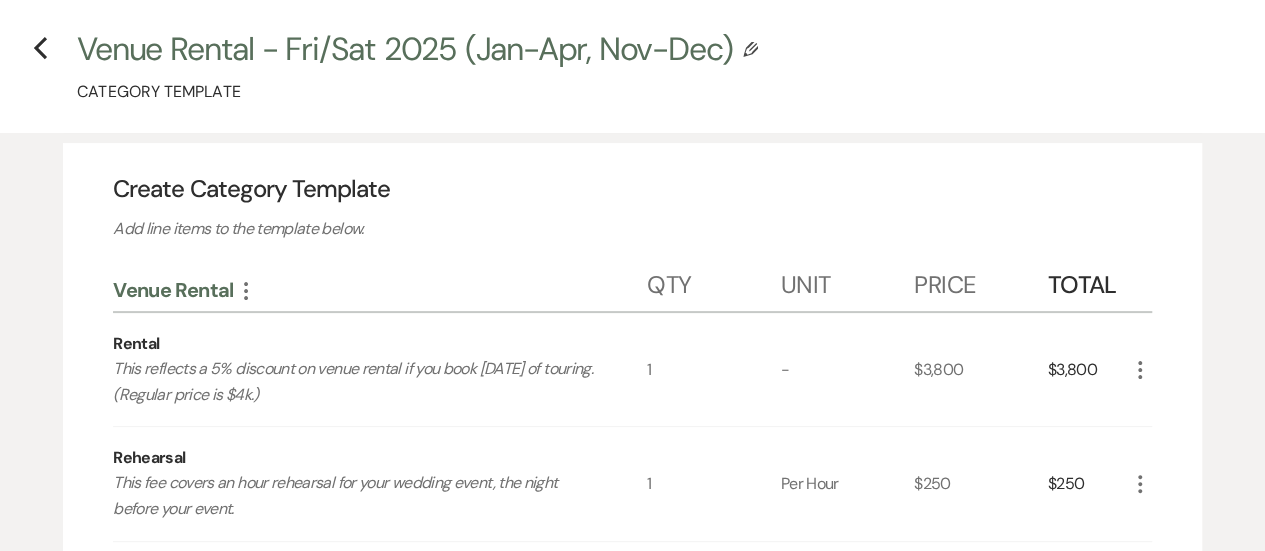 click on "More" 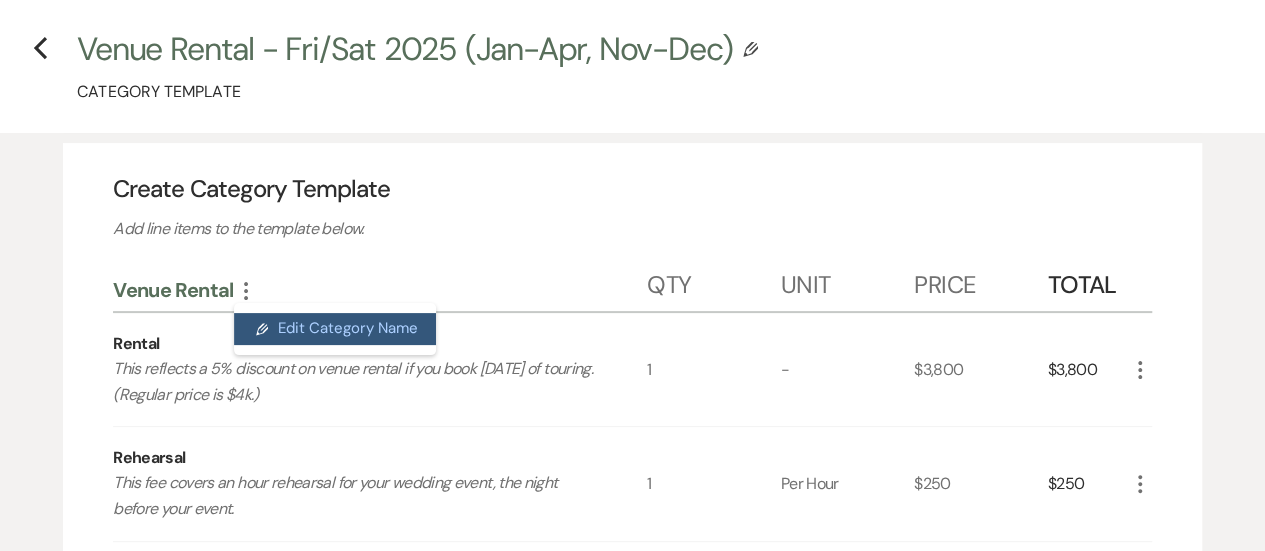 click on "Pencil Edit Category Name" at bounding box center (335, 329) 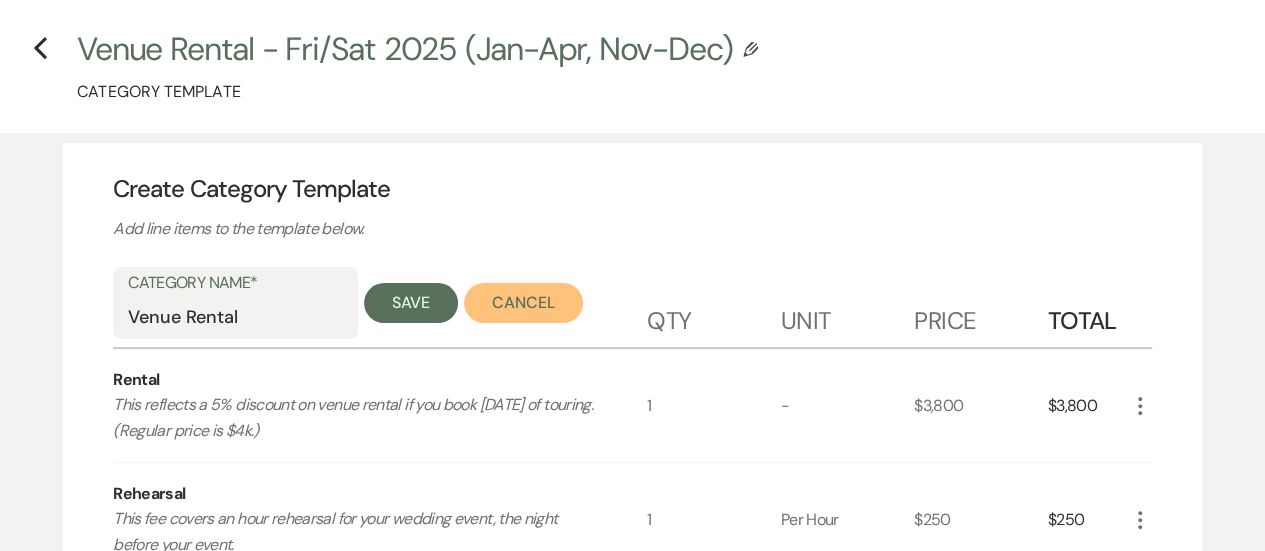 click on "Cancel" at bounding box center (524, 303) 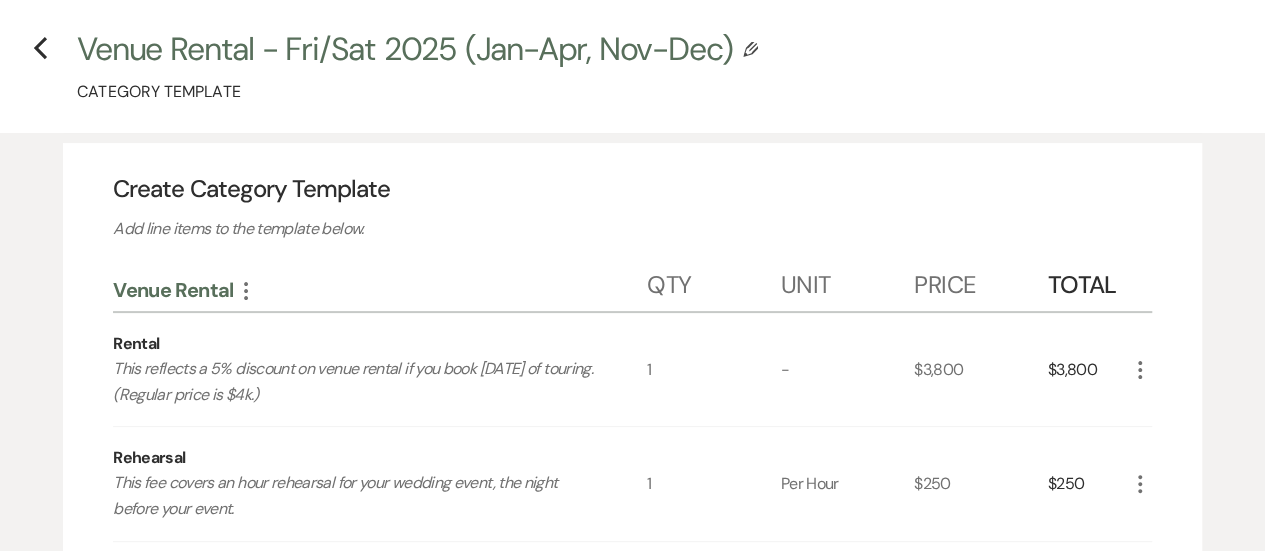 scroll, scrollTop: 0, scrollLeft: 0, axis: both 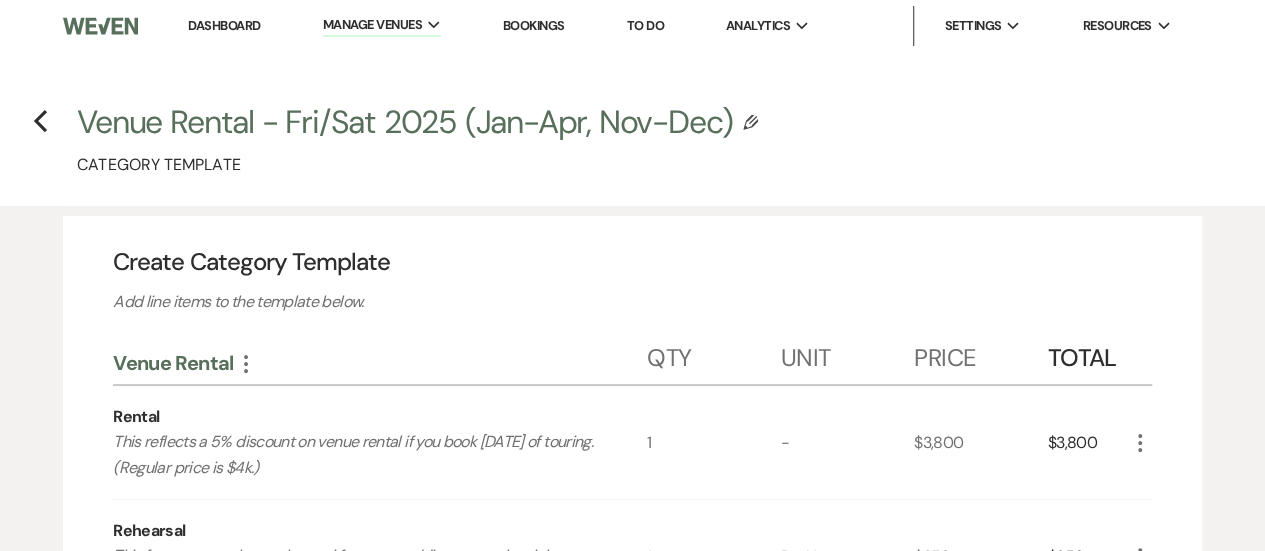 click on "Venue Rental - Fri/Sat 2025 (Jan-Apr, Nov-Dec)" at bounding box center (405, 122) 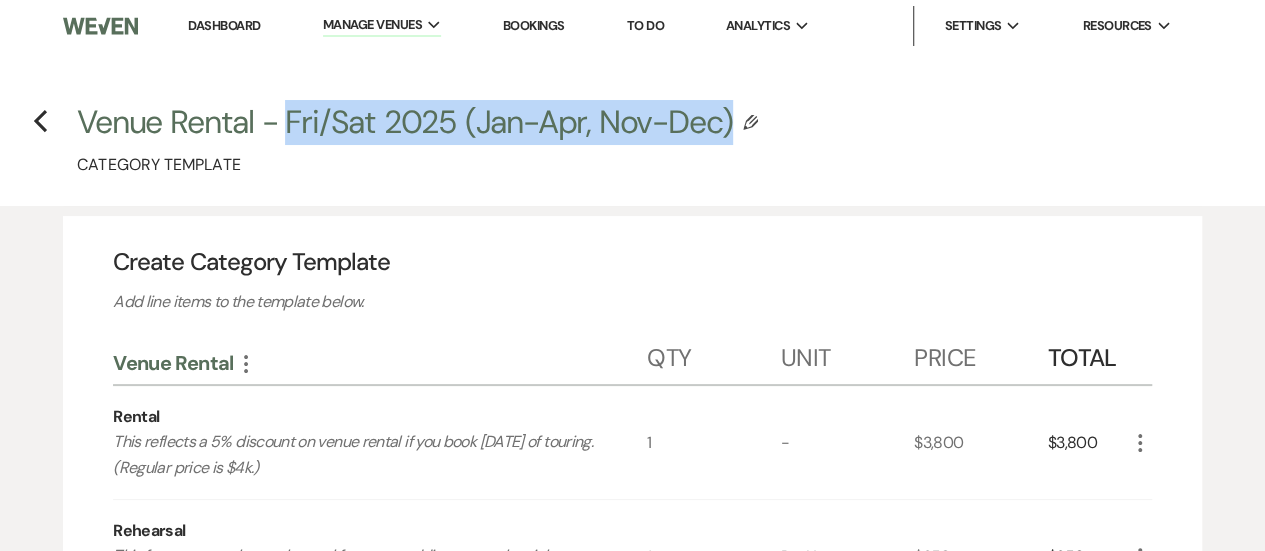 drag, startPoint x: 728, startPoint y: 117, endPoint x: 290, endPoint y: 131, distance: 438.2237 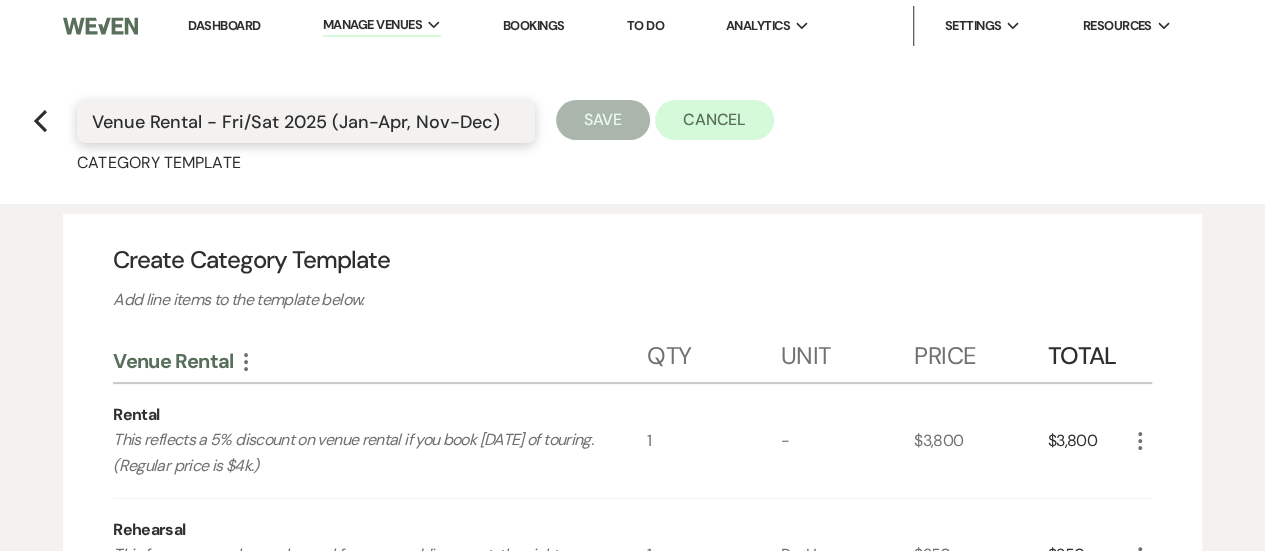 drag, startPoint x: 494, startPoint y: 131, endPoint x: 208, endPoint y: 131, distance: 286 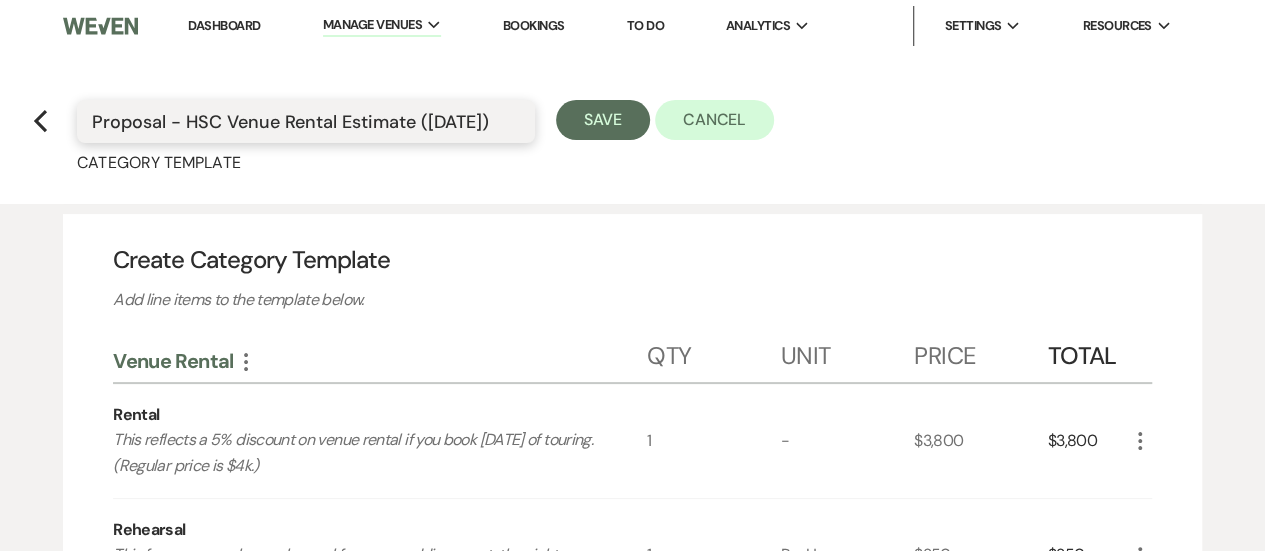 scroll, scrollTop: 0, scrollLeft: 15, axis: horizontal 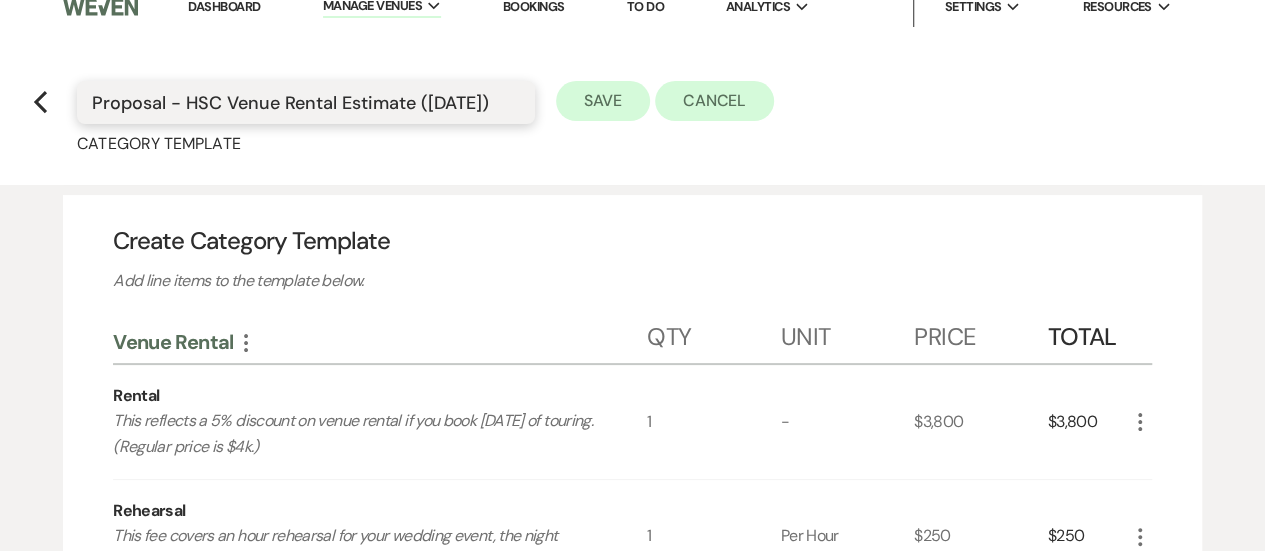 type on "Proposal - HSC Venue Rental Estimate ([DATE])" 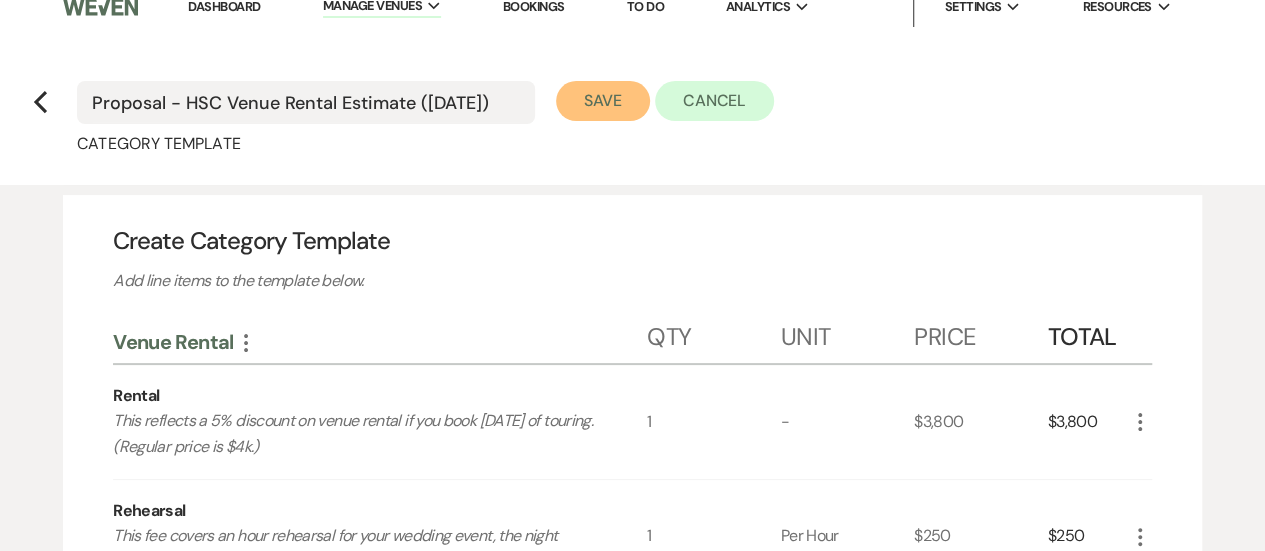 scroll, scrollTop: 0, scrollLeft: 0, axis: both 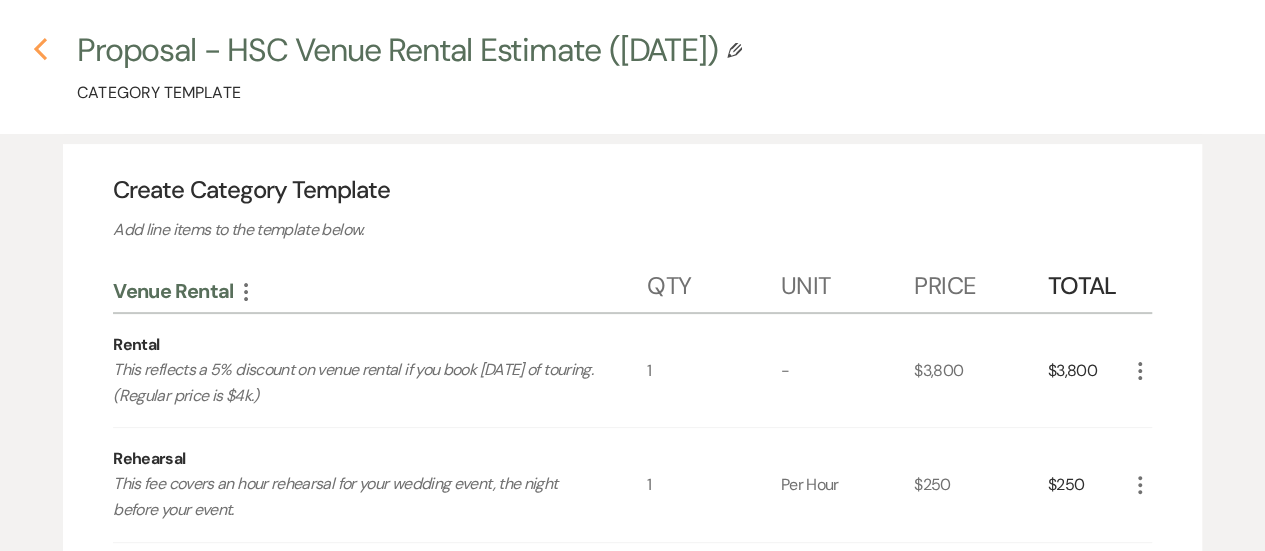 click 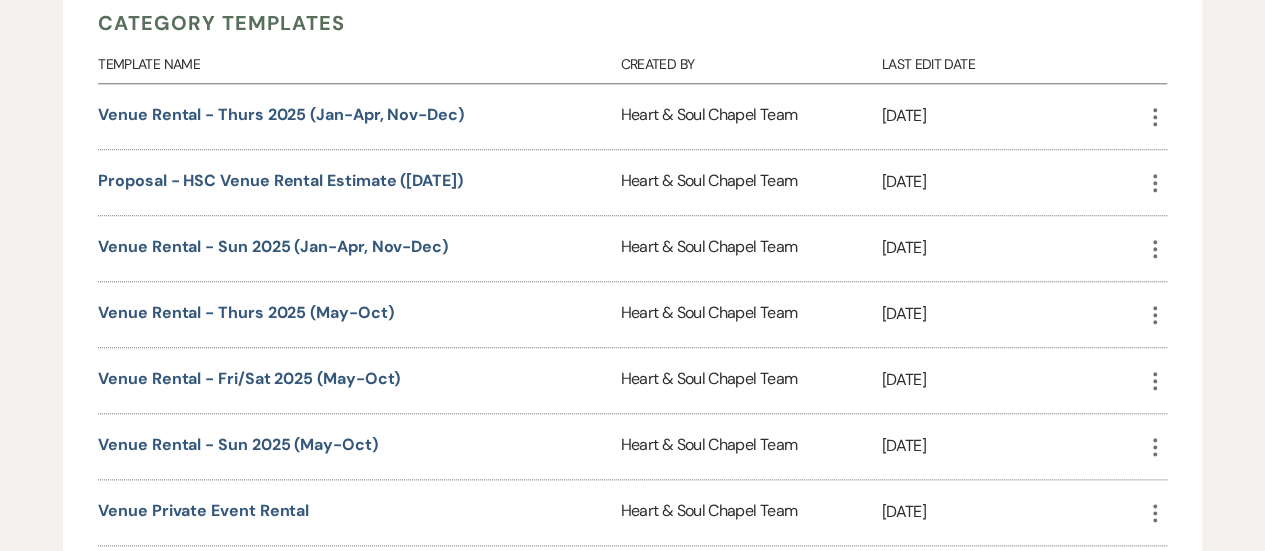 scroll, scrollTop: 979, scrollLeft: 0, axis: vertical 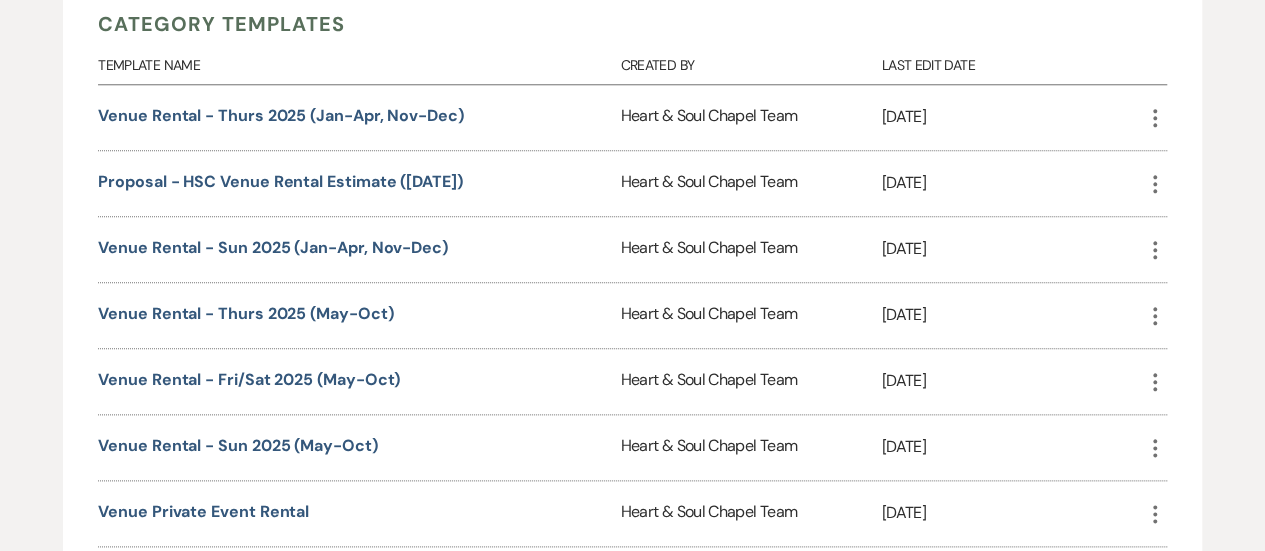 click on "More" 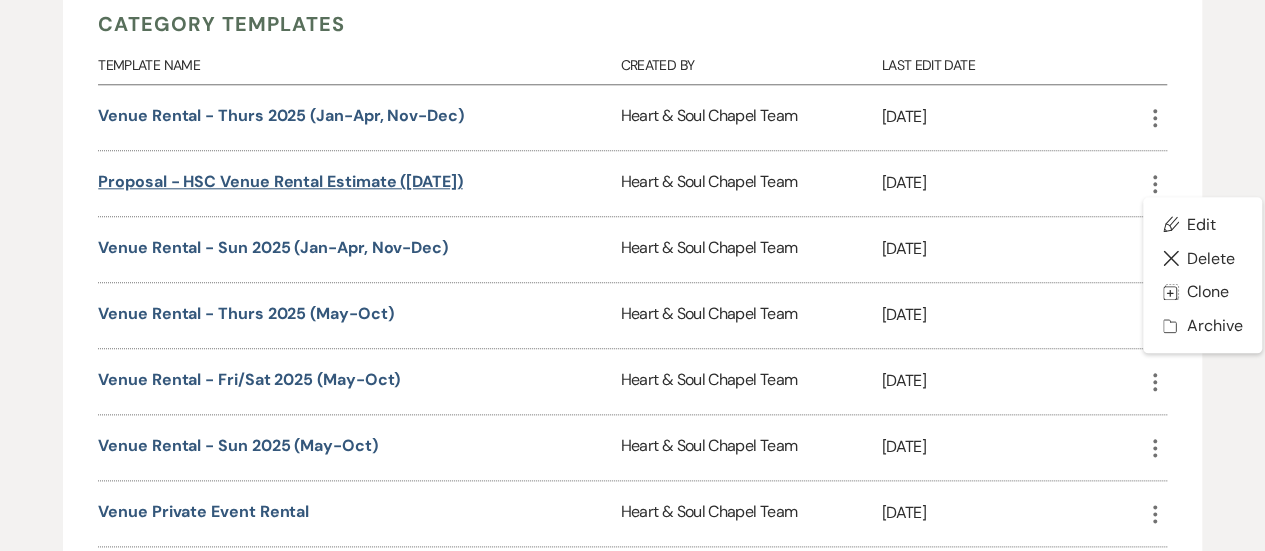 click on "Proposal - HSC Venue Rental Estimate ([DATE])" at bounding box center (280, 181) 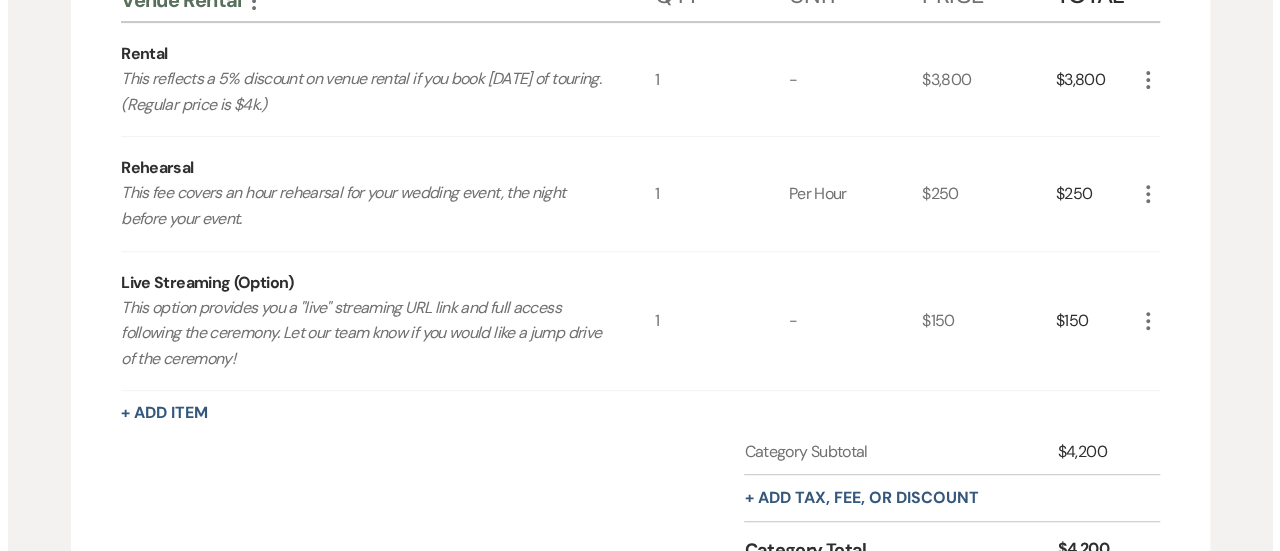 scroll, scrollTop: 364, scrollLeft: 0, axis: vertical 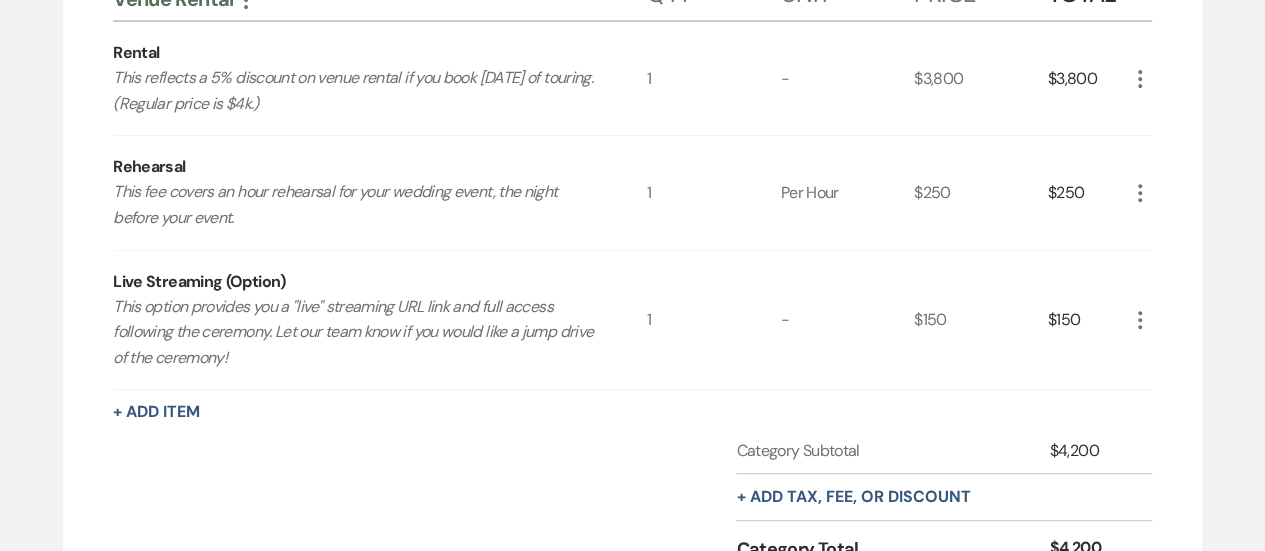 click on "1" at bounding box center [713, 320] 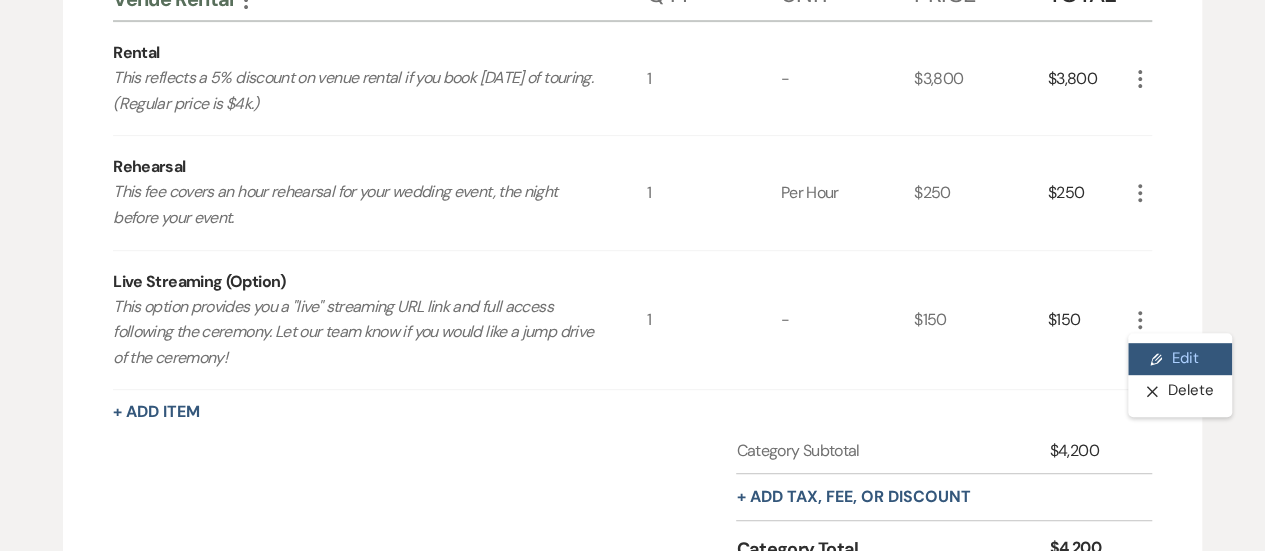 click on "Pencil Edit" at bounding box center (1180, 359) 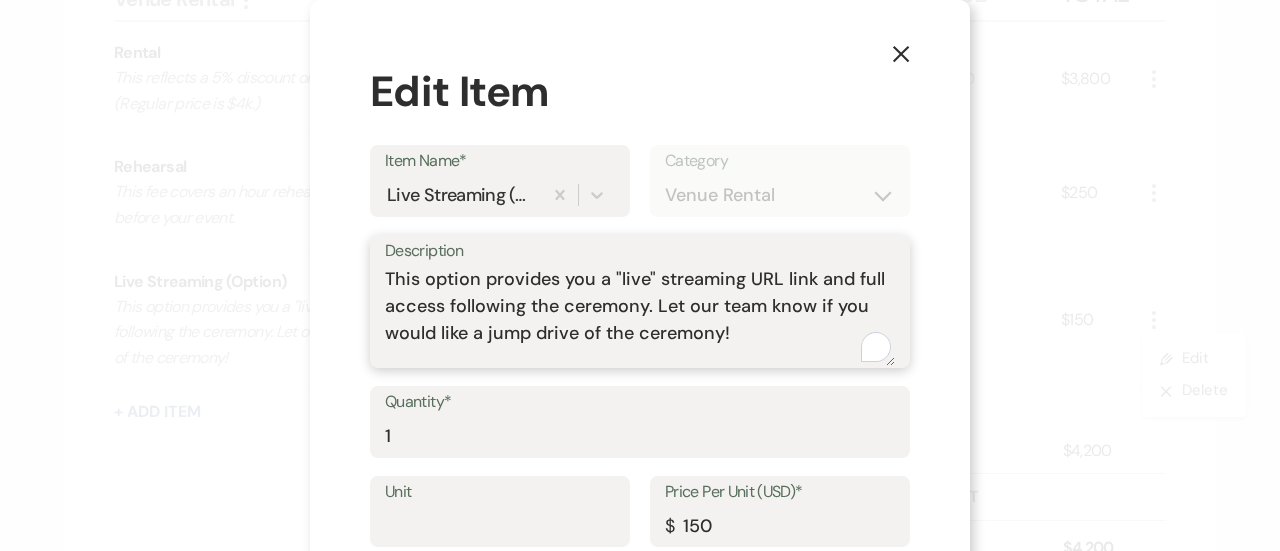 drag, startPoint x: 648, startPoint y: 306, endPoint x: 775, endPoint y: 351, distance: 134.73679 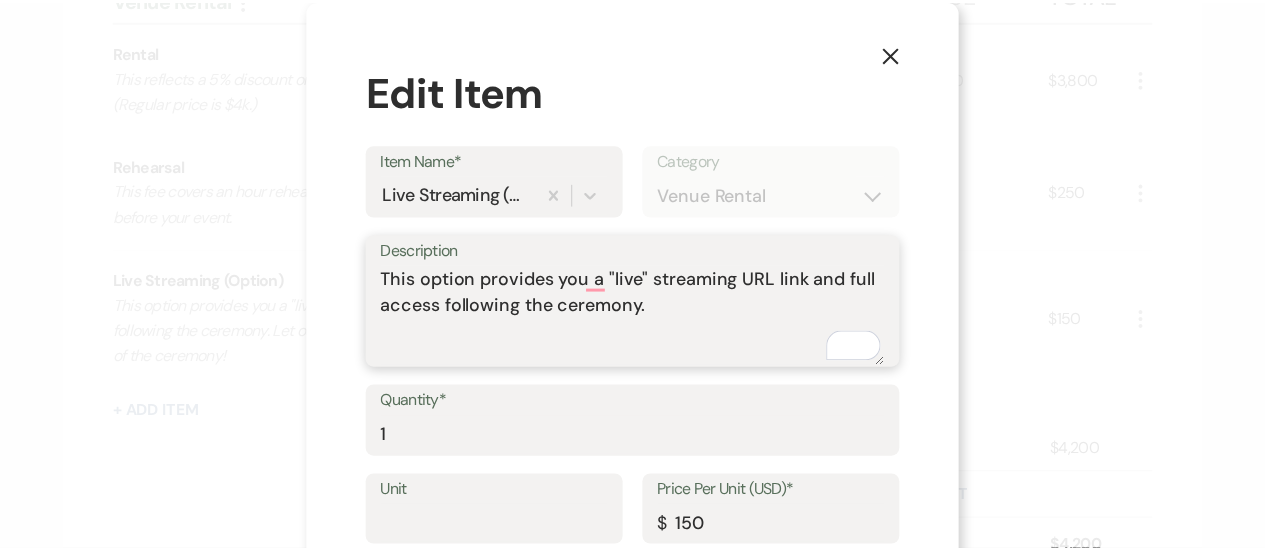 scroll, scrollTop: 114, scrollLeft: 0, axis: vertical 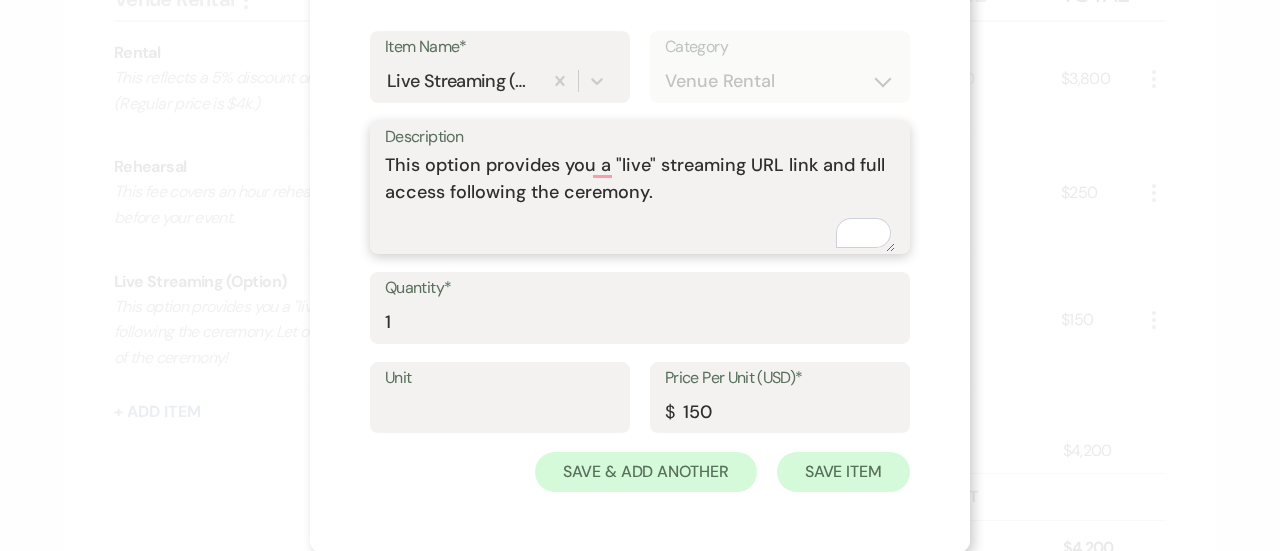 type on "This option provides you a "live" streaming URL link and full access following the ceremony." 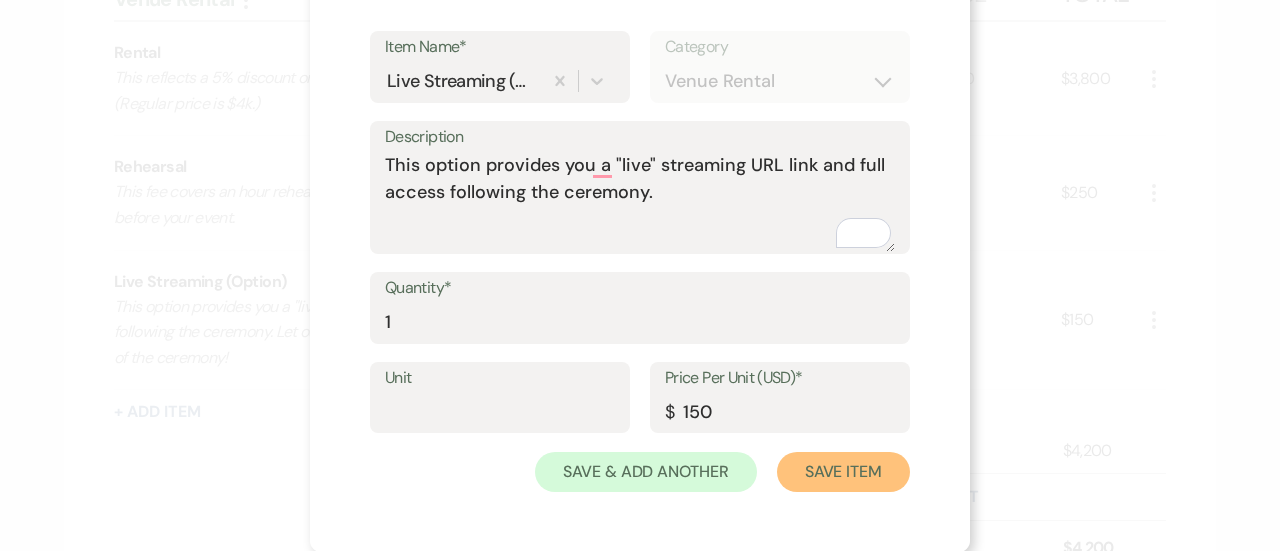 click on "Save Item" at bounding box center [843, 472] 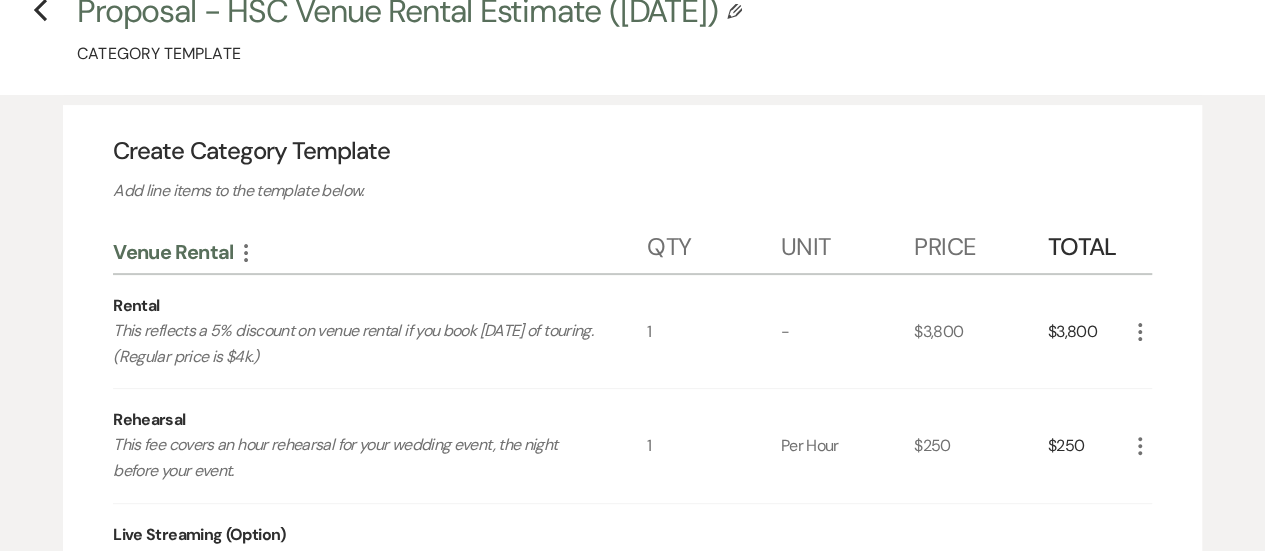 scroll, scrollTop: 0, scrollLeft: 0, axis: both 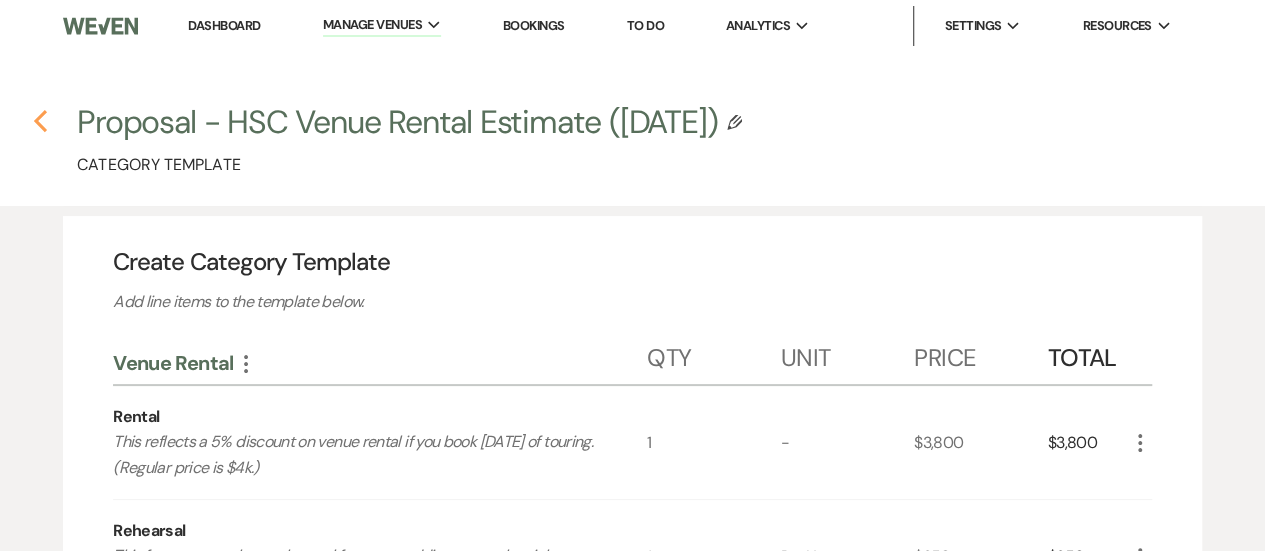 click on "Previous" 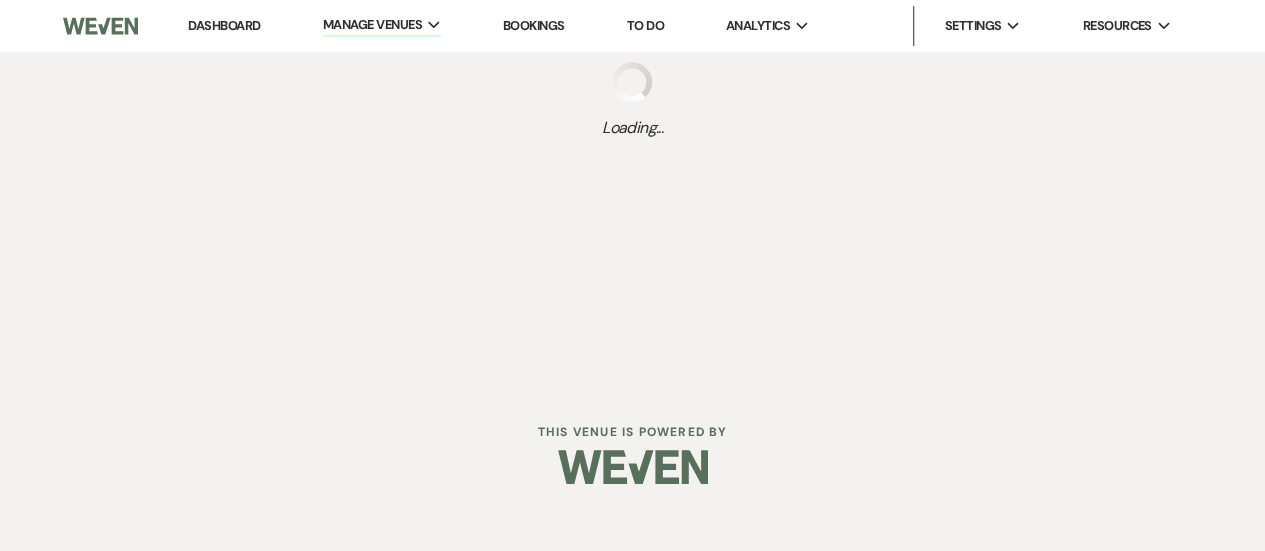 select on "Categories" 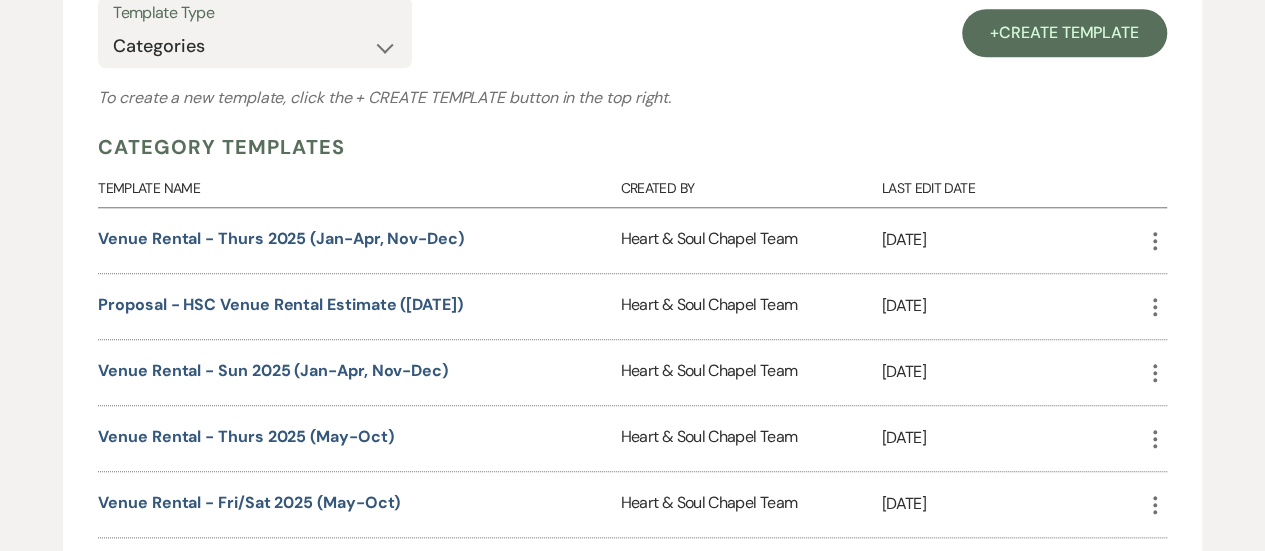 scroll, scrollTop: 830, scrollLeft: 0, axis: vertical 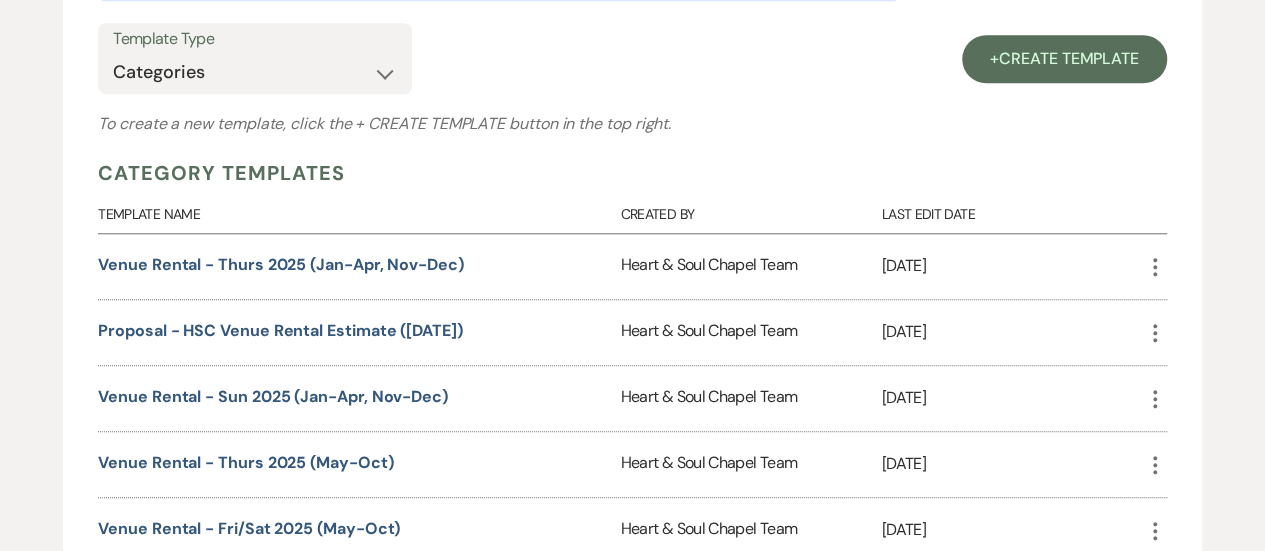 click 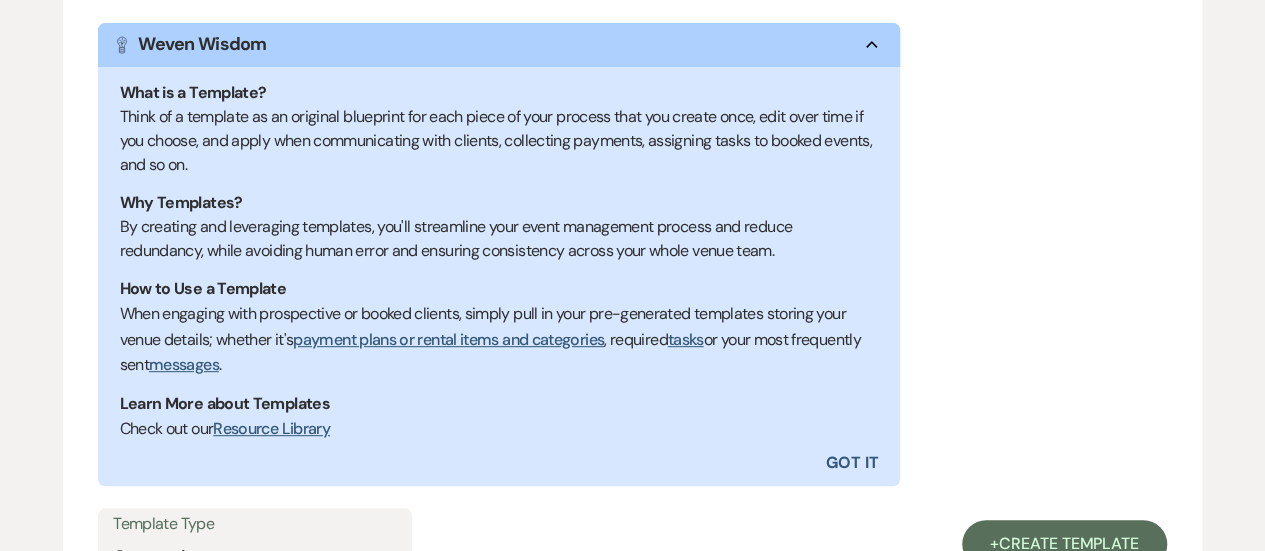 scroll, scrollTop: 0, scrollLeft: 0, axis: both 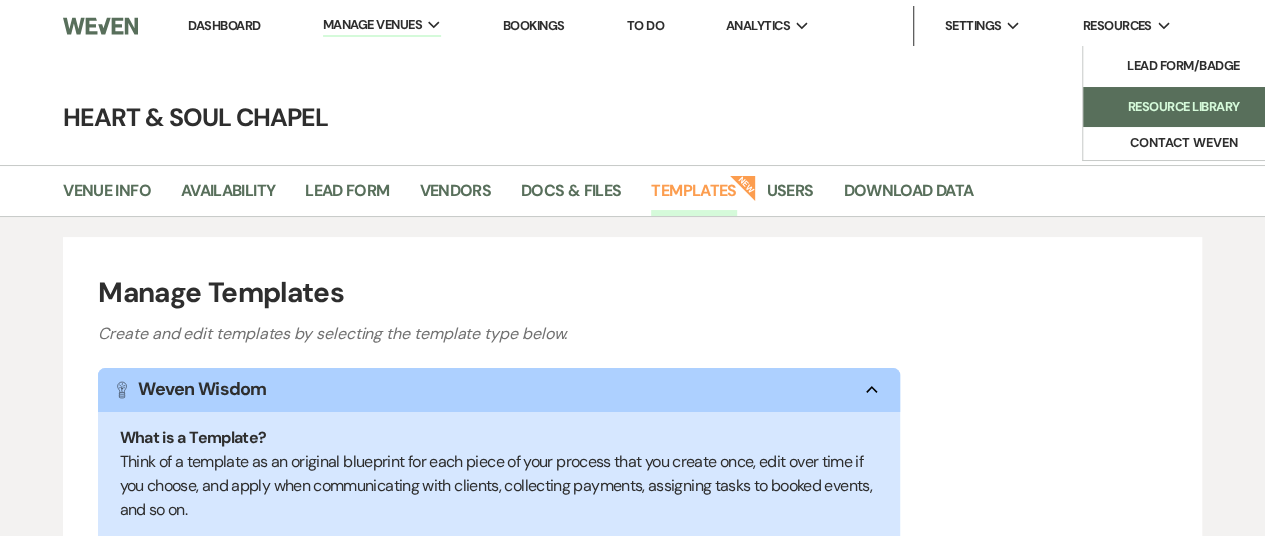 click on "Resource Library" at bounding box center [1183, 107] 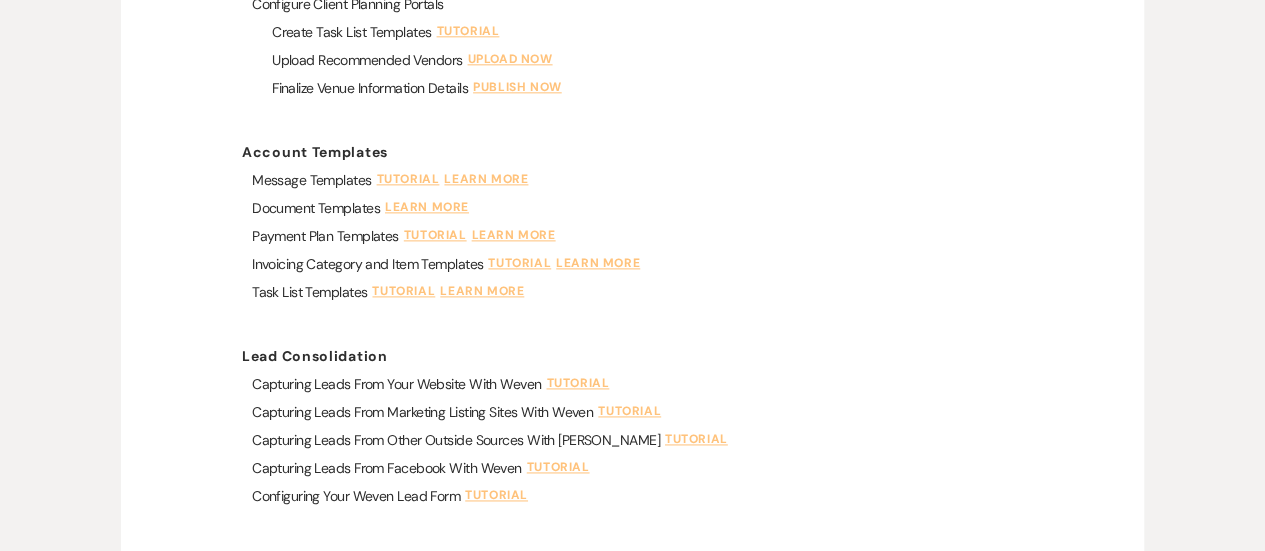 scroll, scrollTop: 1238, scrollLeft: 0, axis: vertical 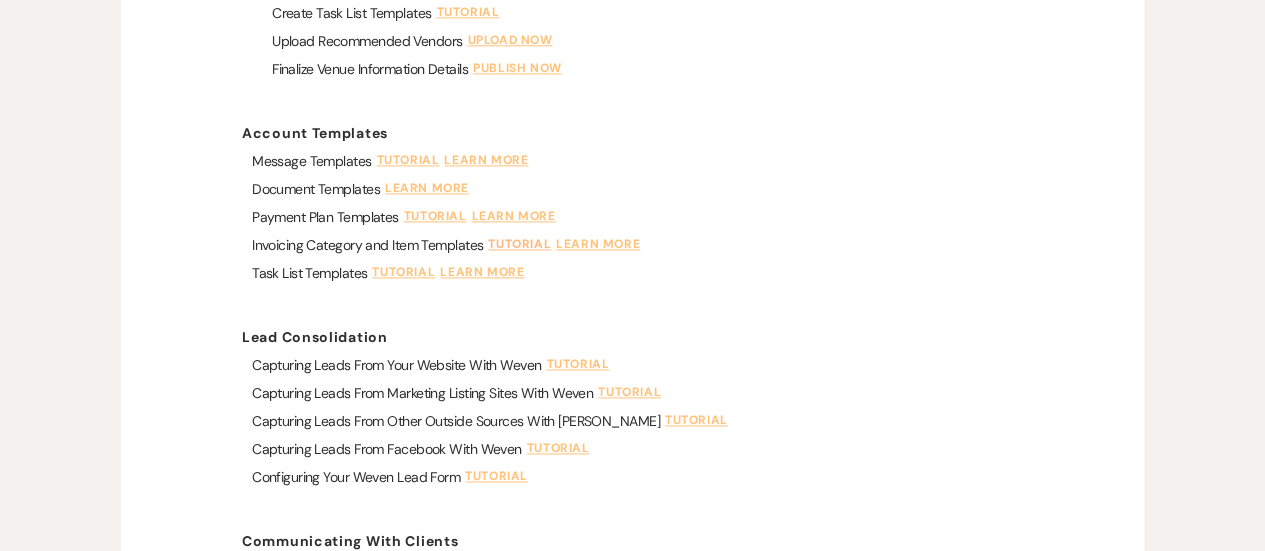 click on "Tutorial" at bounding box center (522, 245) 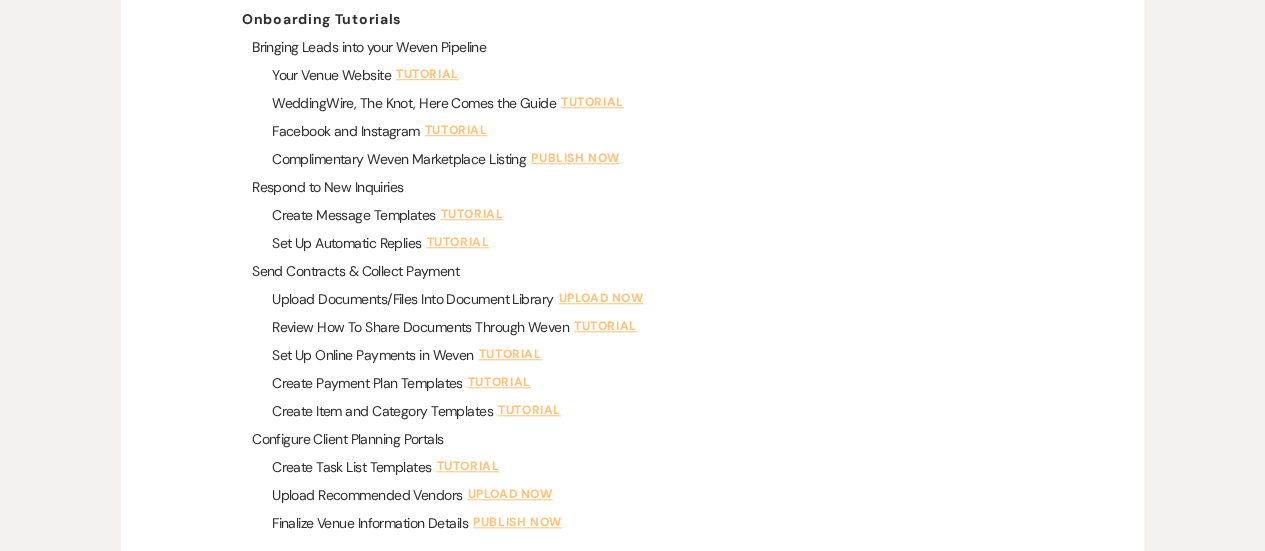 scroll, scrollTop: 748, scrollLeft: 0, axis: vertical 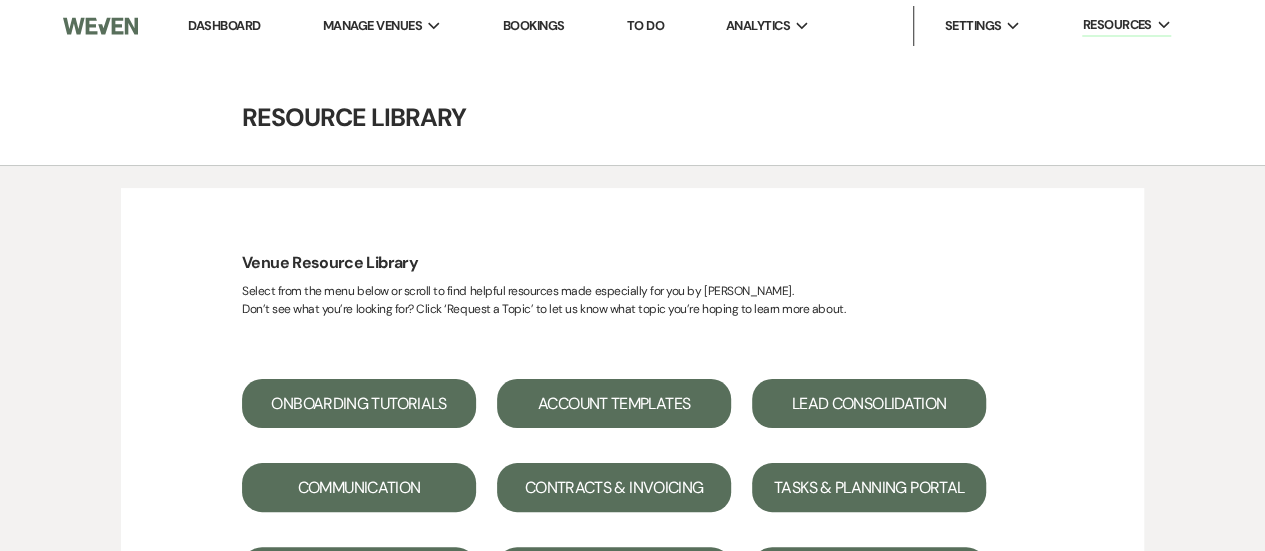 click on "Dashboard" at bounding box center (224, 25) 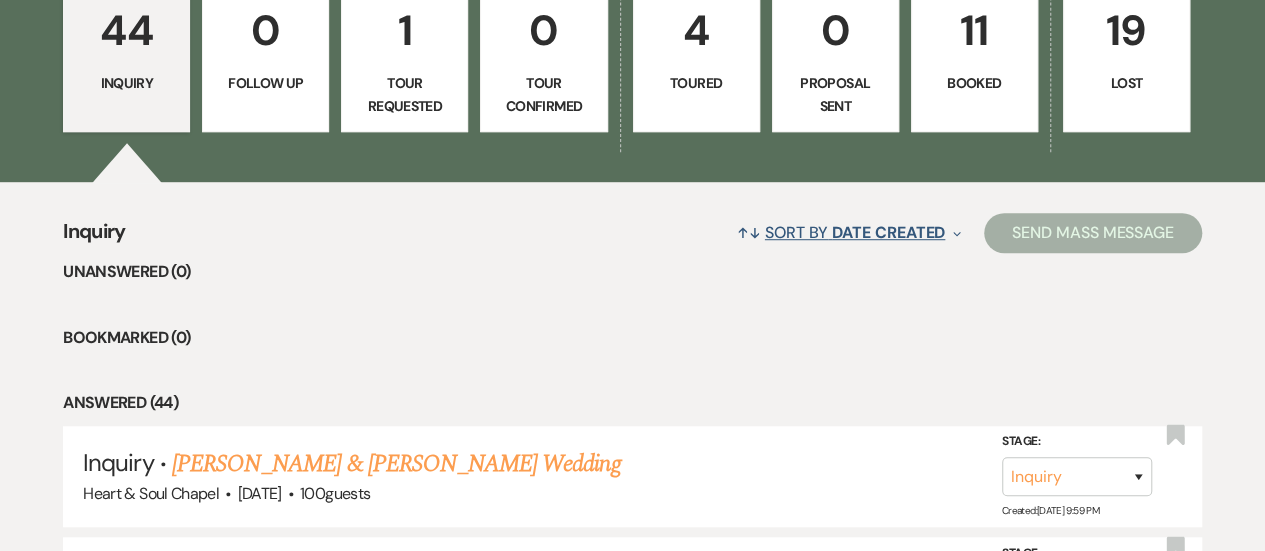 scroll, scrollTop: 0, scrollLeft: 0, axis: both 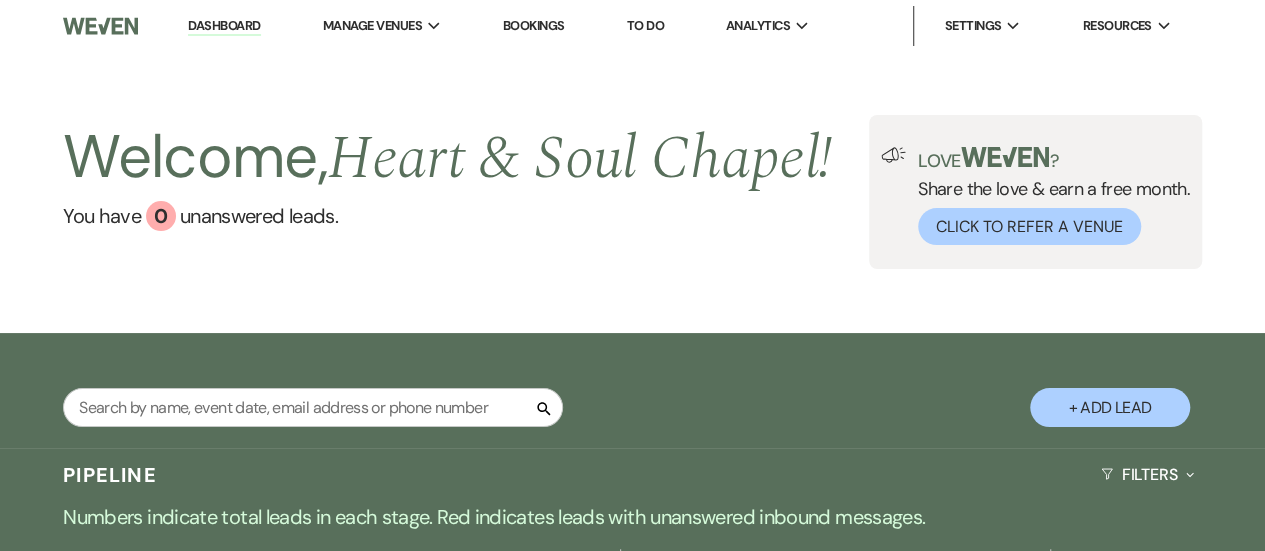 click on "Dashboard" at bounding box center (224, 26) 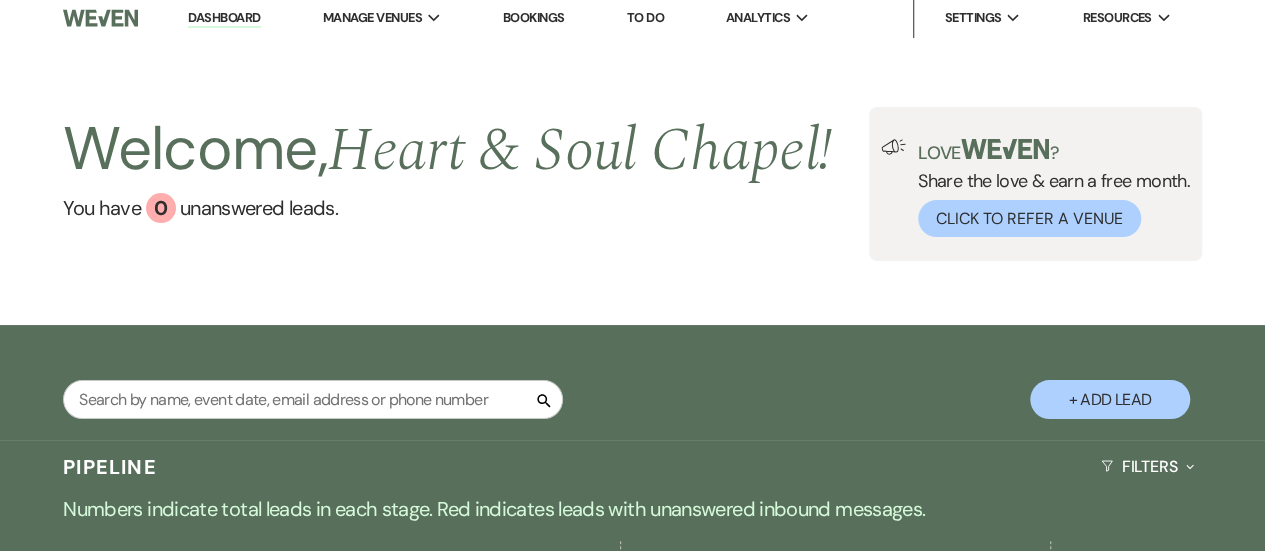 scroll, scrollTop: 0, scrollLeft: 0, axis: both 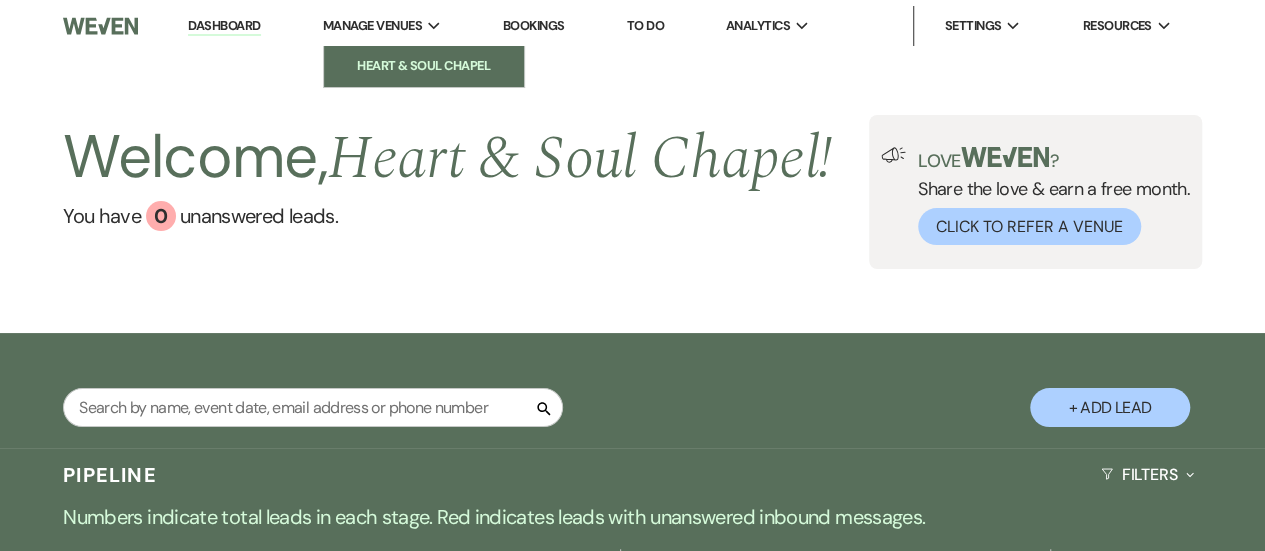 click on "Heart & Soul Chapel" at bounding box center (424, 66) 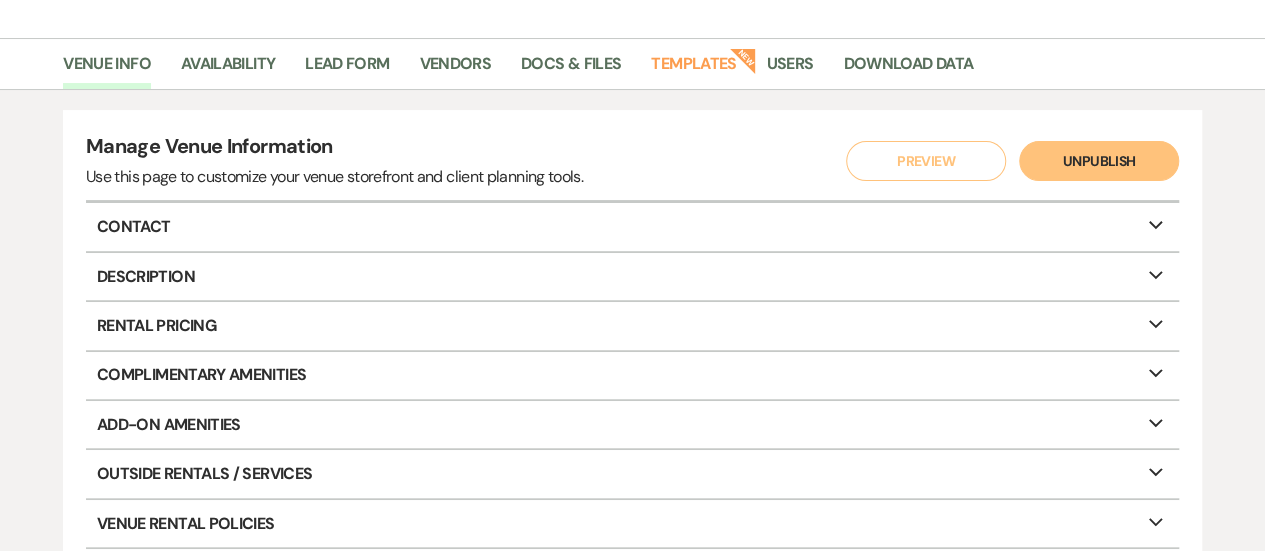 scroll, scrollTop: 124, scrollLeft: 0, axis: vertical 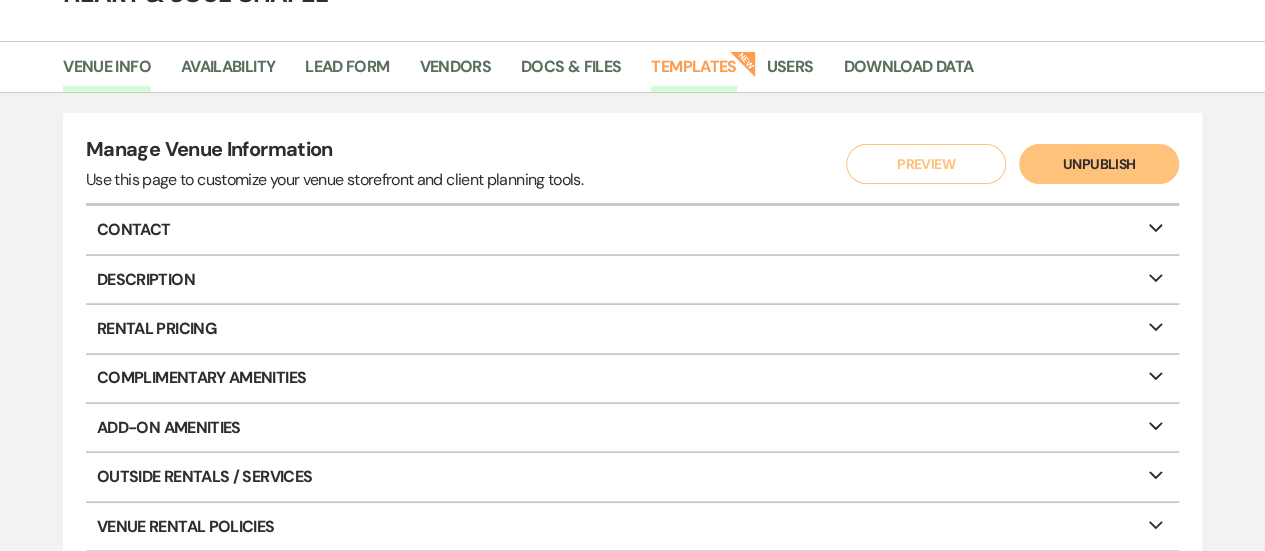 click on "Templates" at bounding box center (693, 73) 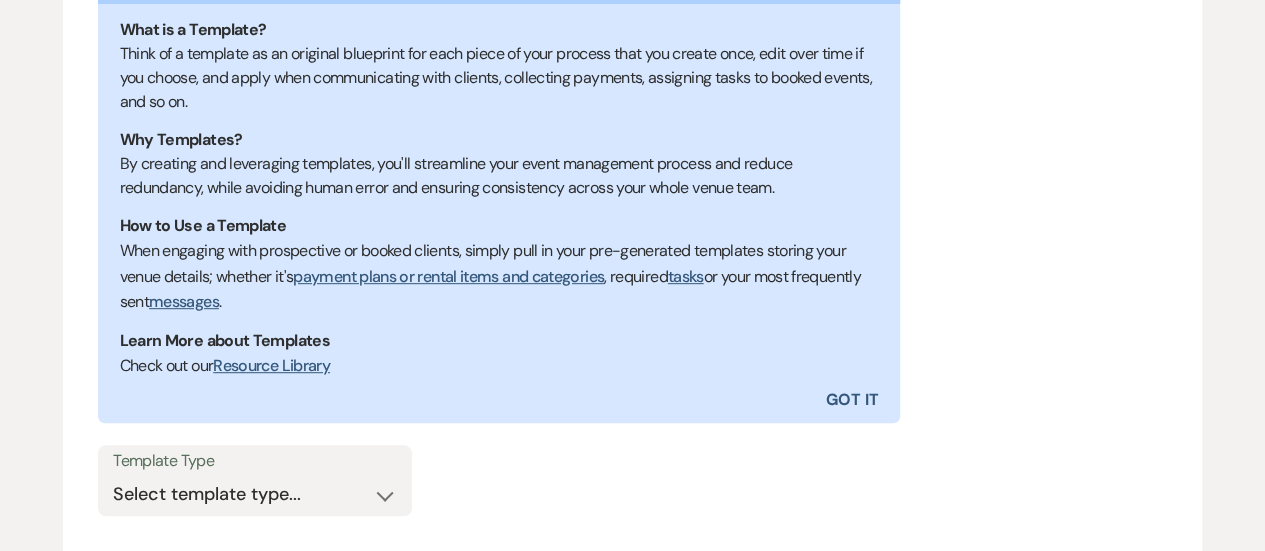scroll, scrollTop: 574, scrollLeft: 0, axis: vertical 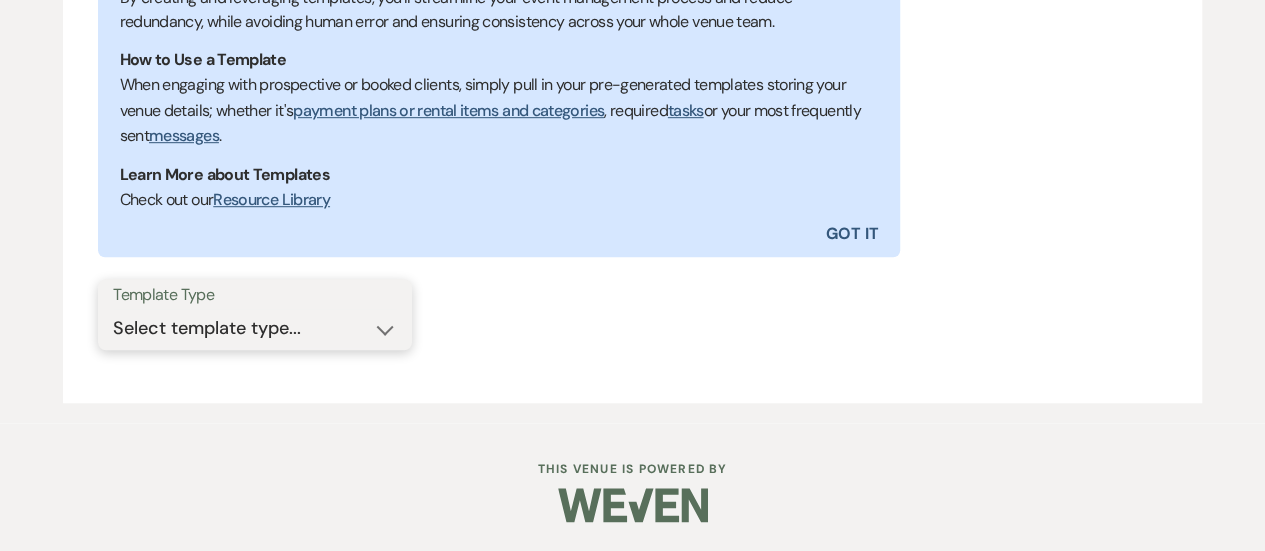 click on "Select template type... Task List Message Templates Payment Plan Inventory Items Categories" at bounding box center (255, 328) 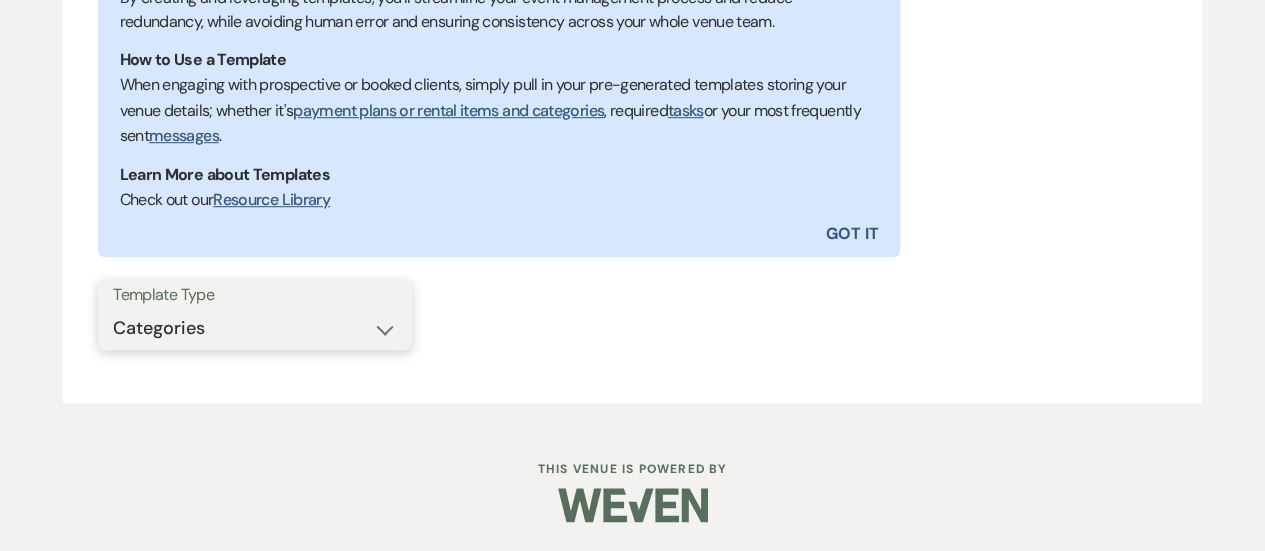 click on "Select template type... Task List Message Templates Payment Plan Inventory Items Categories" at bounding box center (255, 328) 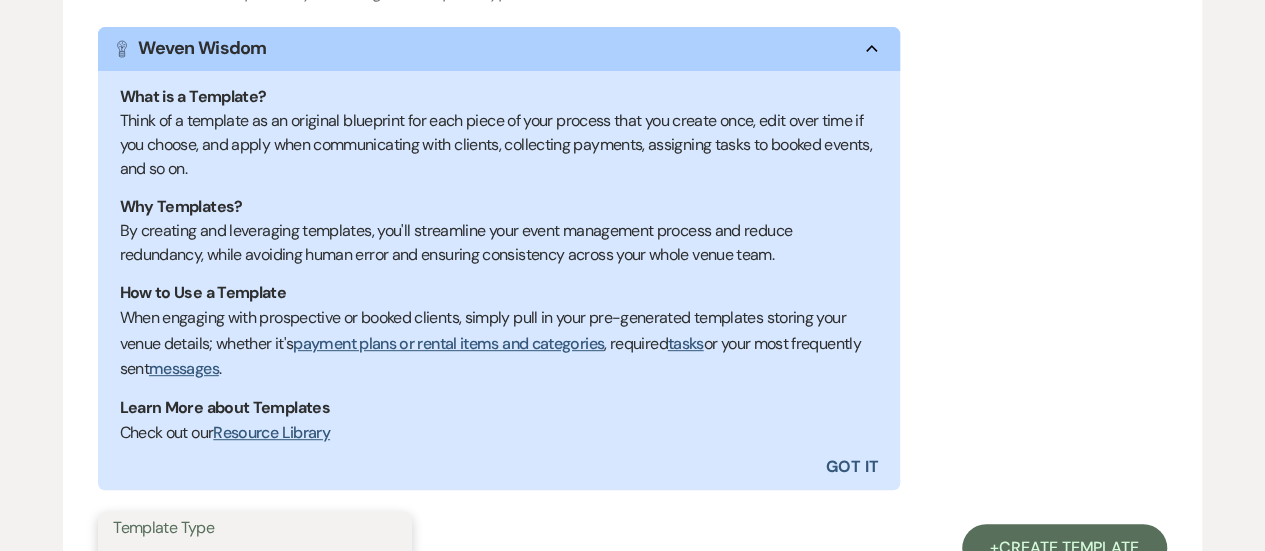 scroll, scrollTop: 605, scrollLeft: 0, axis: vertical 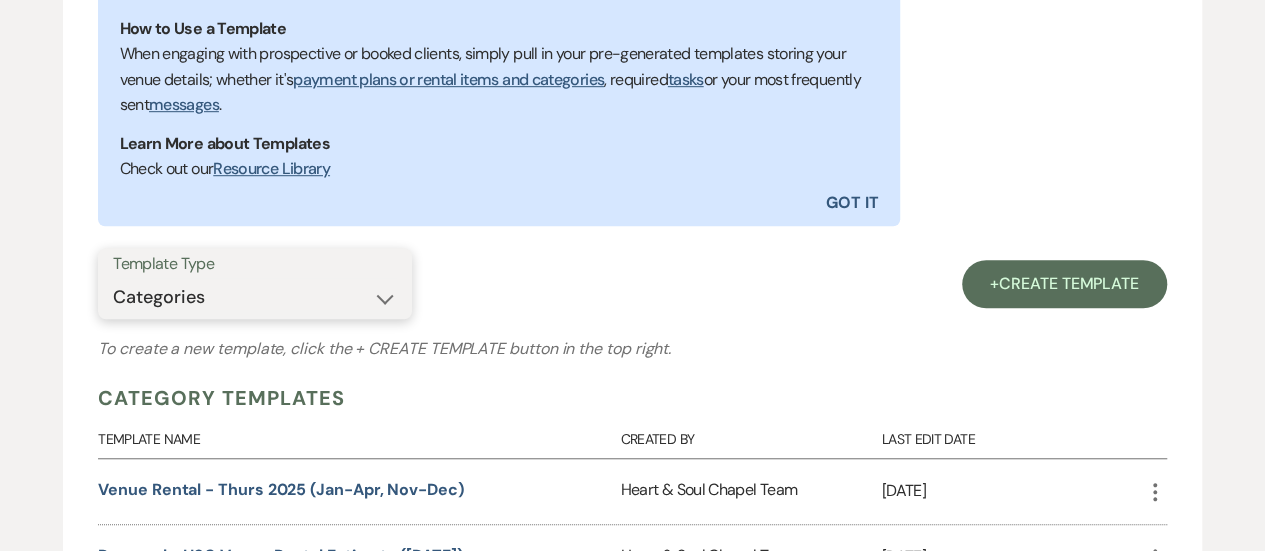 click on "Select template type... Task List Message Templates Payment Plan Inventory Items Categories" at bounding box center (255, 297) 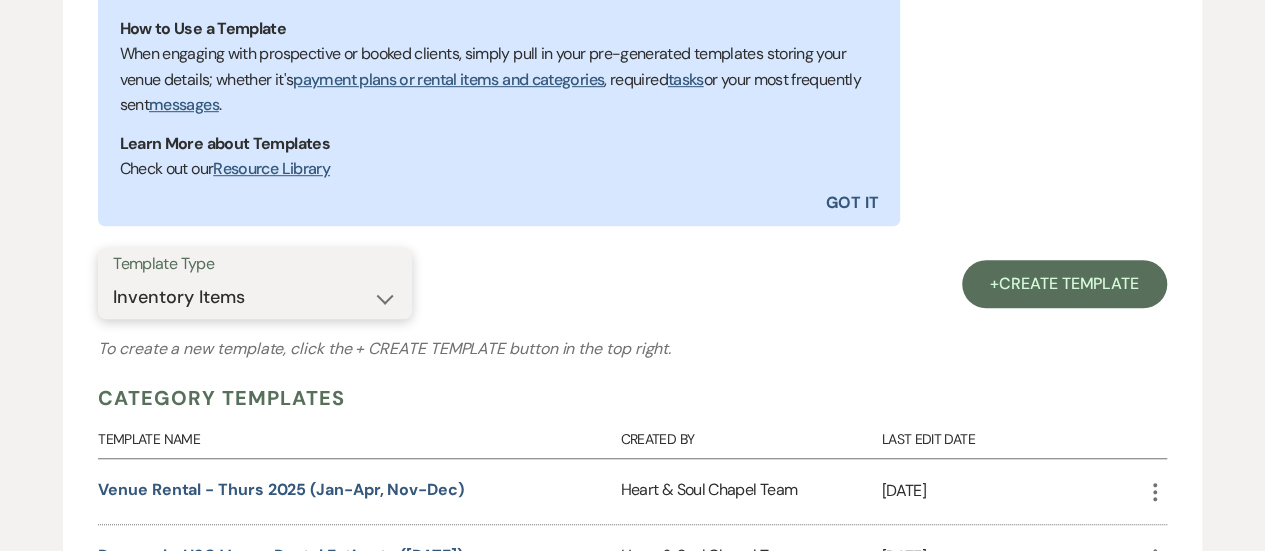 click on "Select template type... Task List Message Templates Payment Plan Inventory Items Categories" at bounding box center (255, 297) 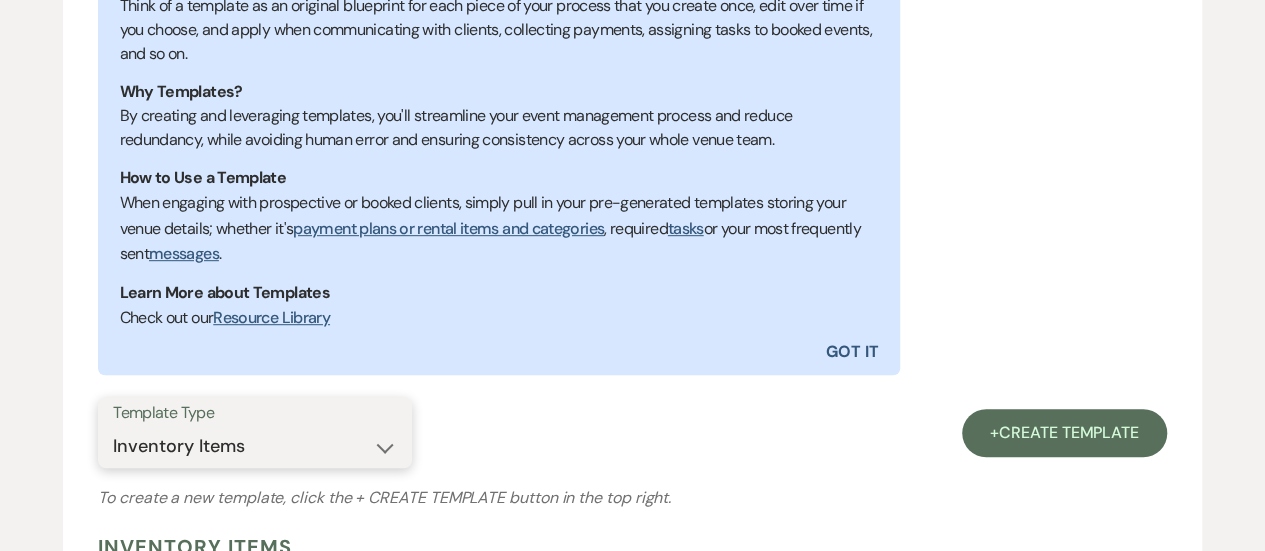 scroll, scrollTop: 455, scrollLeft: 0, axis: vertical 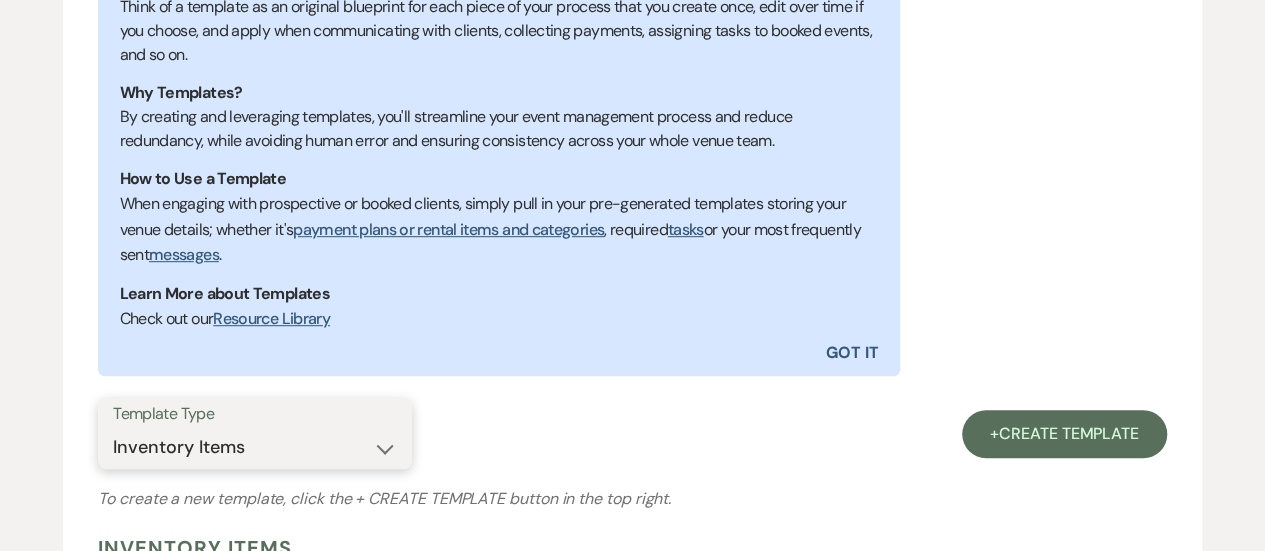 click on "Select template type... Task List Message Templates Payment Plan Inventory Items Categories" at bounding box center [255, 447] 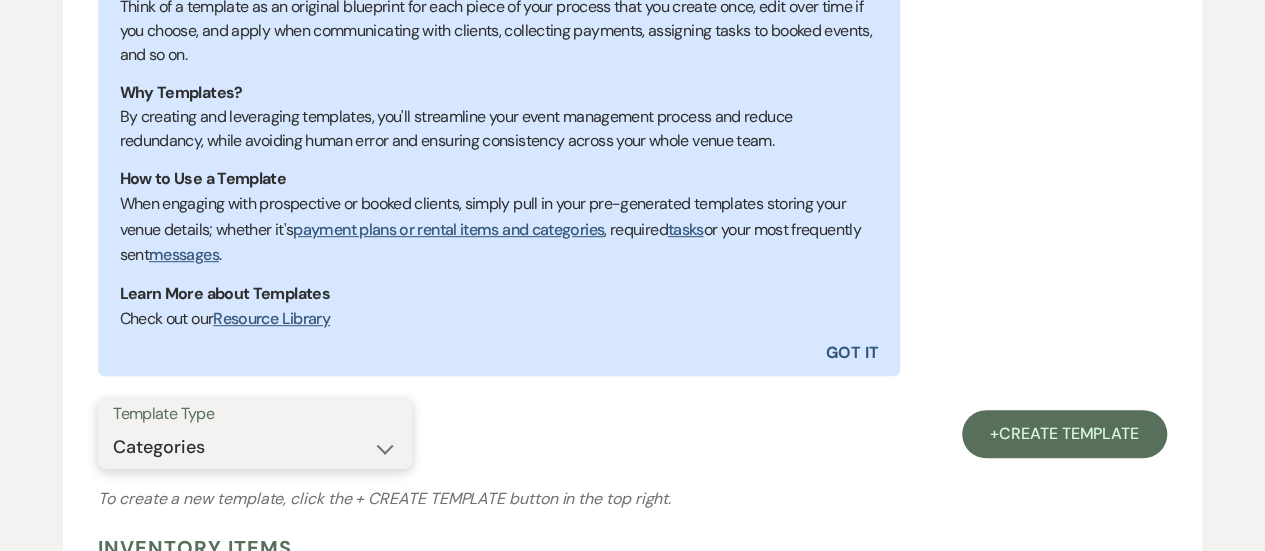 click on "Select template type... Task List Message Templates Payment Plan Inventory Items Categories" at bounding box center [255, 447] 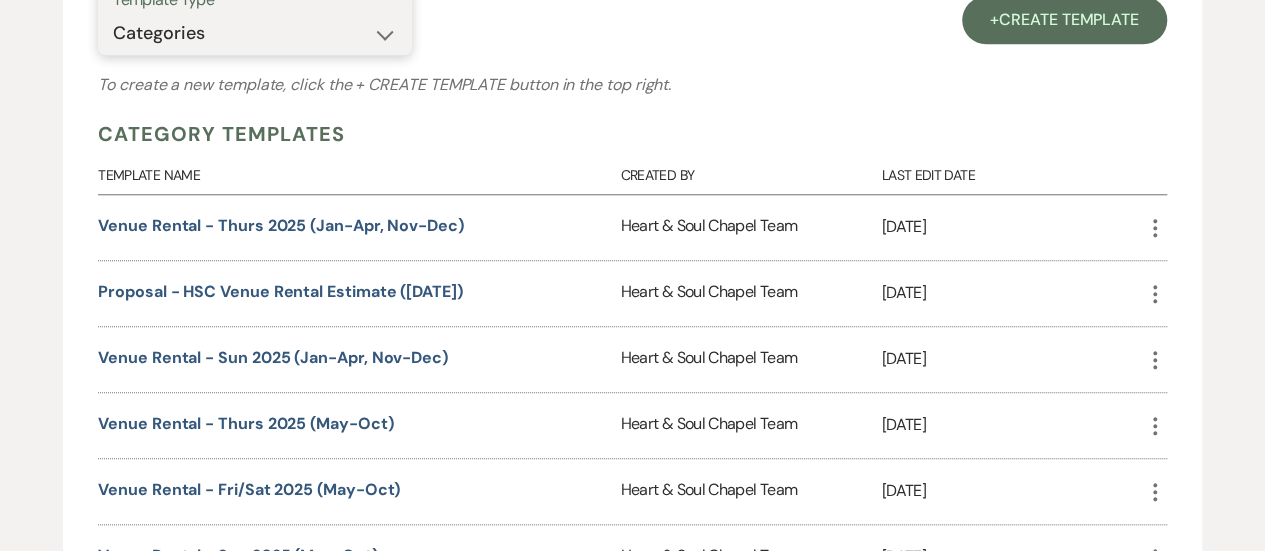 scroll, scrollTop: 873, scrollLeft: 0, axis: vertical 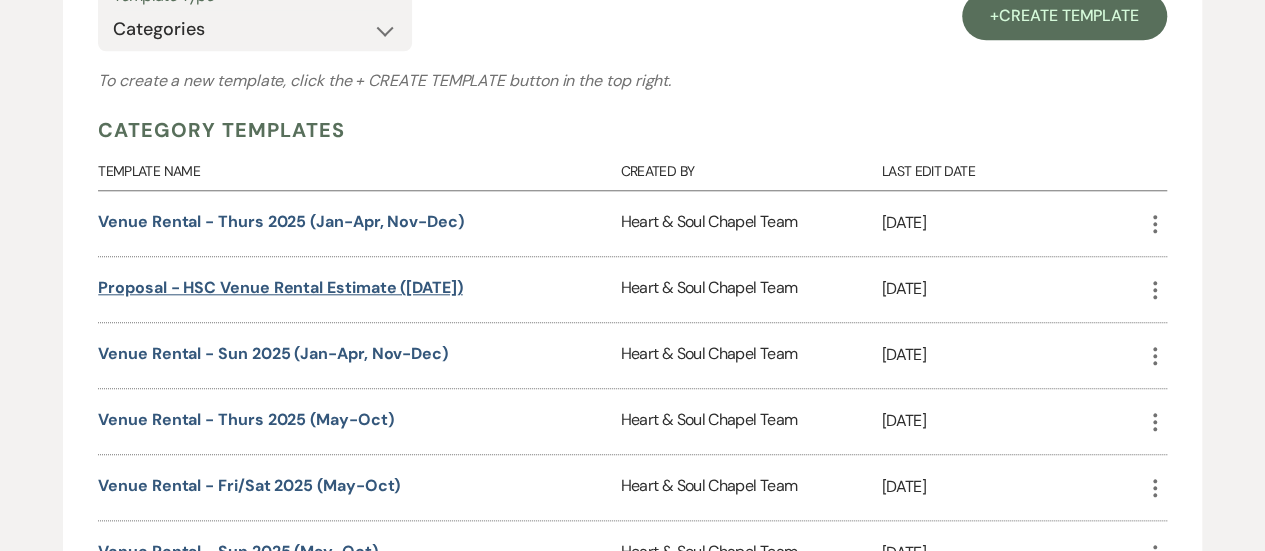 click on "Proposal - HSC Venue Rental Estimate ([DATE])" at bounding box center [280, 287] 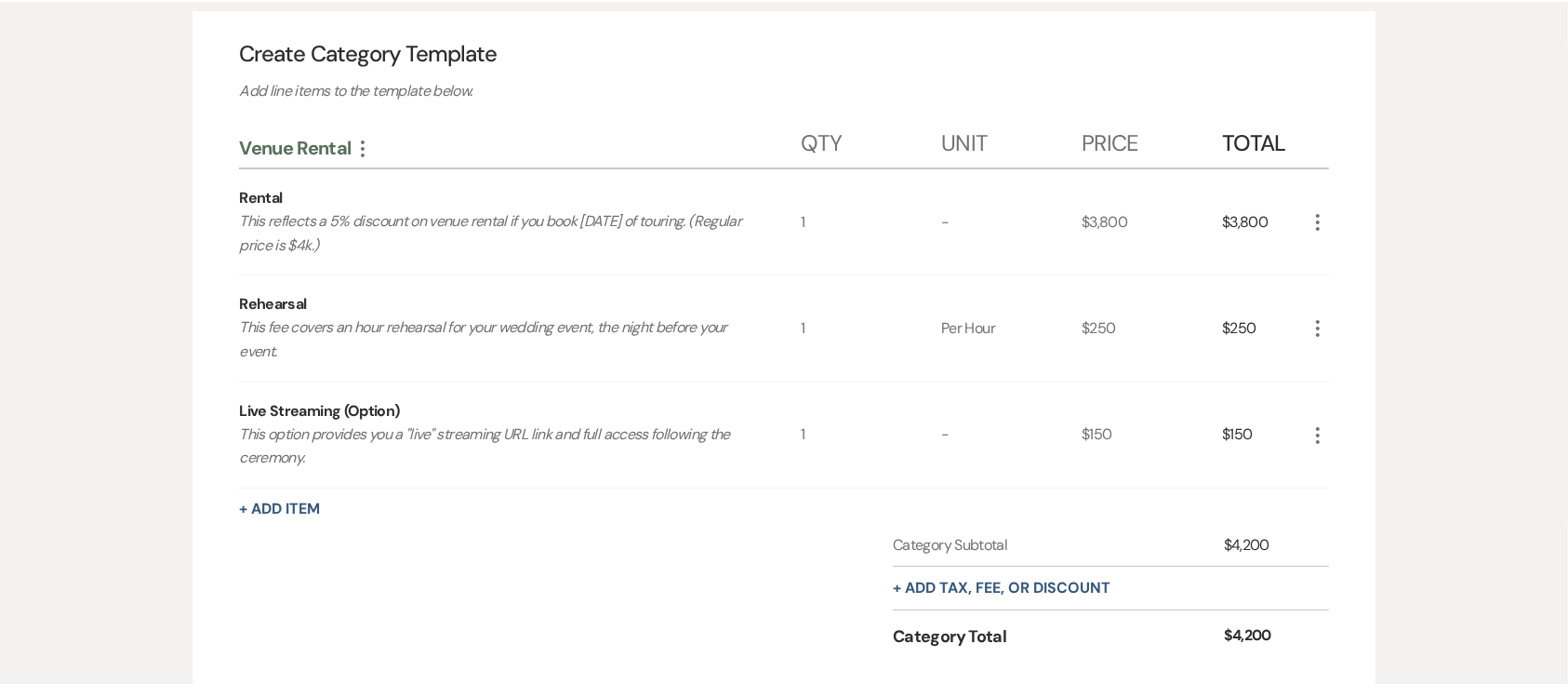 scroll, scrollTop: 197, scrollLeft: 0, axis: vertical 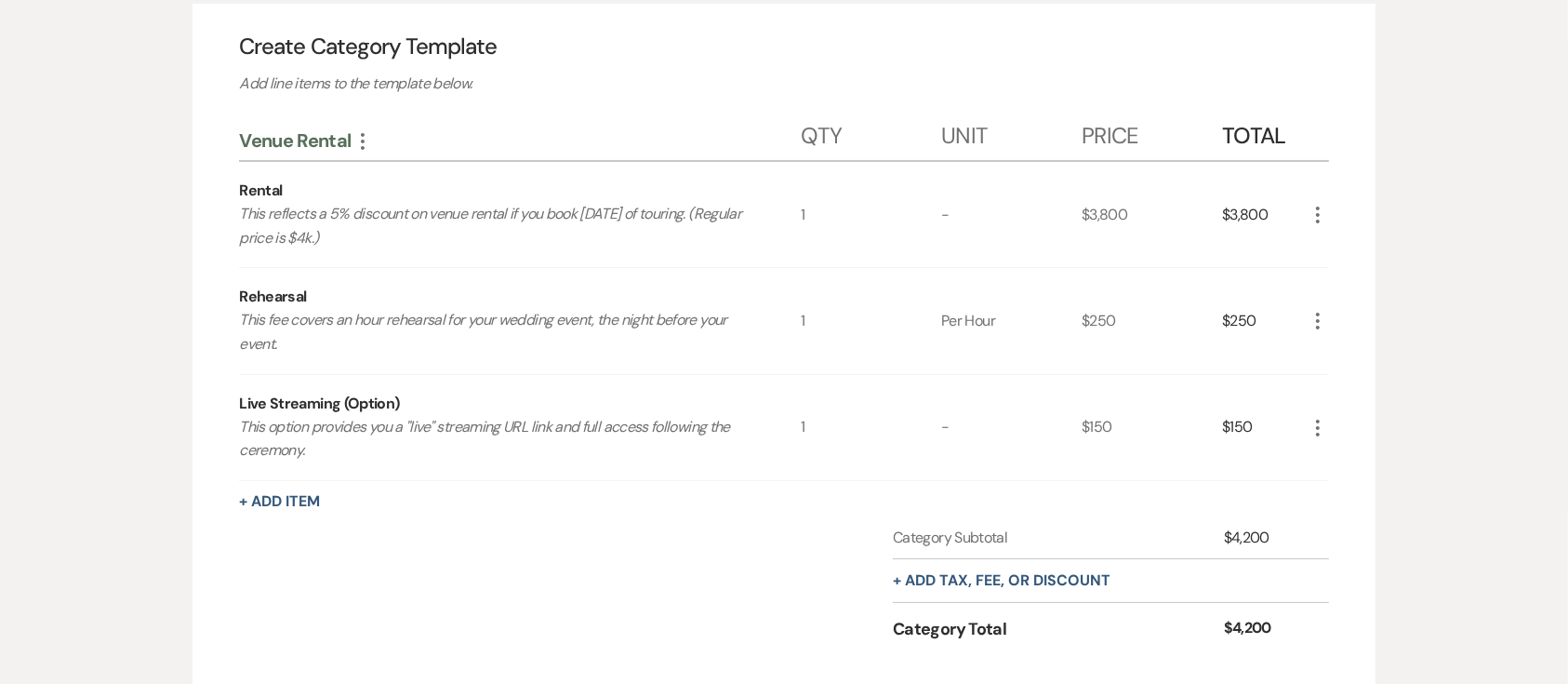 drag, startPoint x: 1008, startPoint y: 1, endPoint x: 845, endPoint y: 52, distance: 170.79227 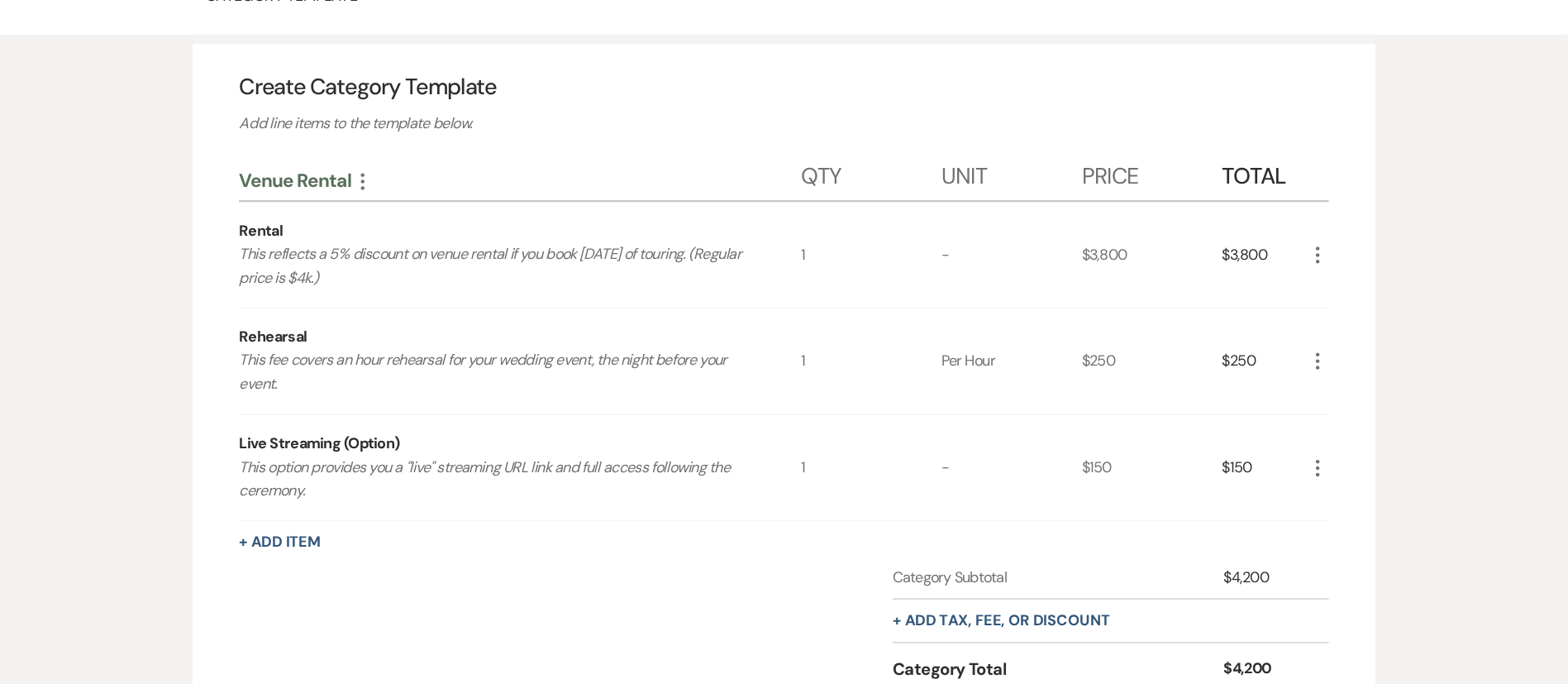 scroll, scrollTop: 141, scrollLeft: 0, axis: vertical 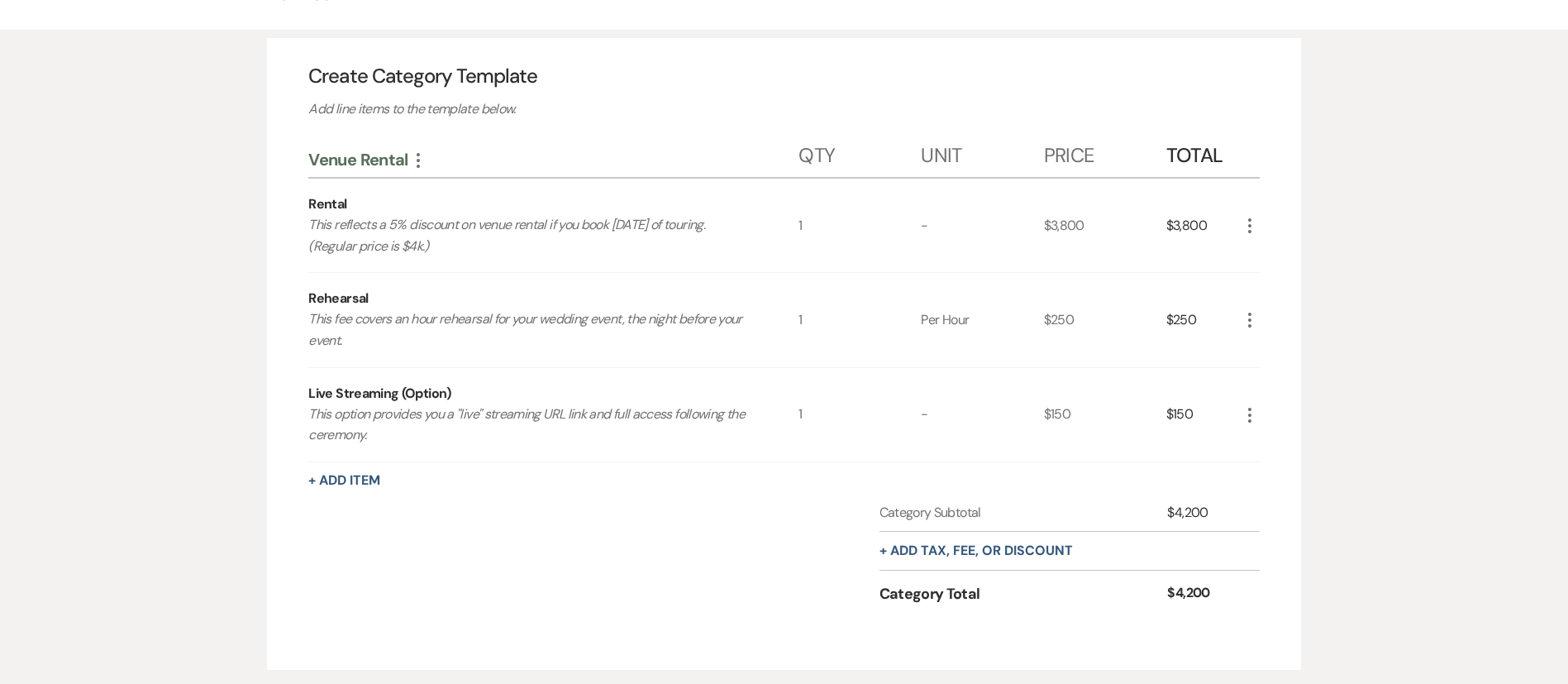 drag, startPoint x: 1323, startPoint y: 0, endPoint x: 155, endPoint y: 636, distance: 1329.9323 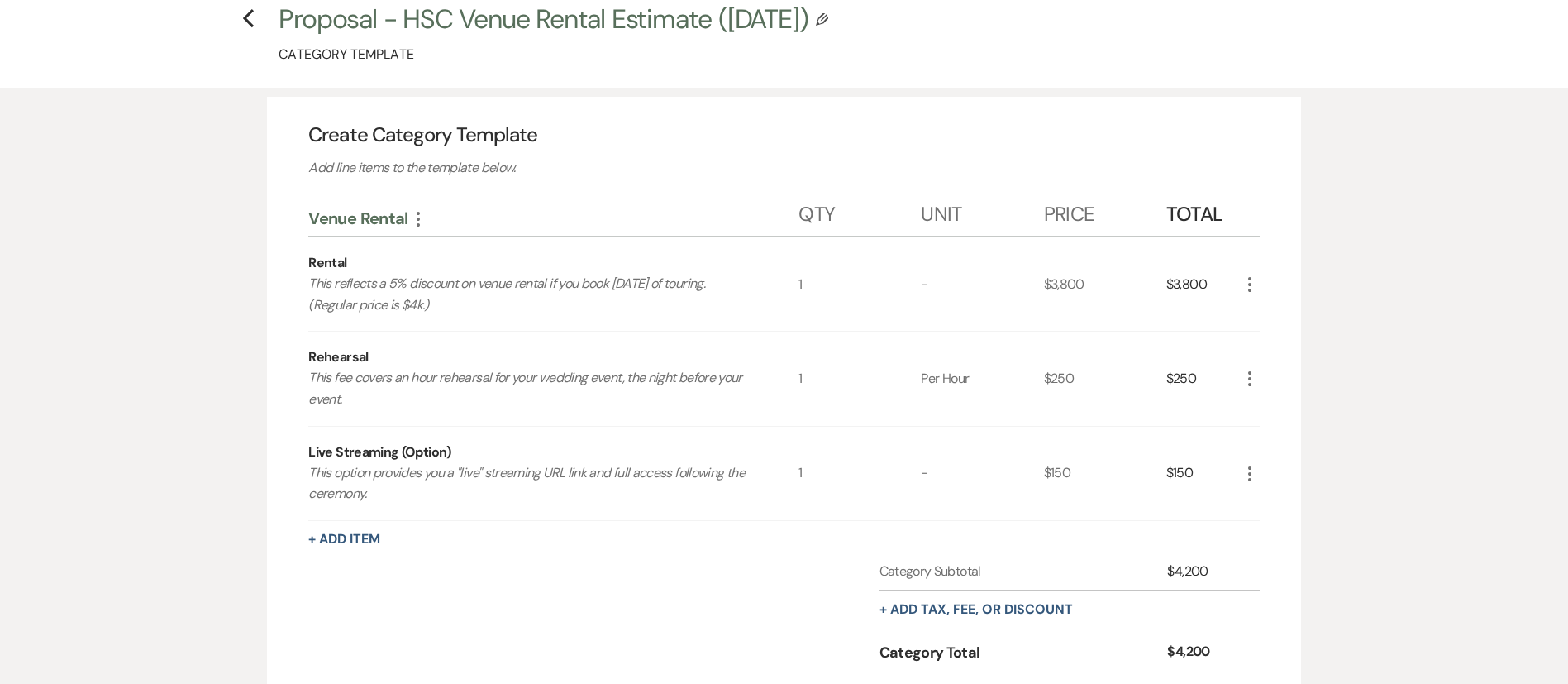scroll, scrollTop: 84, scrollLeft: 0, axis: vertical 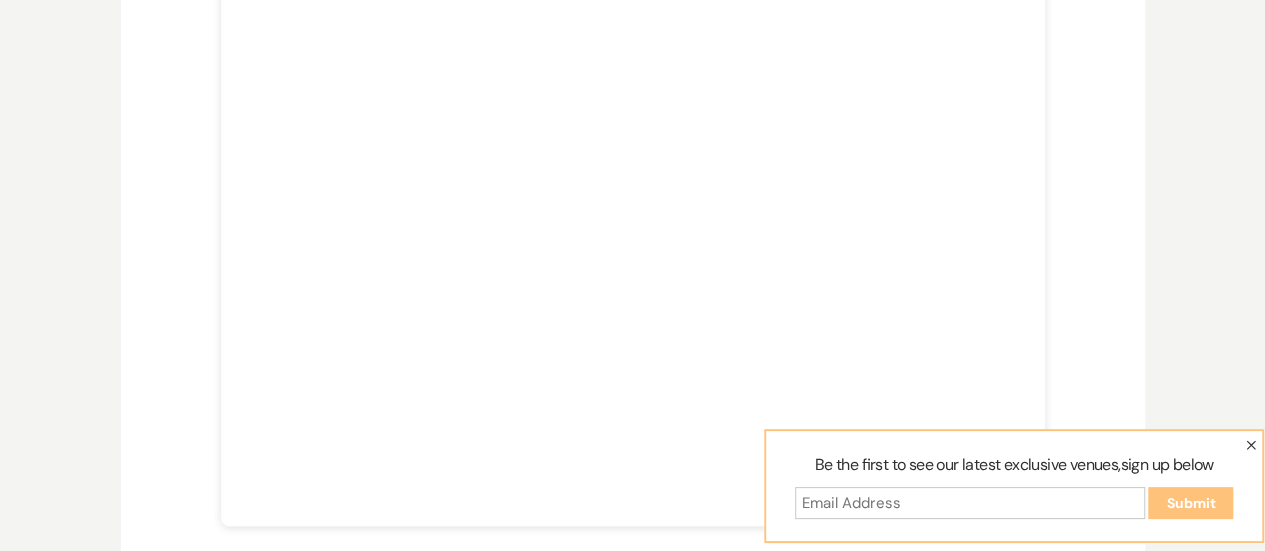click 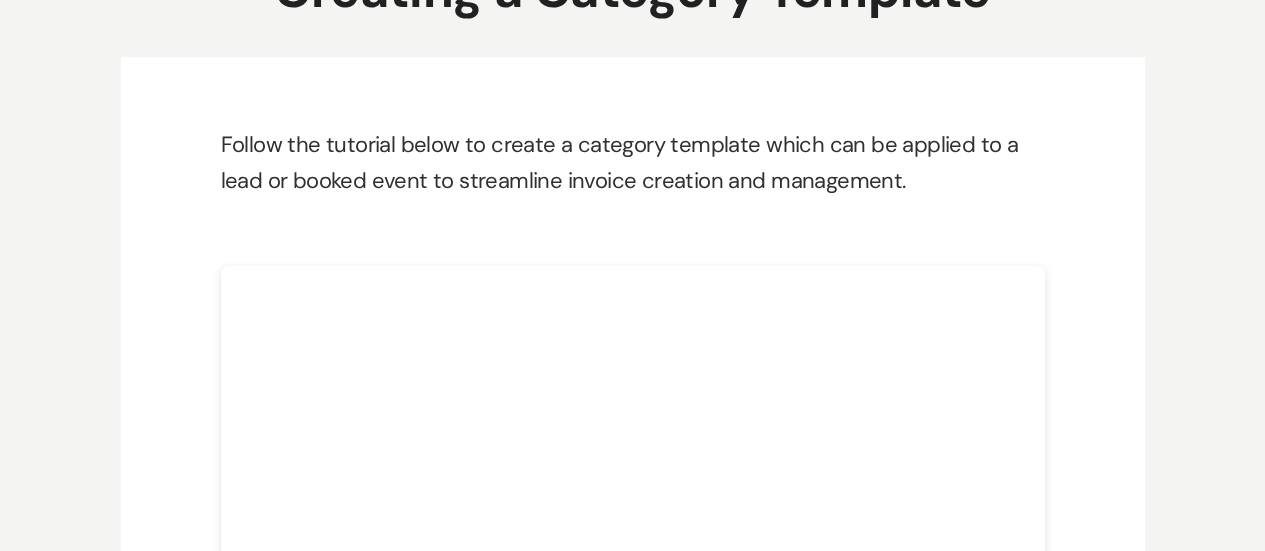 scroll, scrollTop: 0, scrollLeft: 0, axis: both 